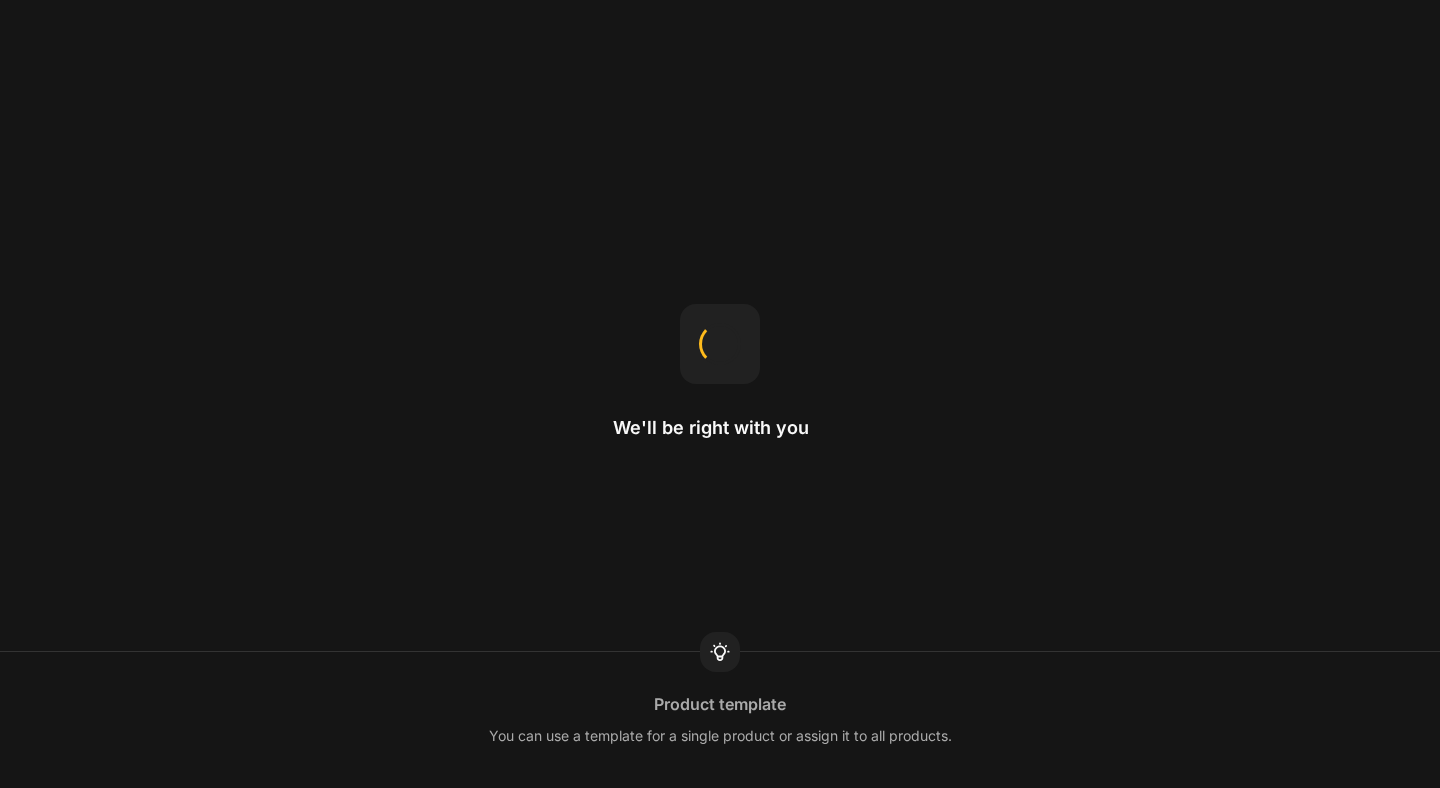 scroll, scrollTop: 0, scrollLeft: 0, axis: both 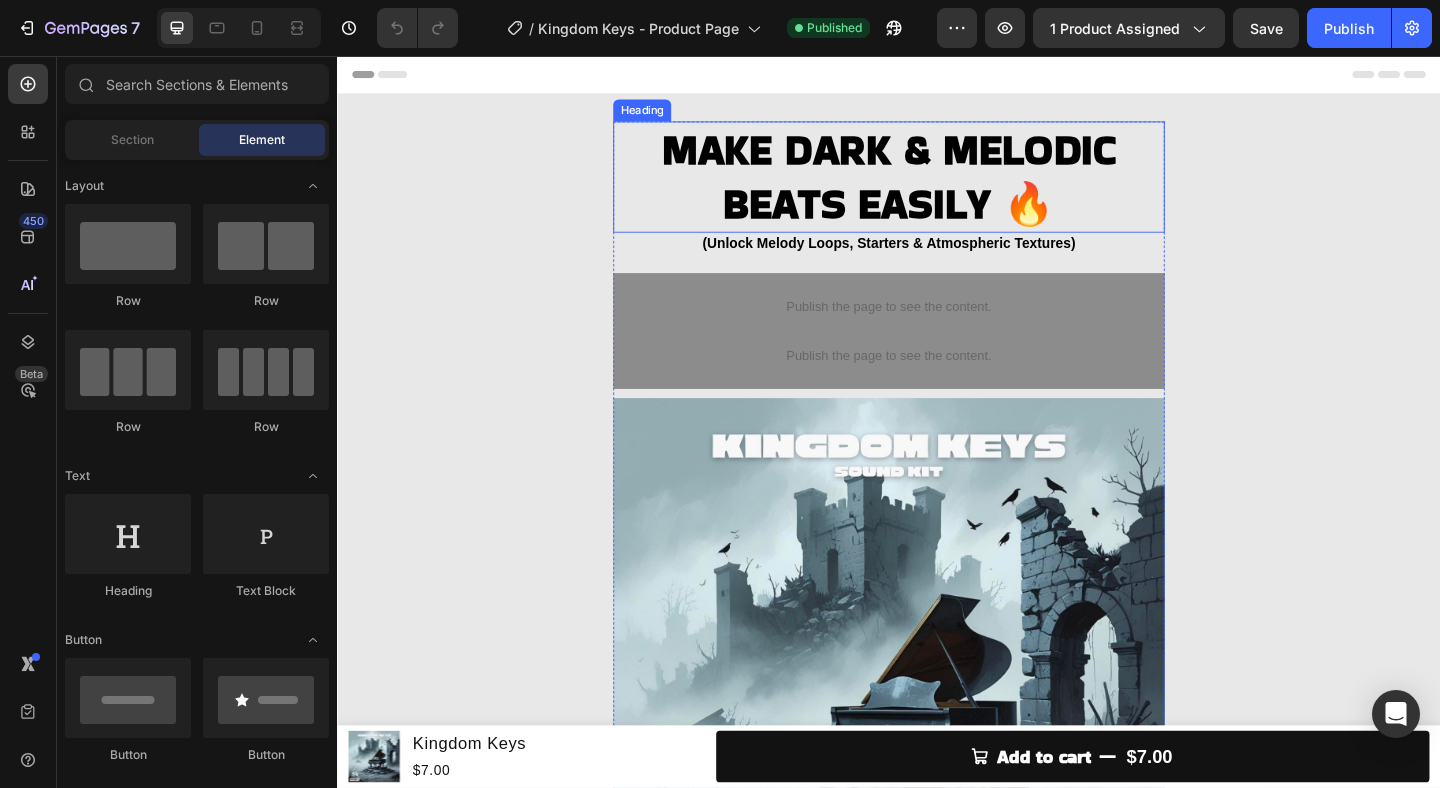 click on "MAKE DARK & MELODIC BEATS EASILY 🔥" at bounding box center (937, 187) 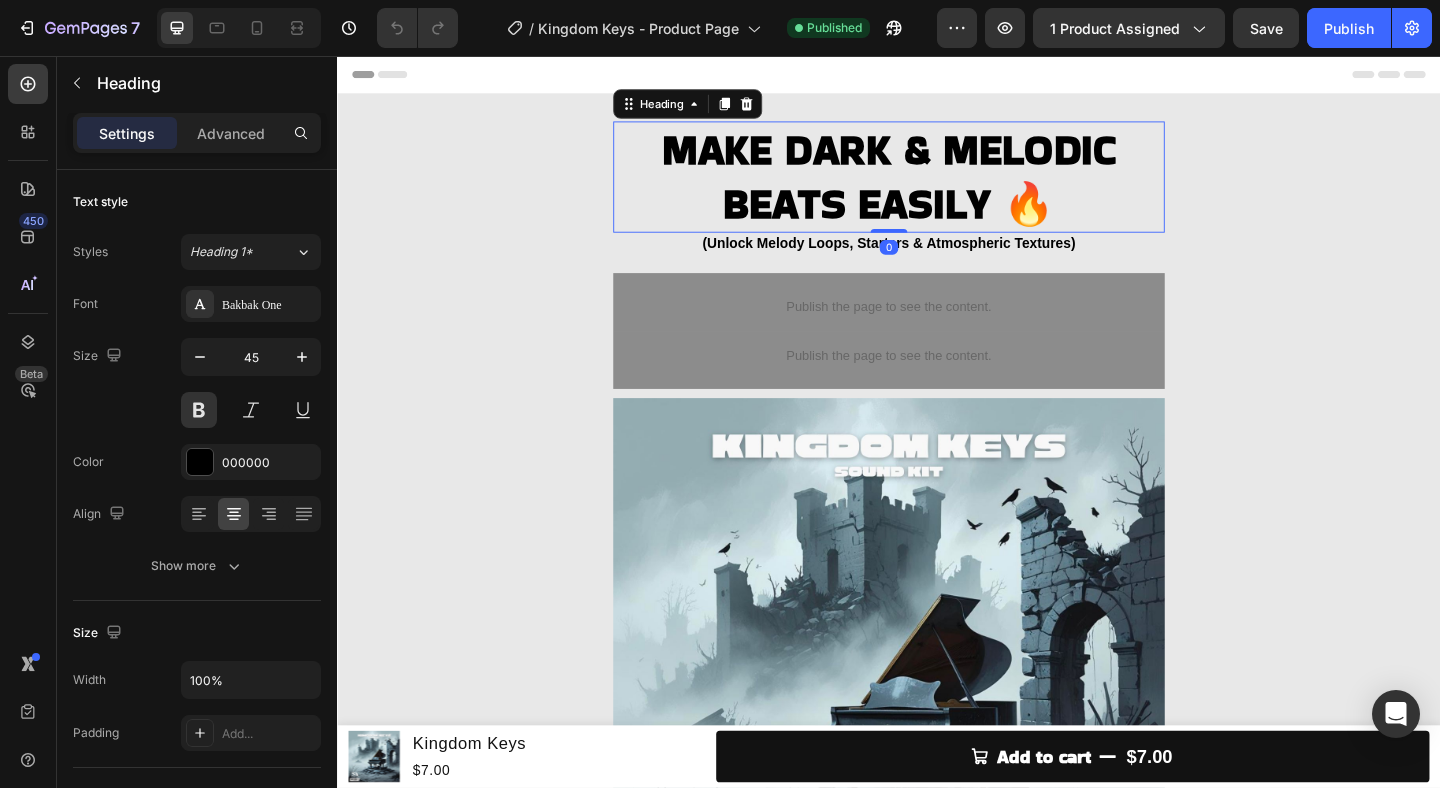 click on "MAKE DARK & MELODIC BEATS EASILY 🔥" at bounding box center [937, 187] 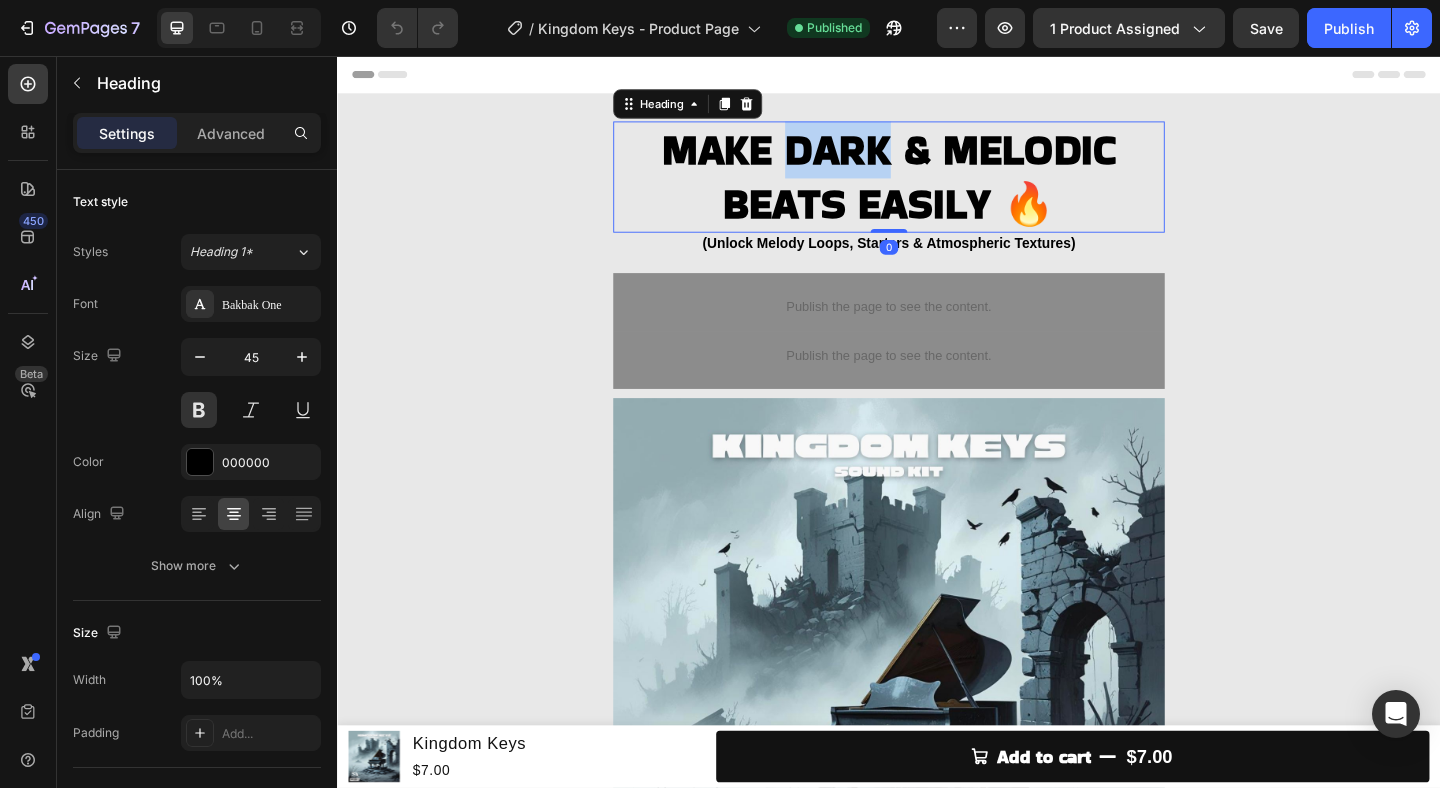 click on "MAKE DARK & MELODIC BEATS EASILY 🔥" at bounding box center (937, 187) 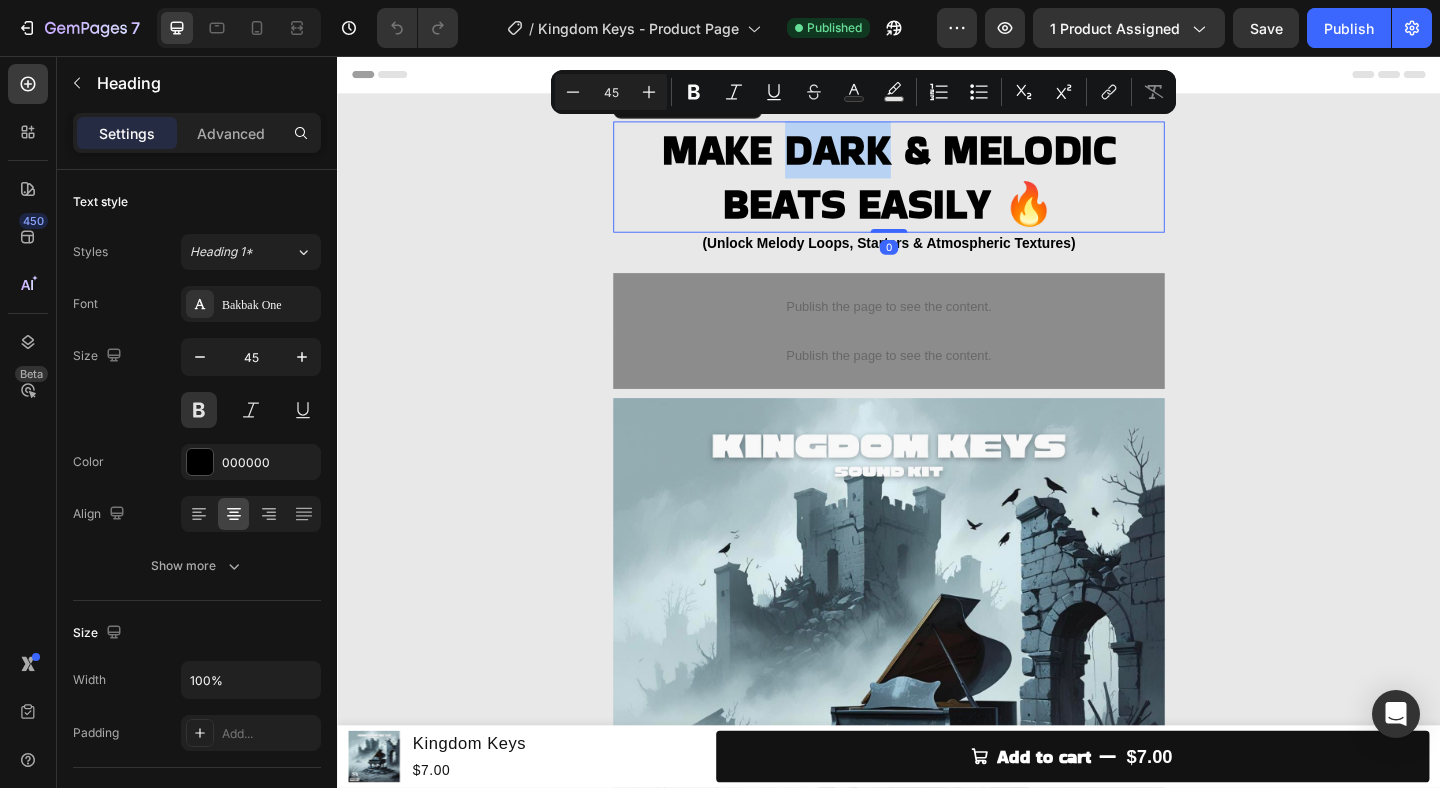 click on "MAKE DARK & MELODIC BEATS EASILY 🔥" at bounding box center [937, 187] 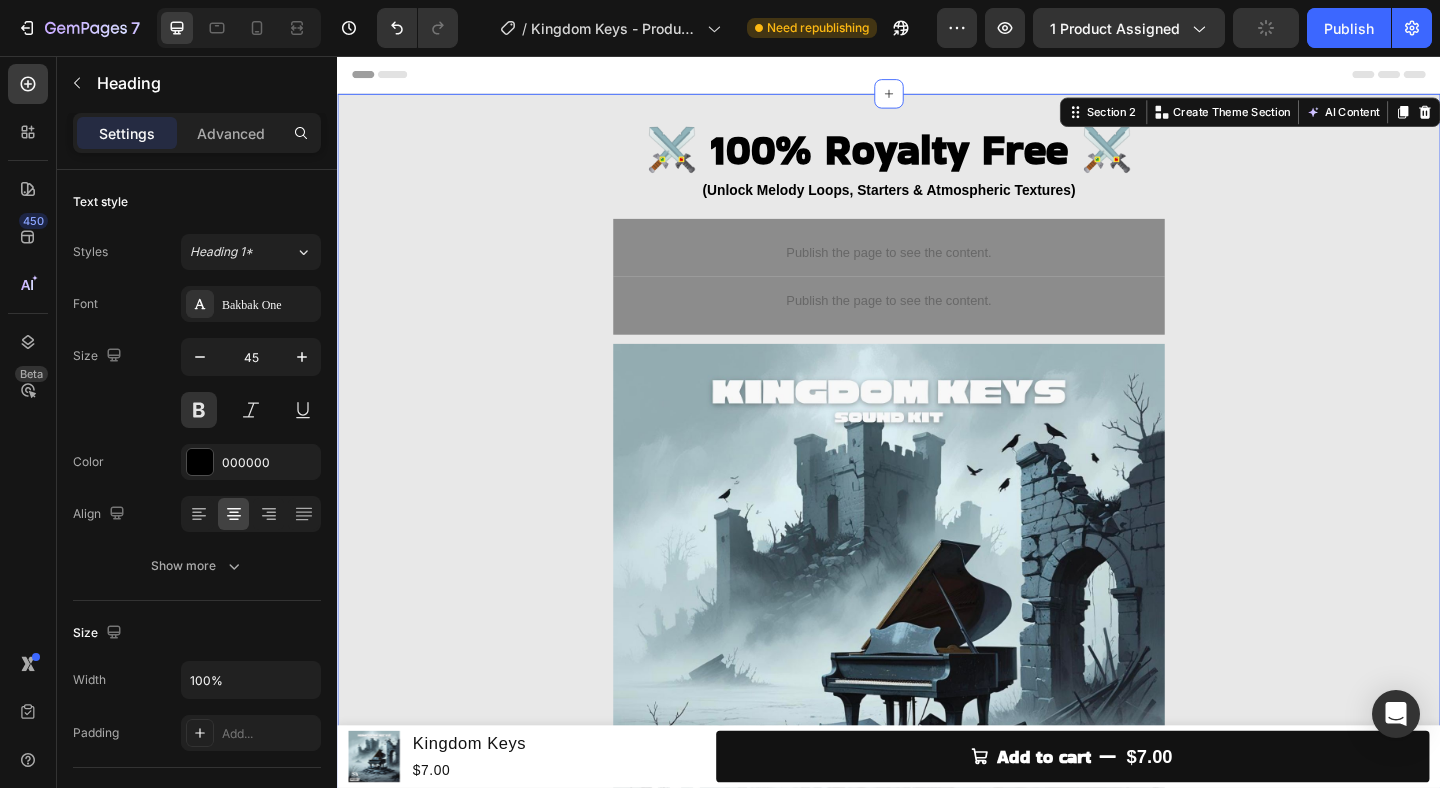 click on "⚔️ 100% Royalty Free ⚔️  Heading (Unlock Melody Loops, Starters ⚔️  Atmospheric Textures) Heading
Publish the page to see the content.
Custom Code
Publish the page to see the content.
Custom Code Image Tell Stories with your music by using this Sound Kit.  Unlock melody loops, melody starters and atmospheric texture sounds to add this depth in your production.  Text Block Drag ⚔️  drop ready wav ⚔️  midi files Royalty Free for Selling Beats Online Loops ⚔️  Starters Bpm ⚔️  Key labeled Item List CHECK AVAILABILITY Button Product" at bounding box center [937, 706] 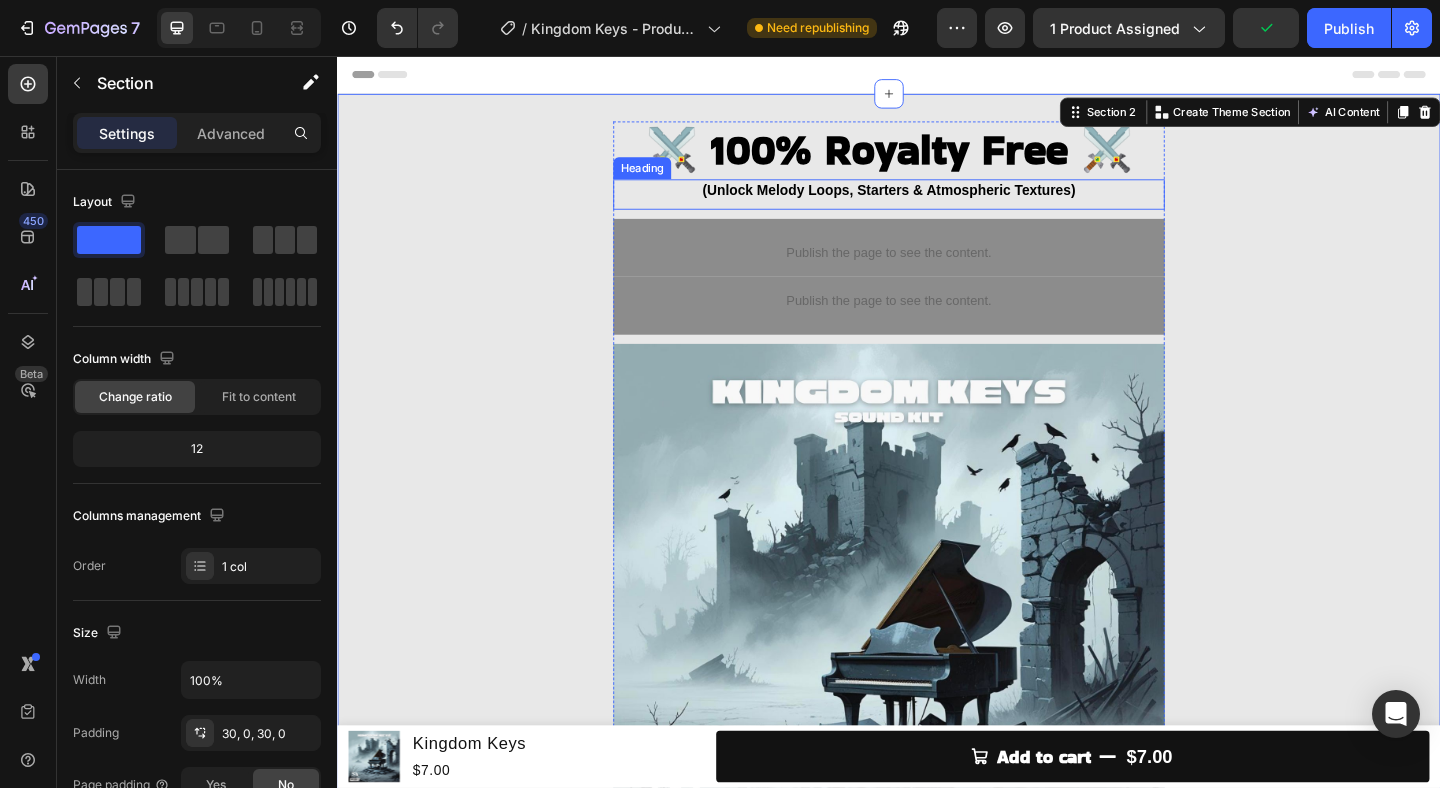 click on "(Unlock Melody Loops, Starters & Atmospheric Textures)" at bounding box center (937, 202) 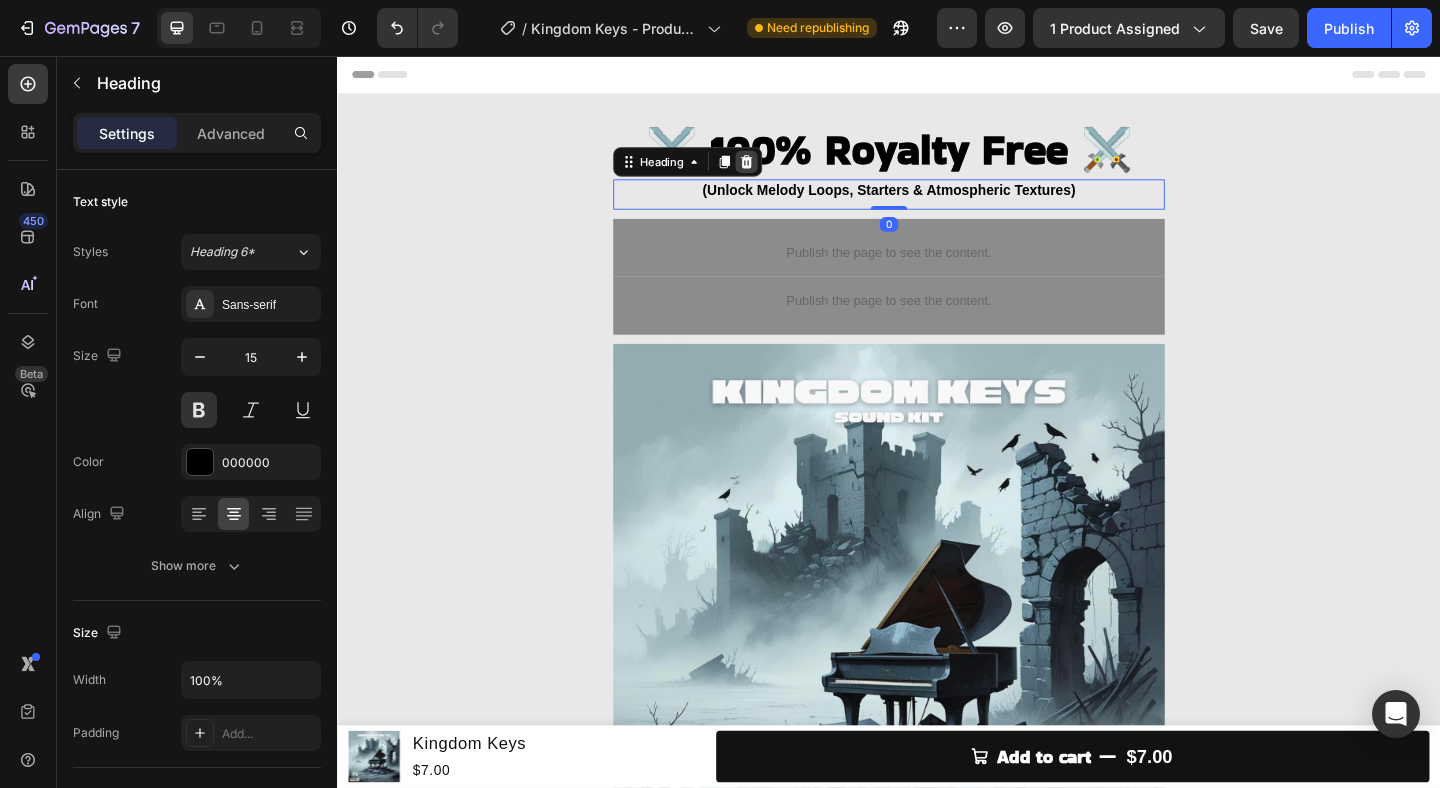 click 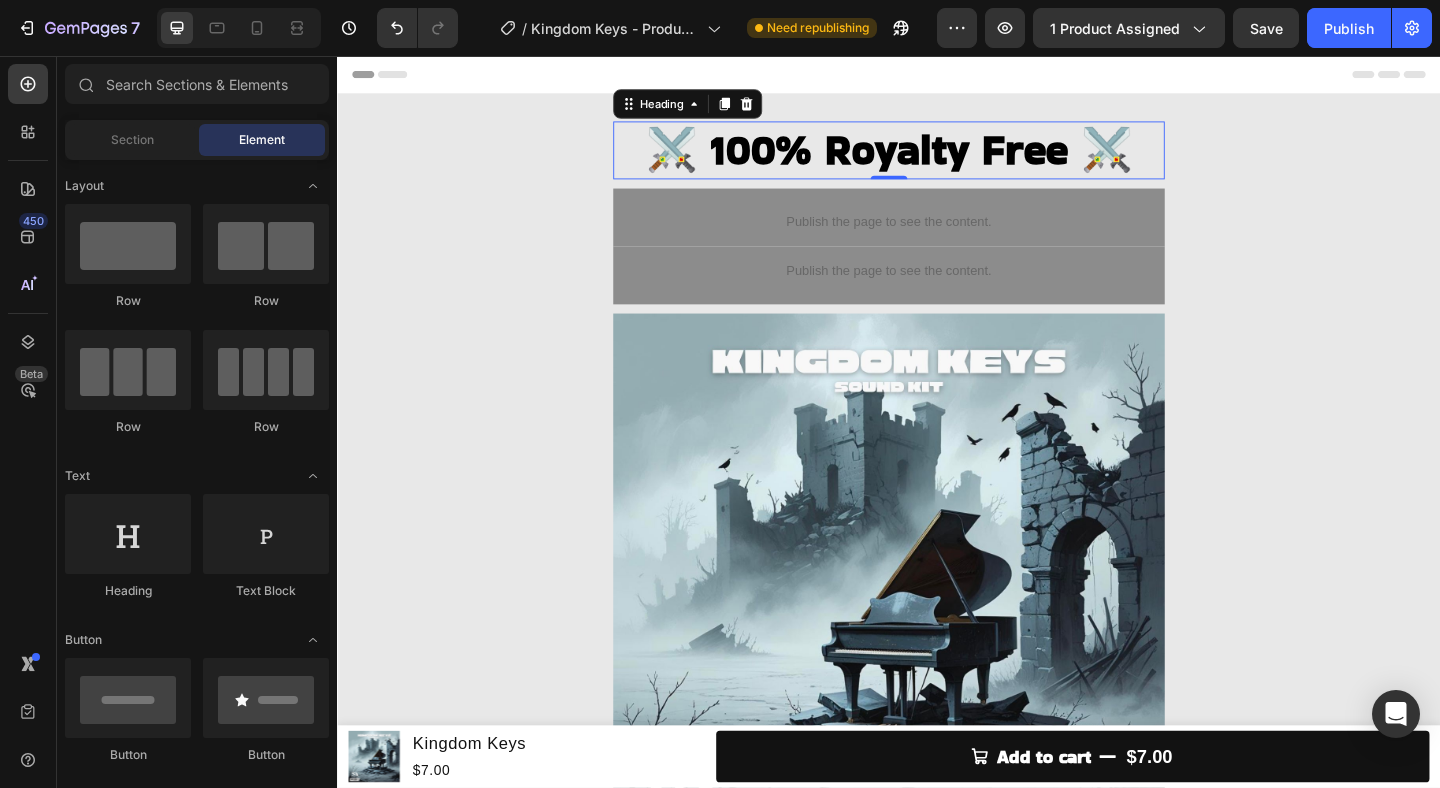 click on "⚔️ 100% Royalty Free ⚔️" at bounding box center [937, 158] 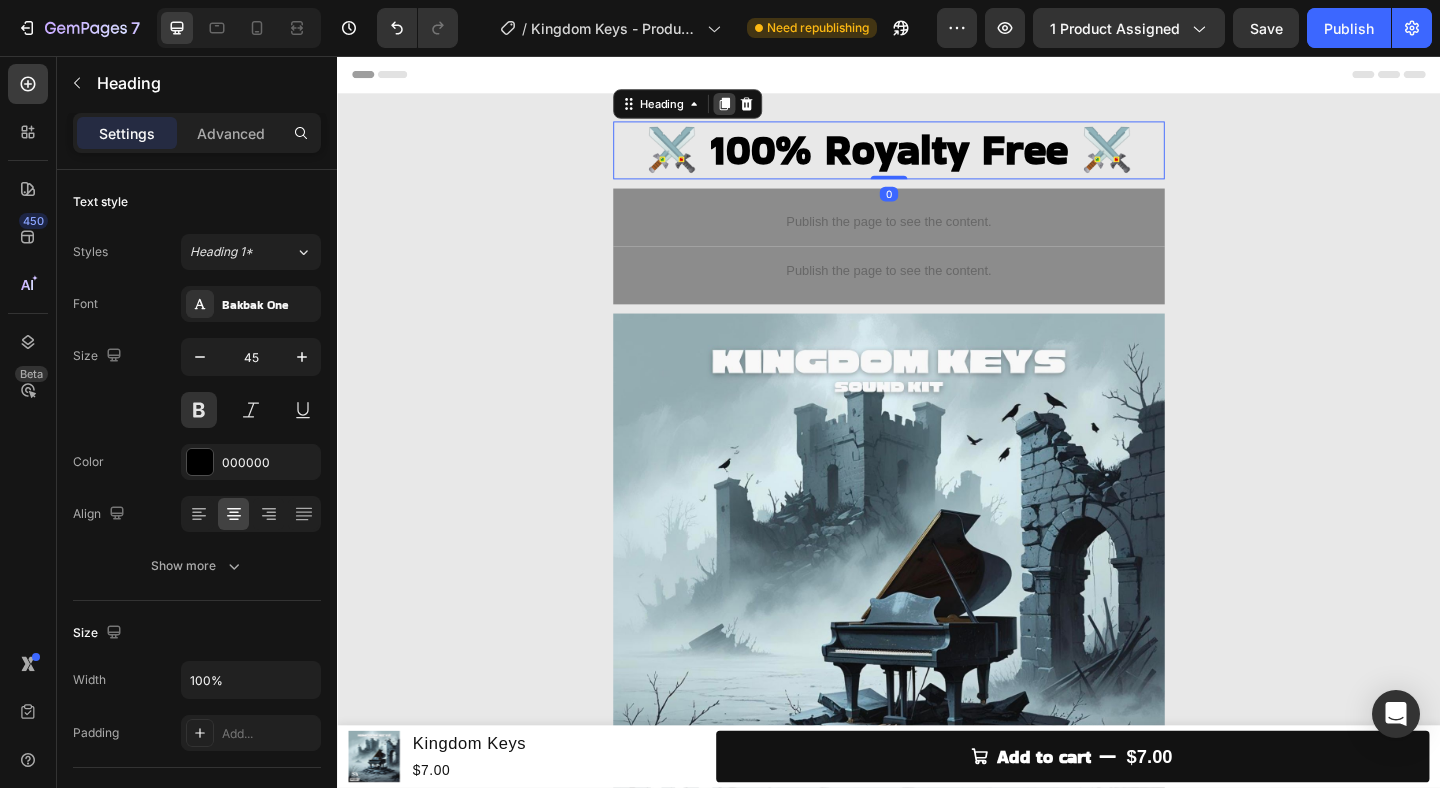click 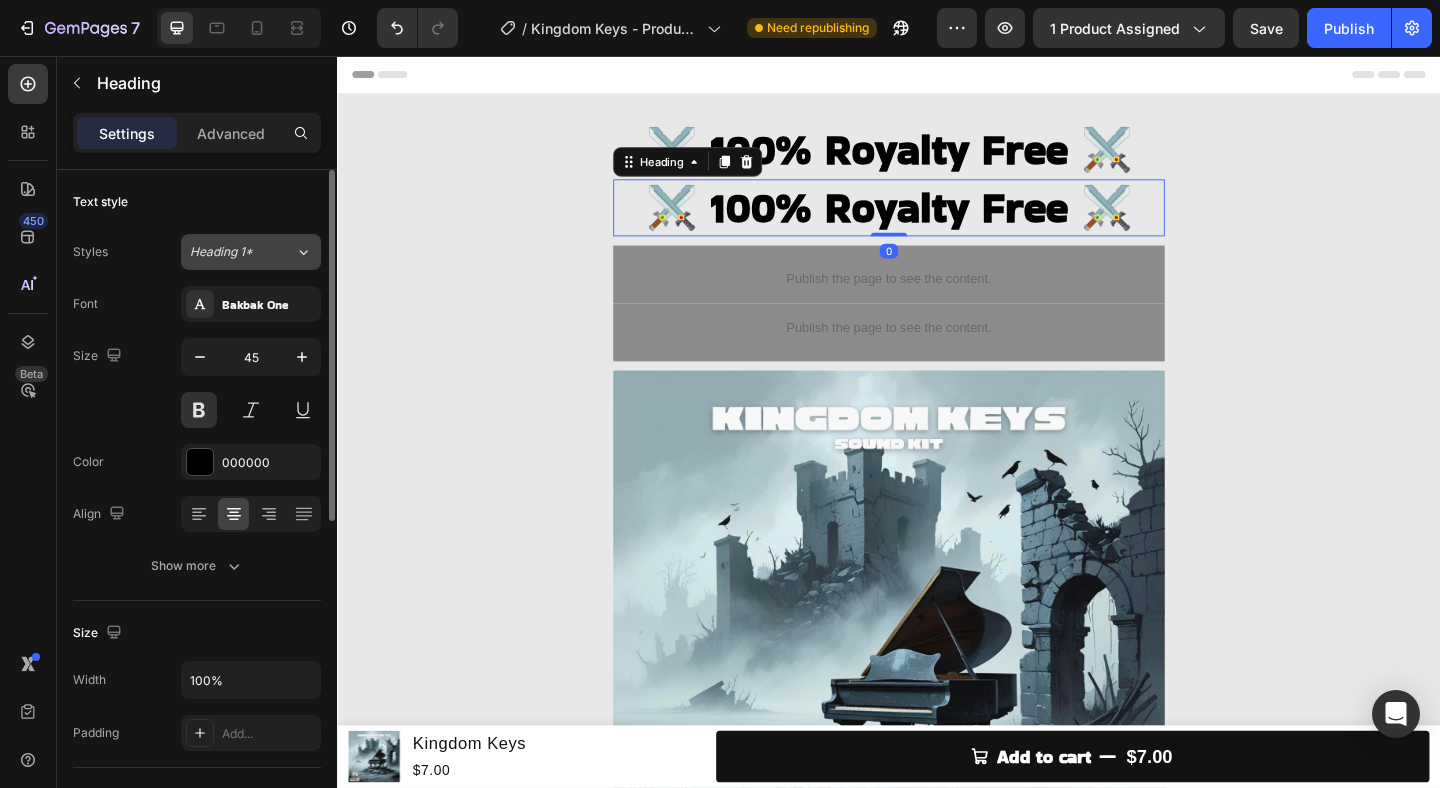 click on "Heading 1*" 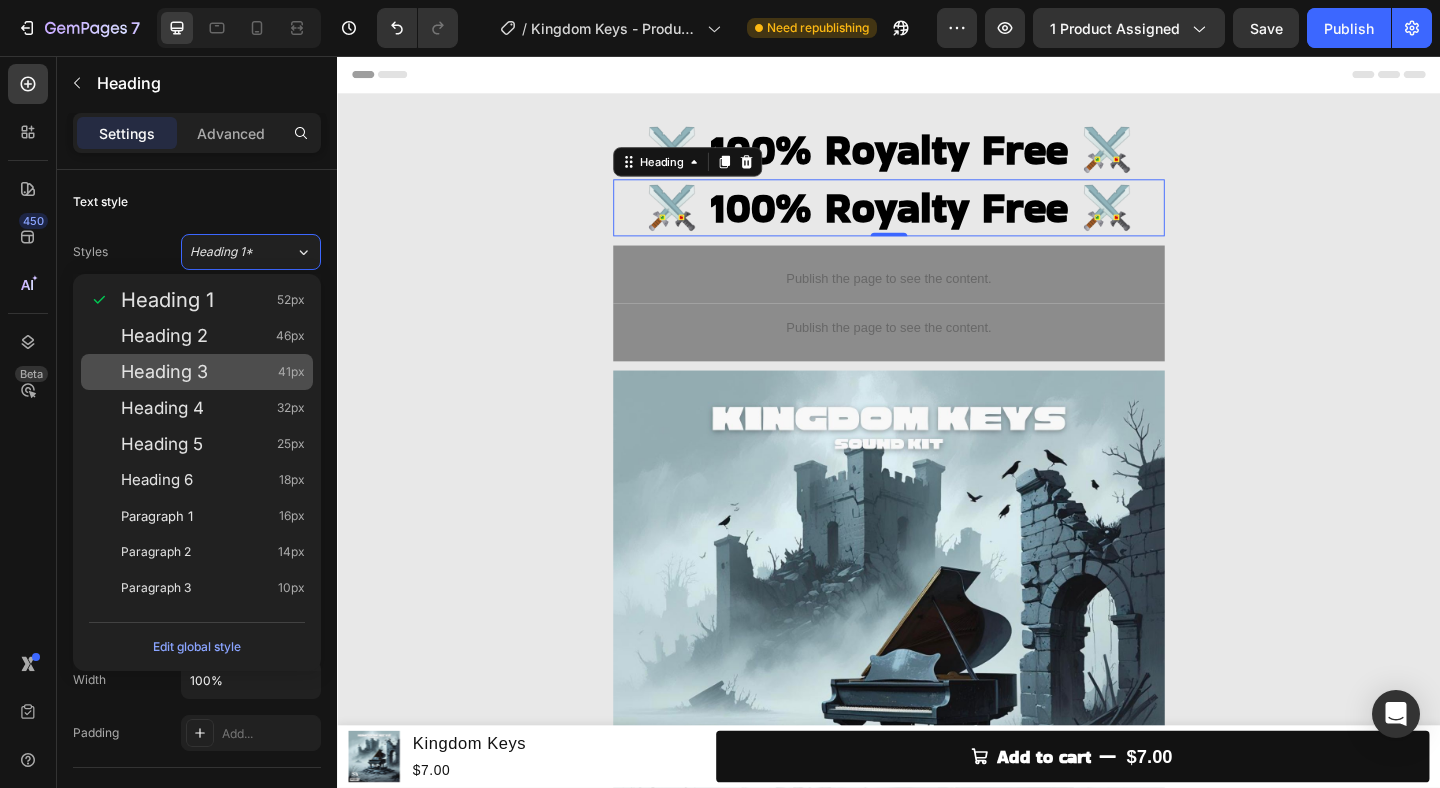 click on "Heading 3 41px" at bounding box center (213, 372) 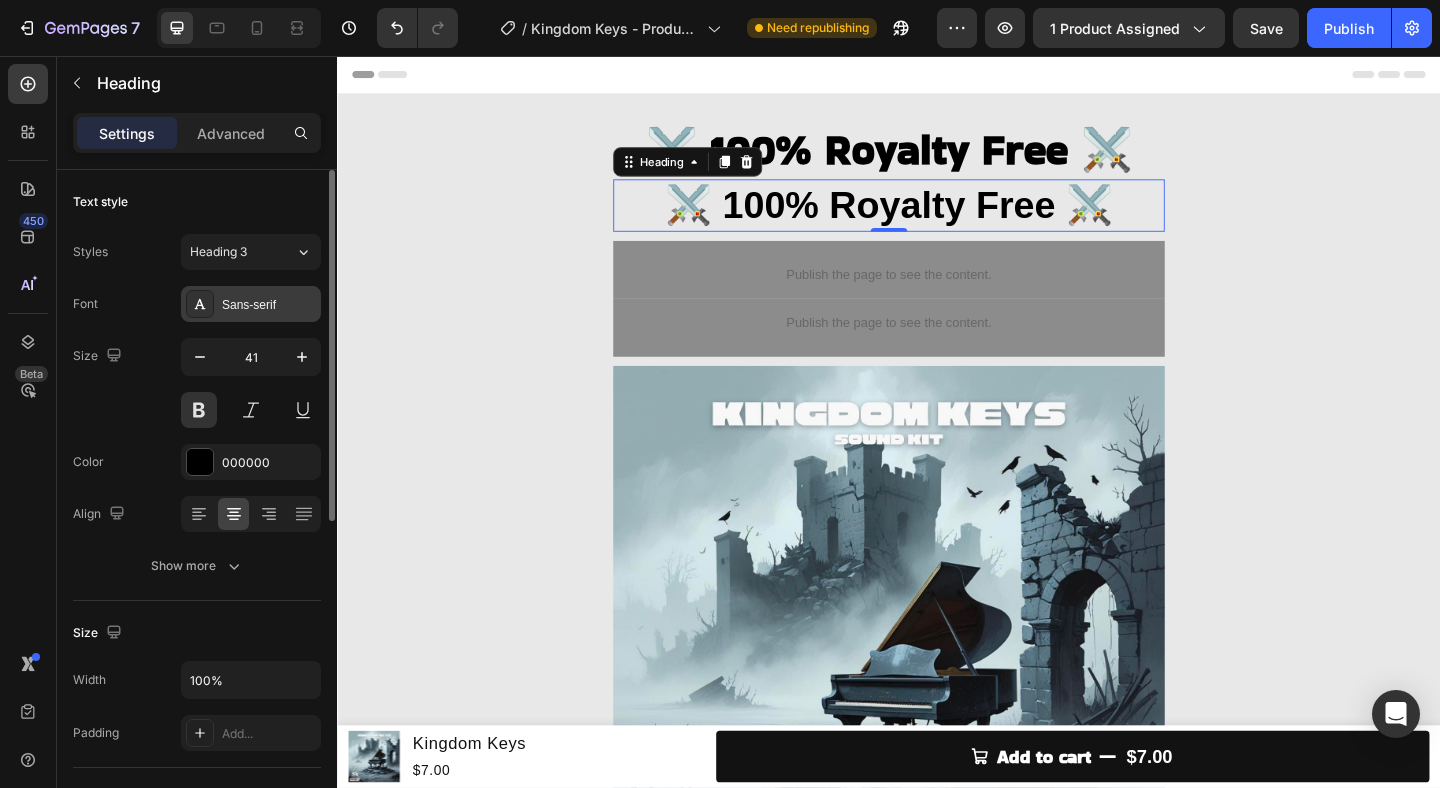 click on "Sans-serif" at bounding box center [269, 305] 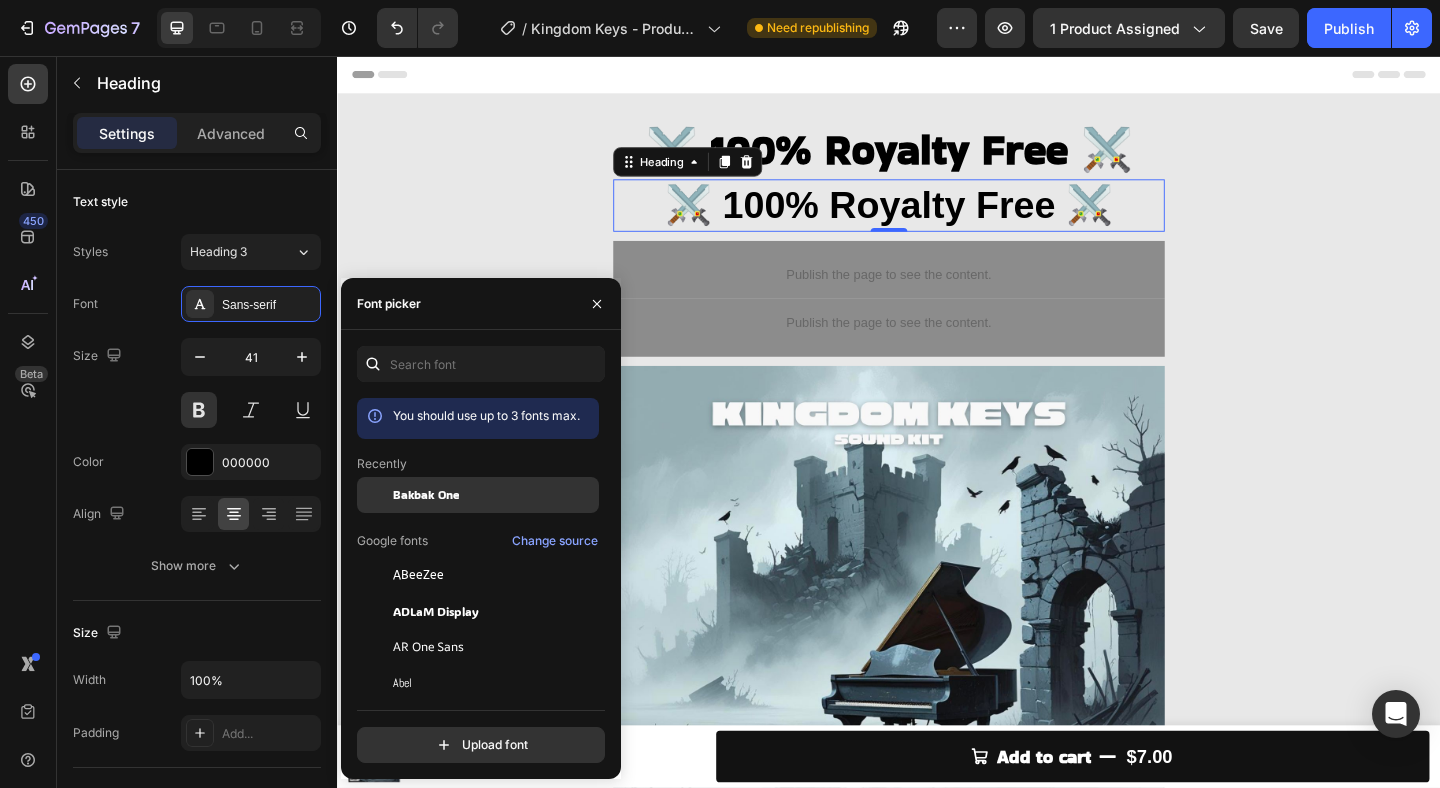 click on "Bakbak One" at bounding box center (426, 495) 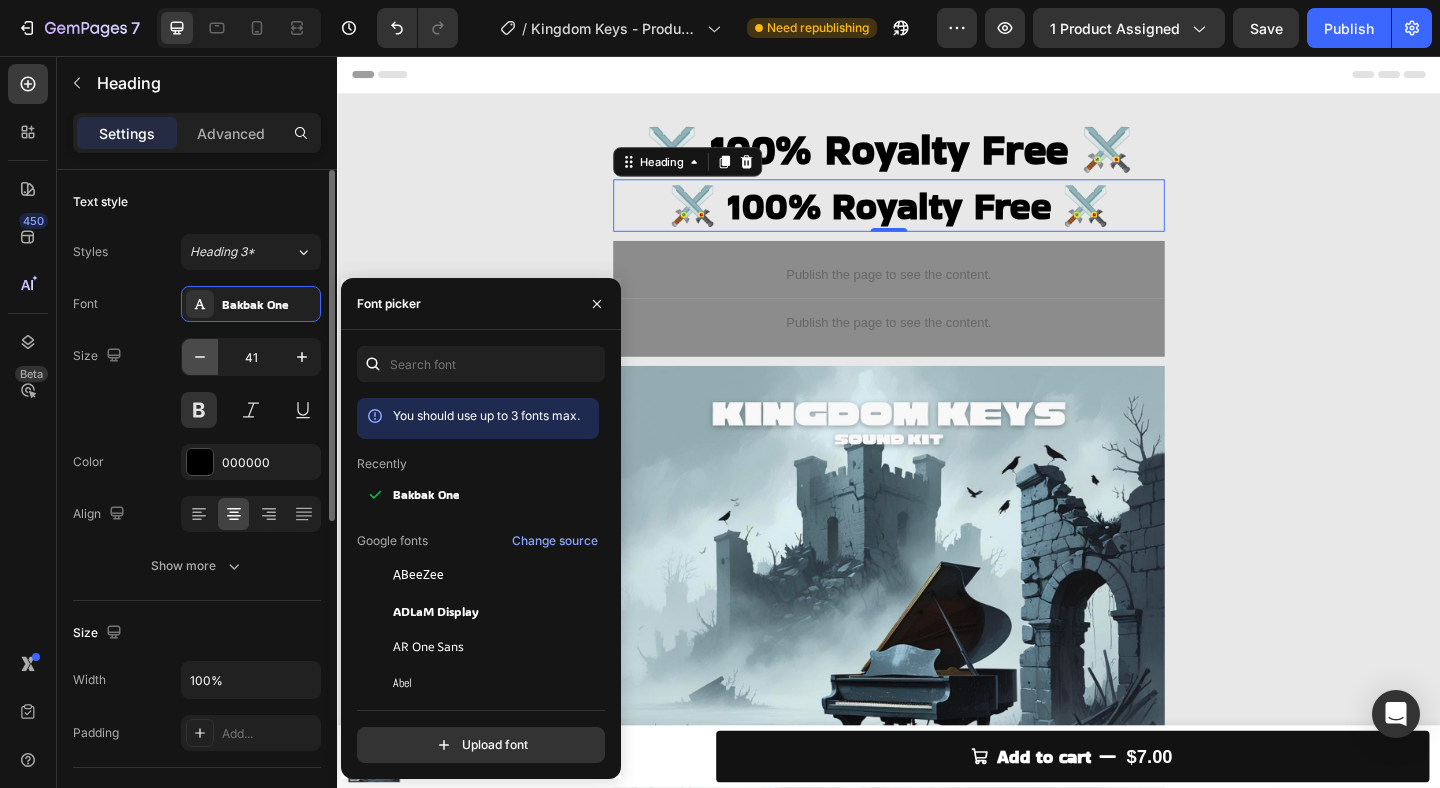 click 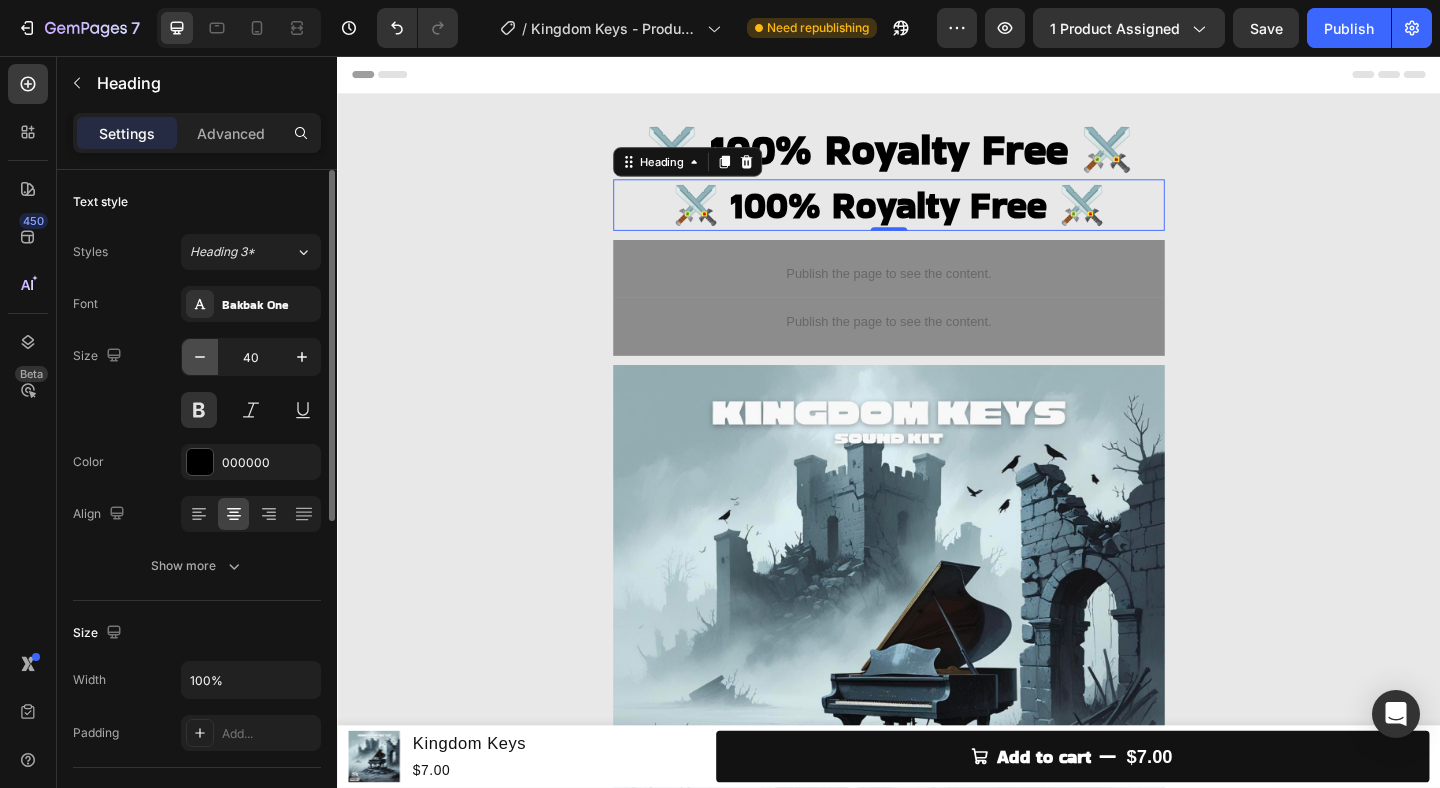 click 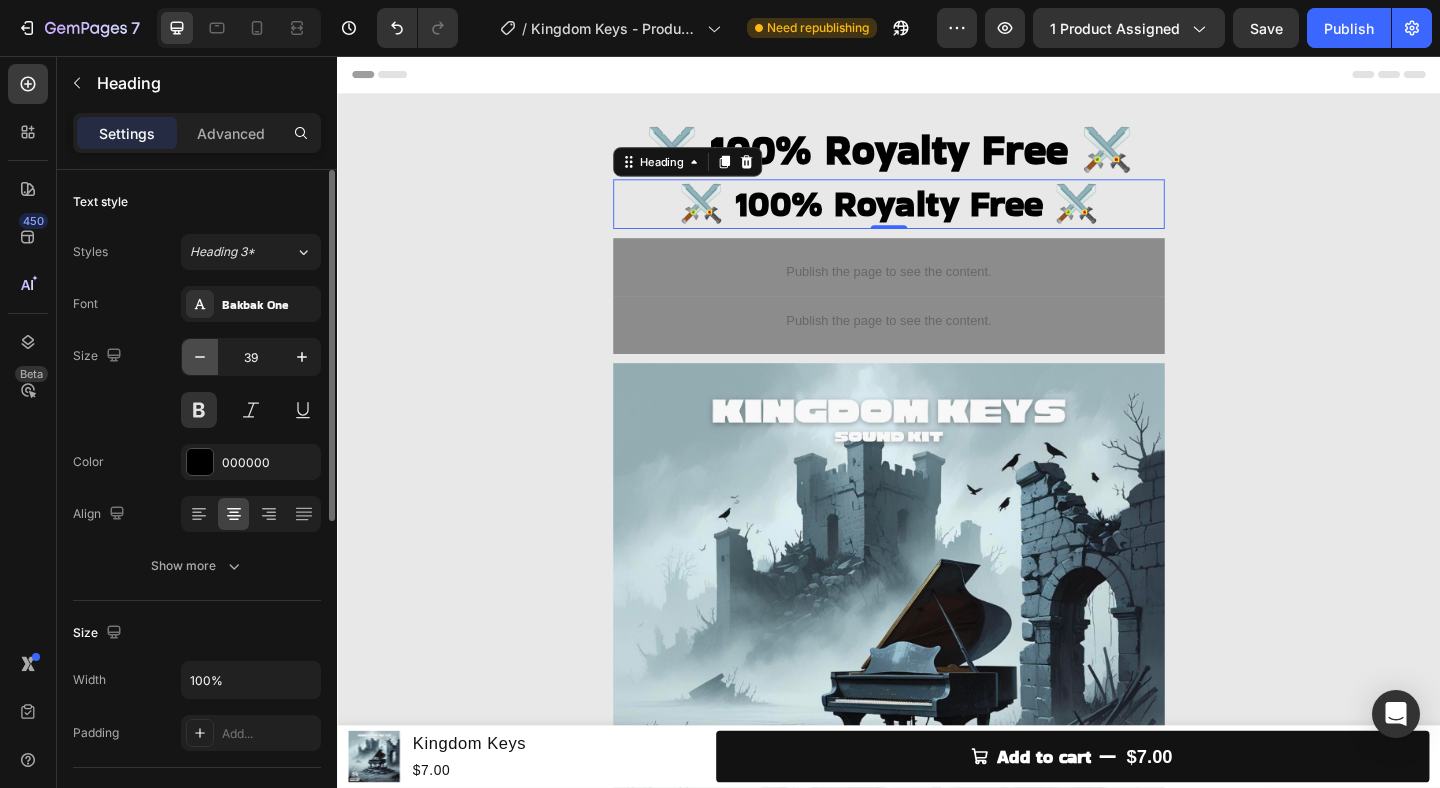 click 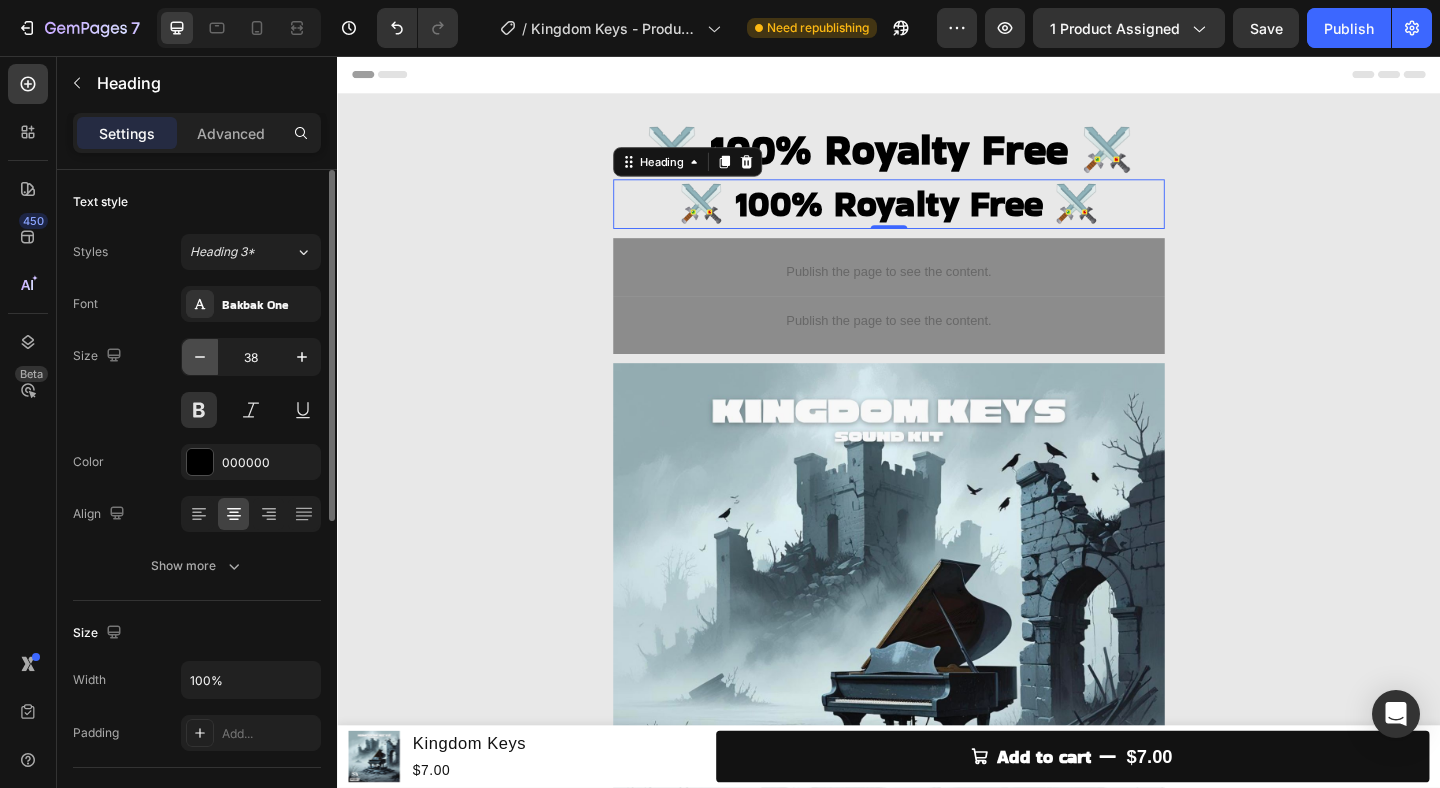 click 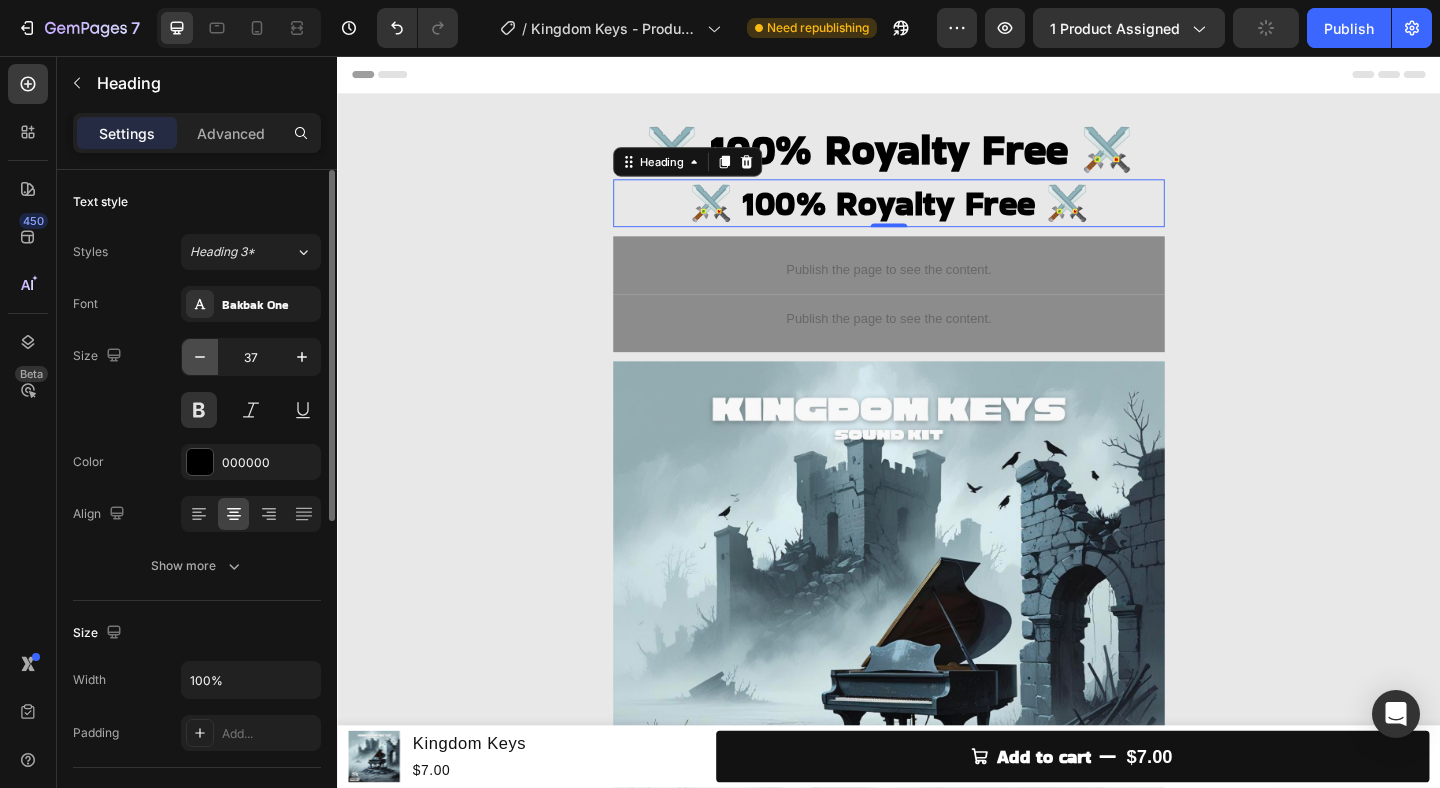 click 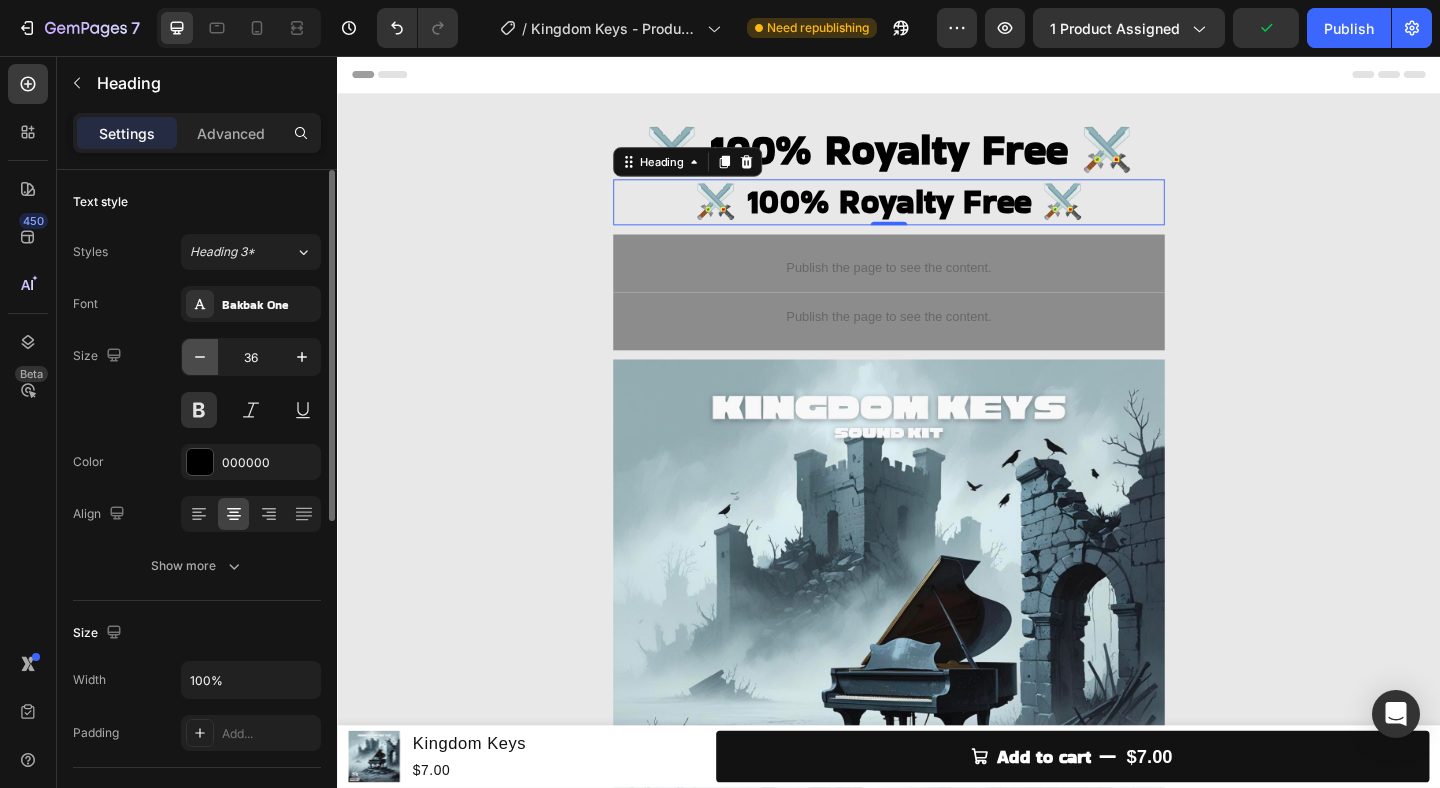click 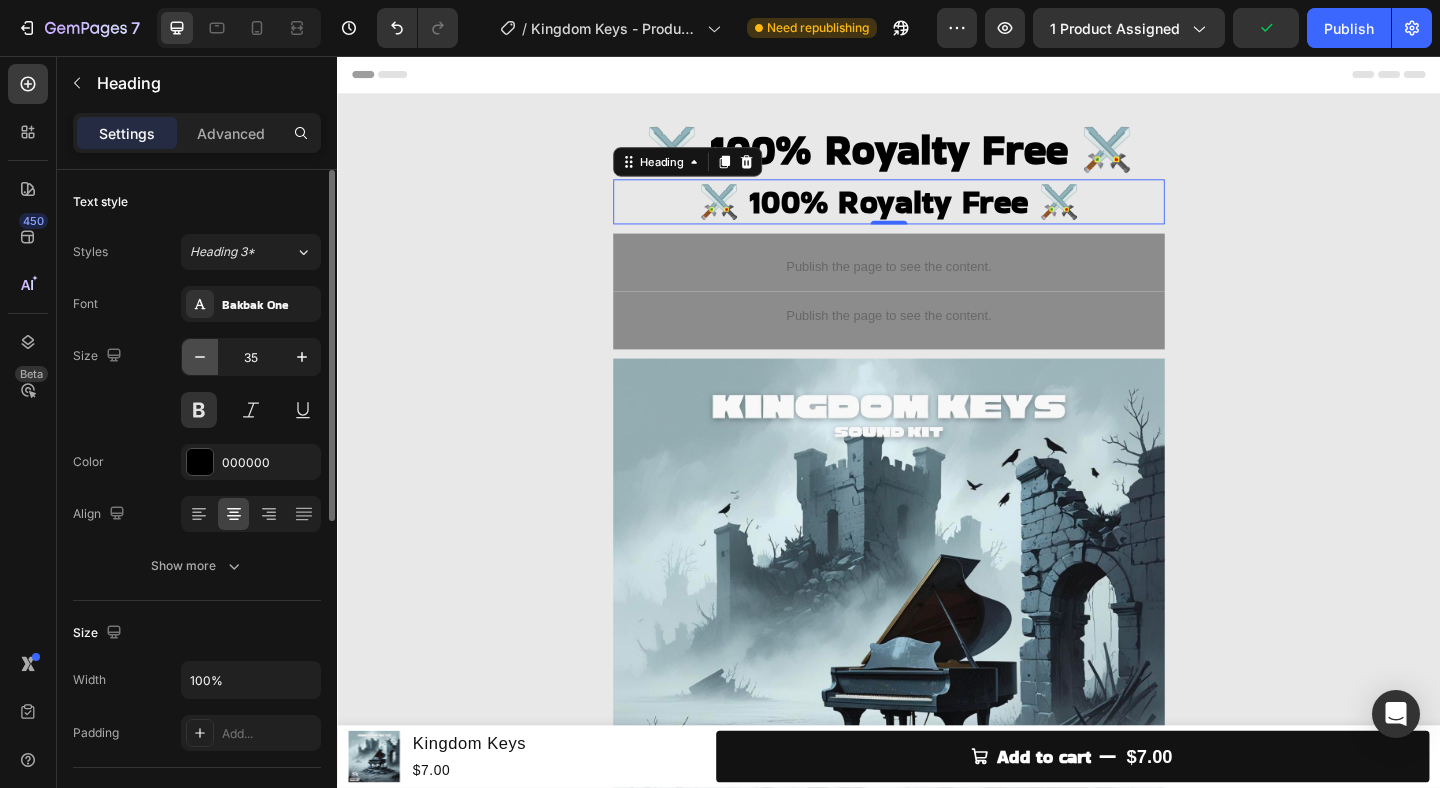 click 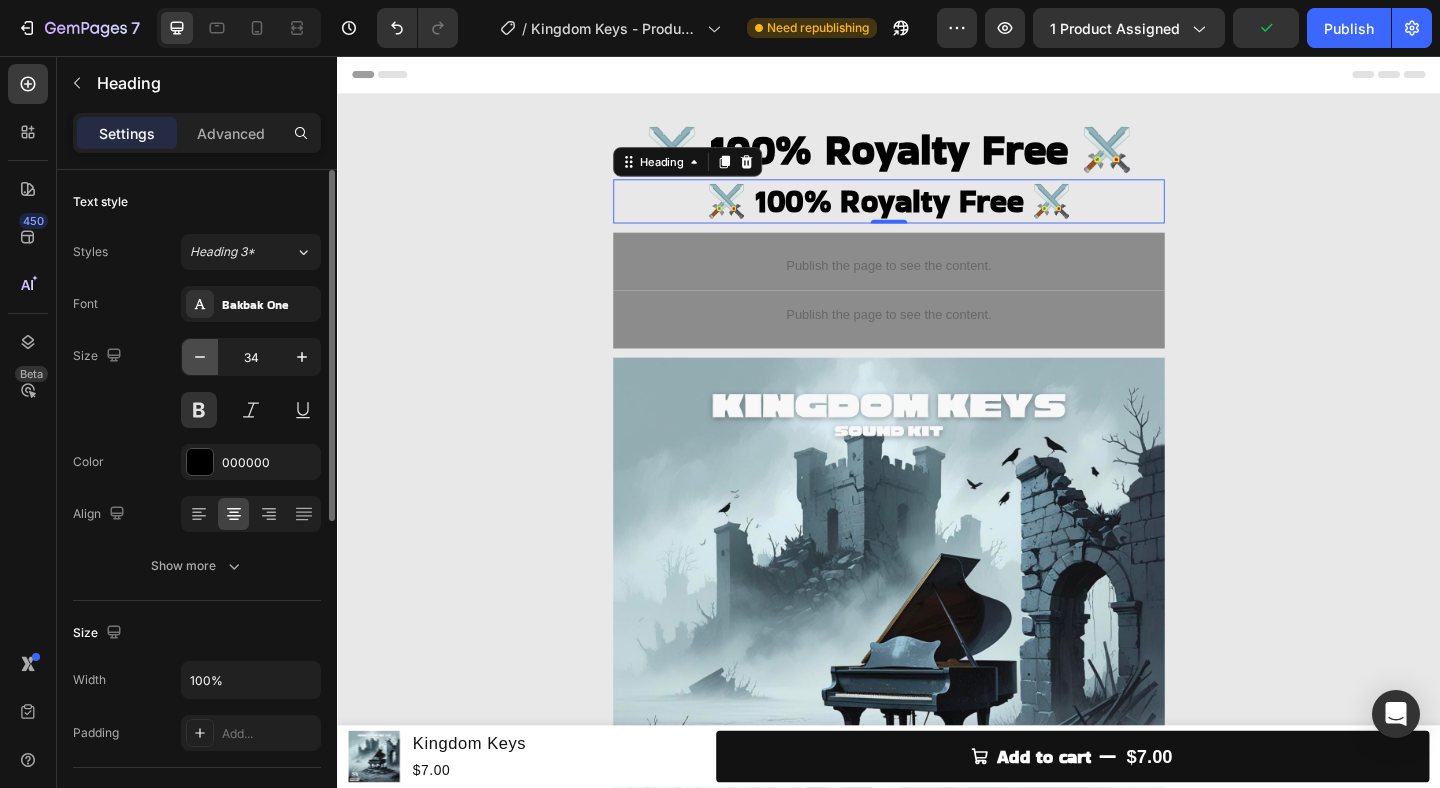 click 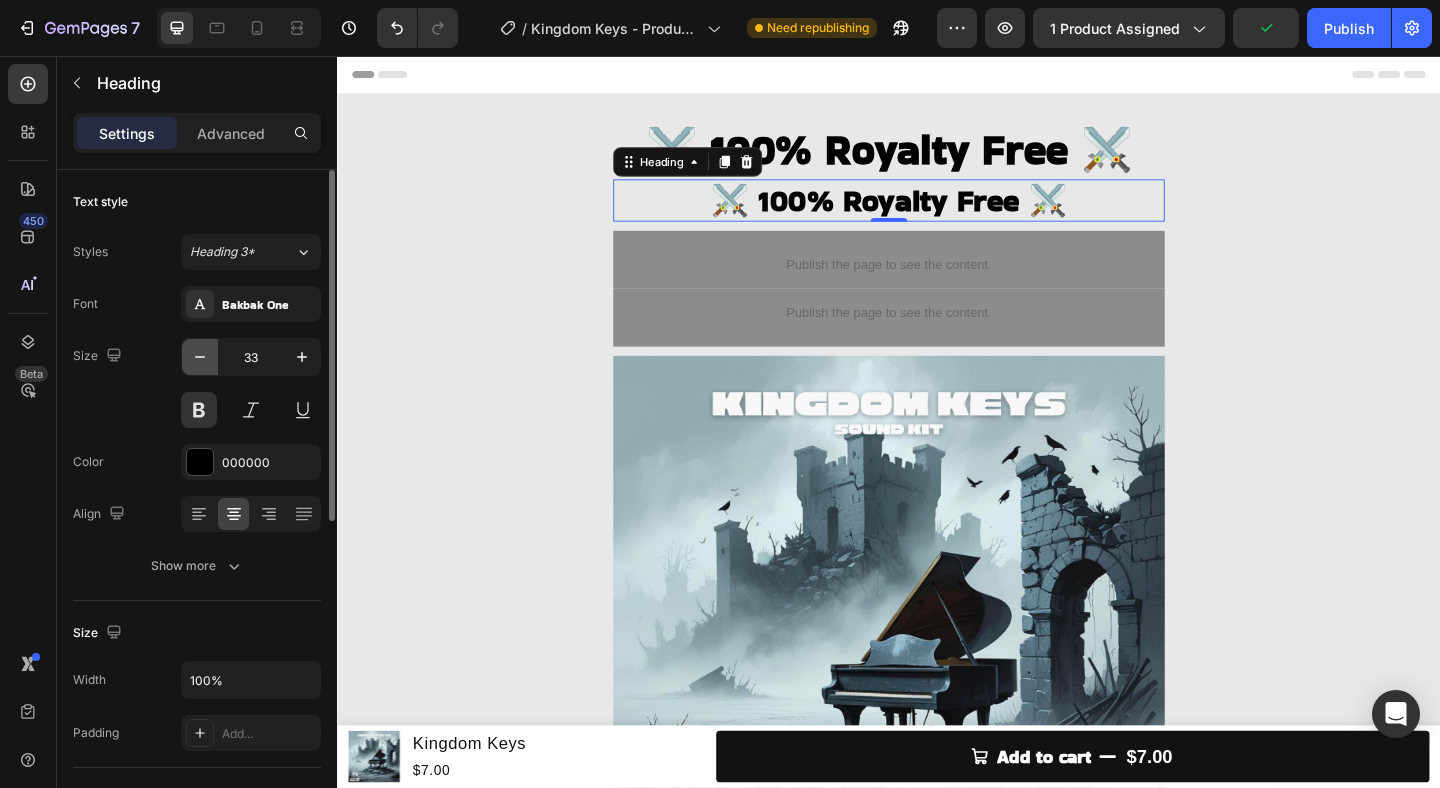 click 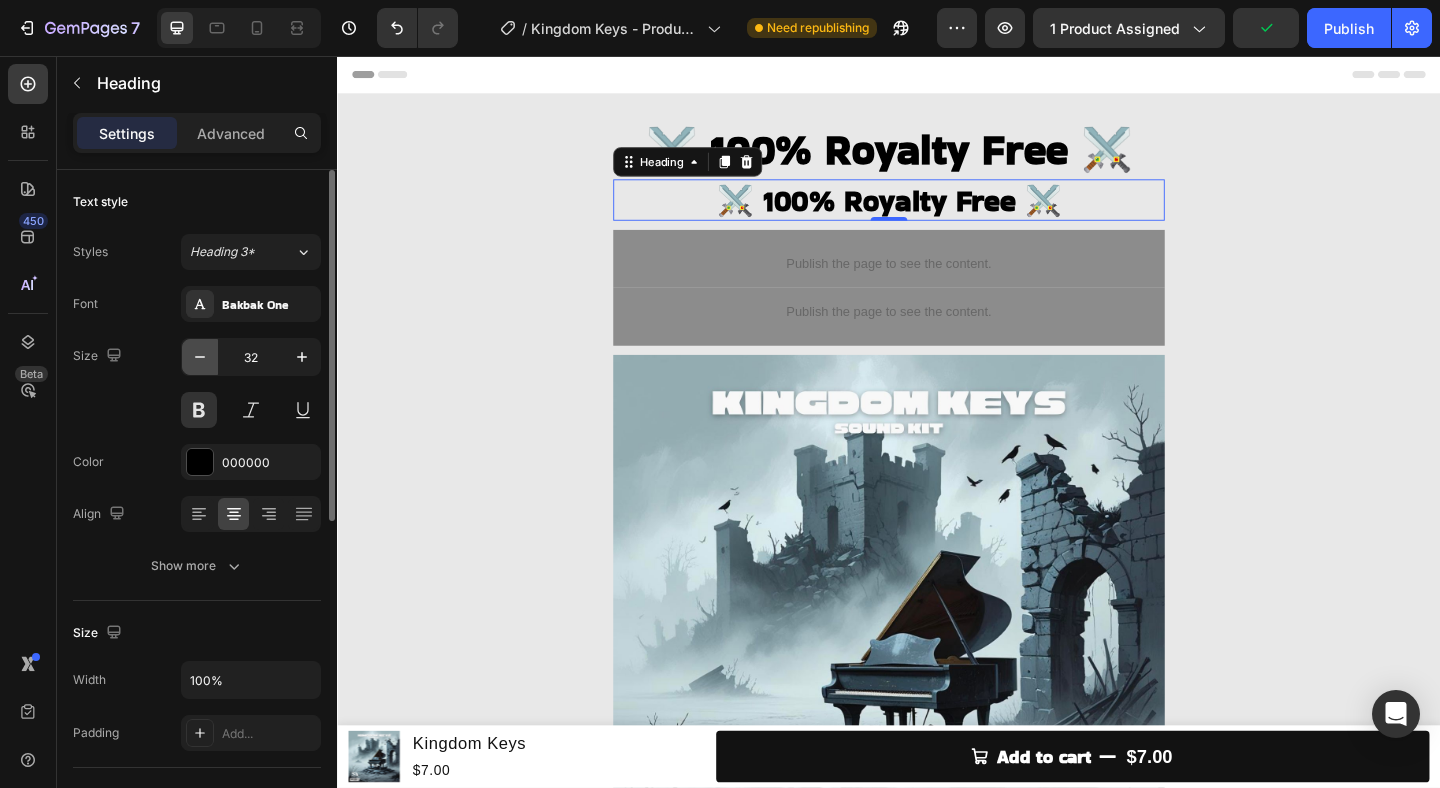 click 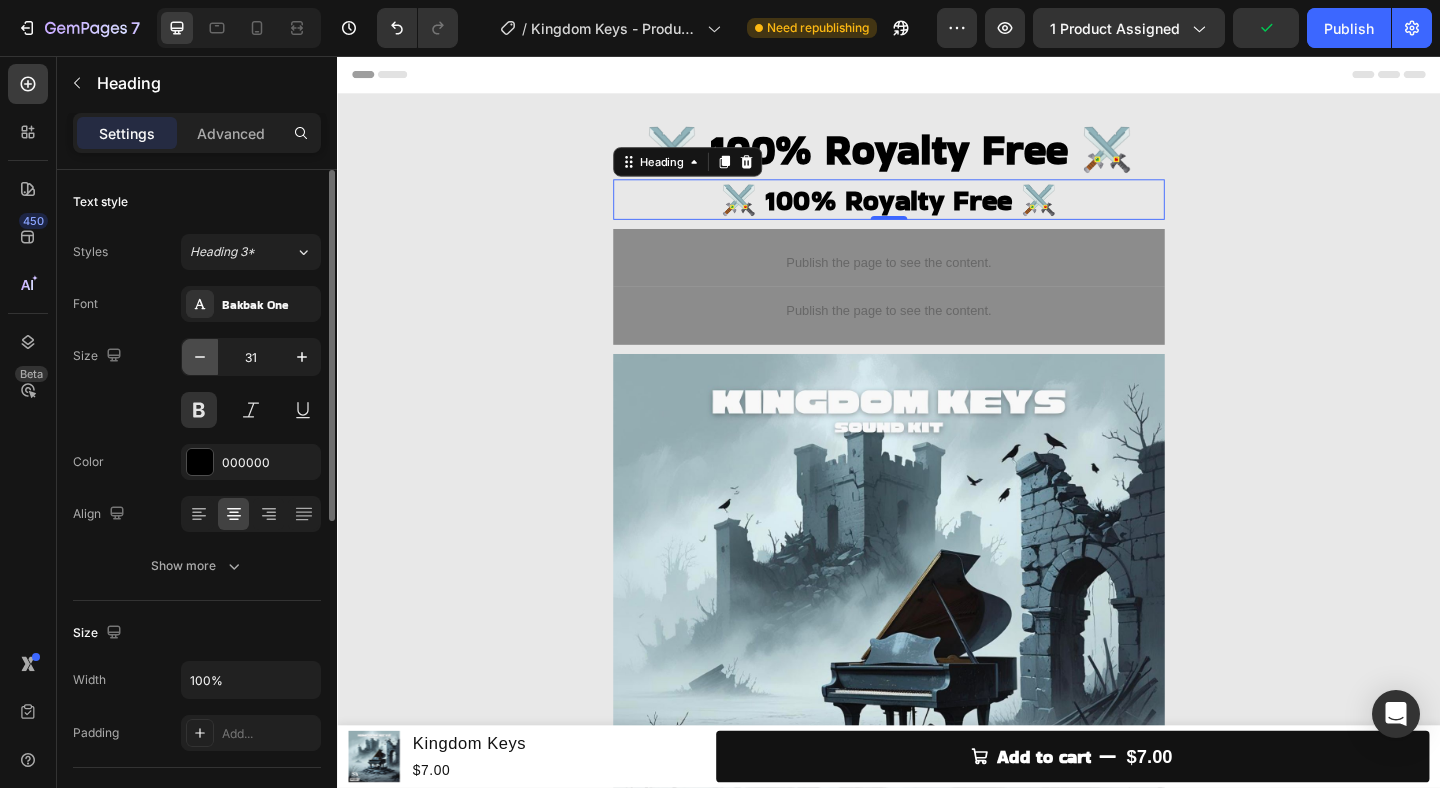 click 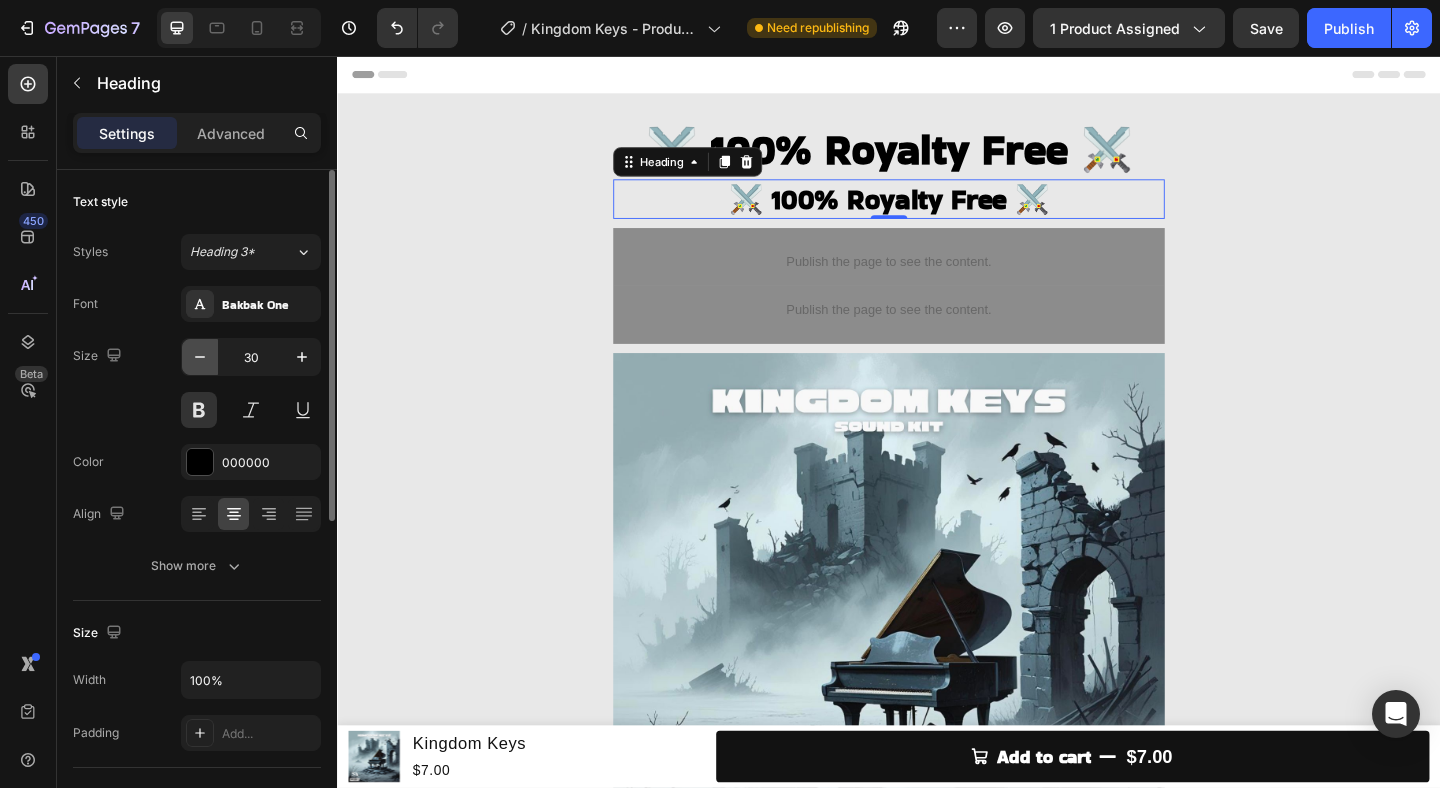 click 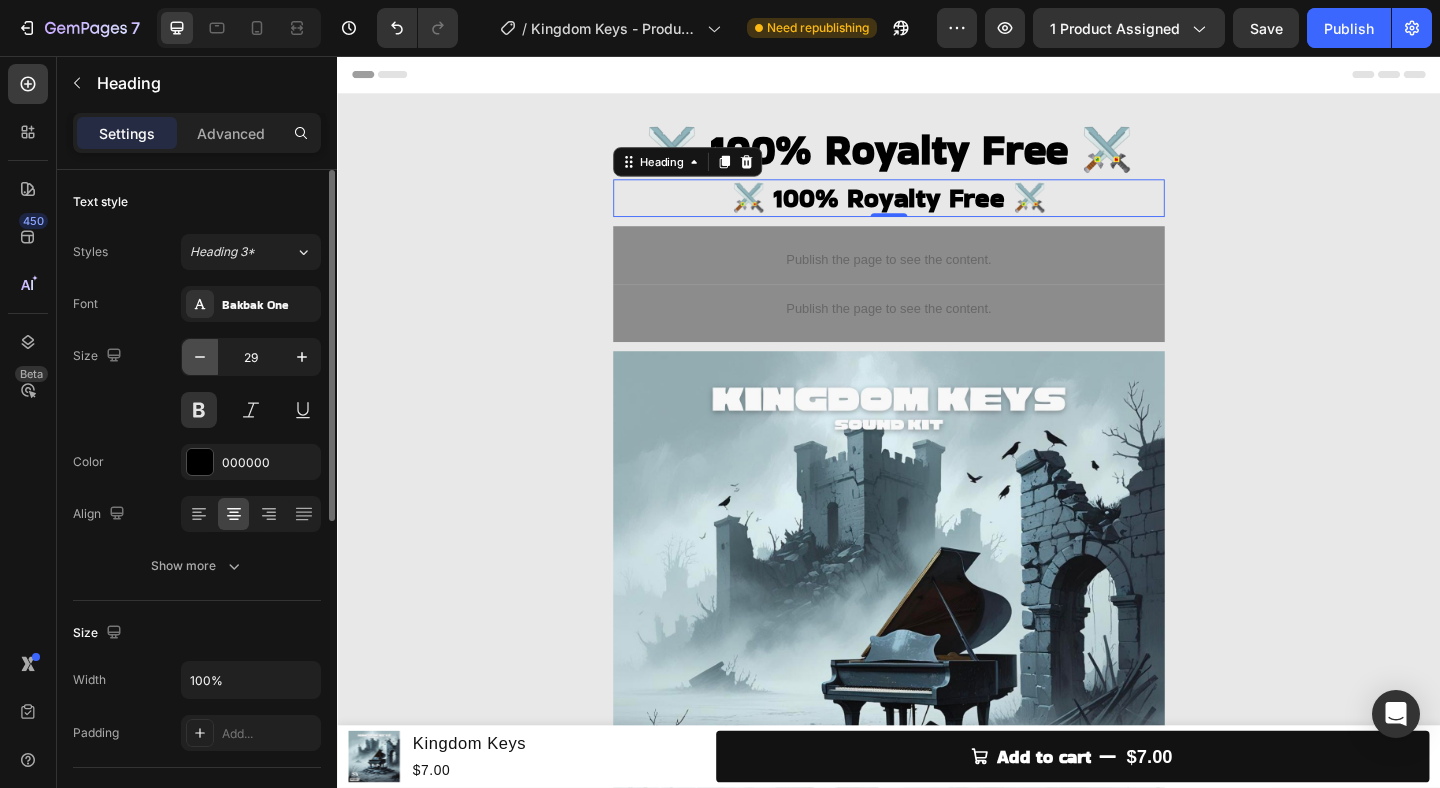 click 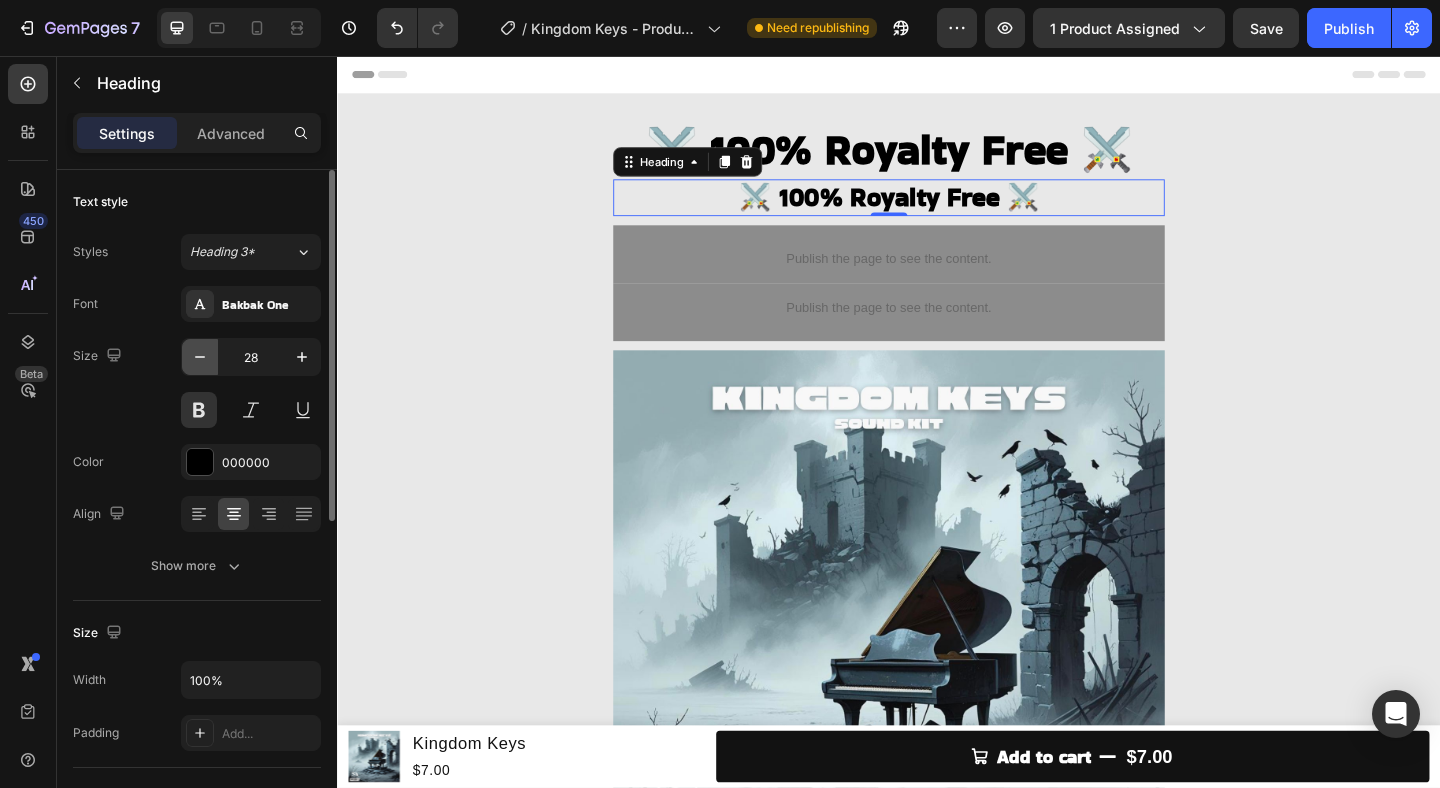 click 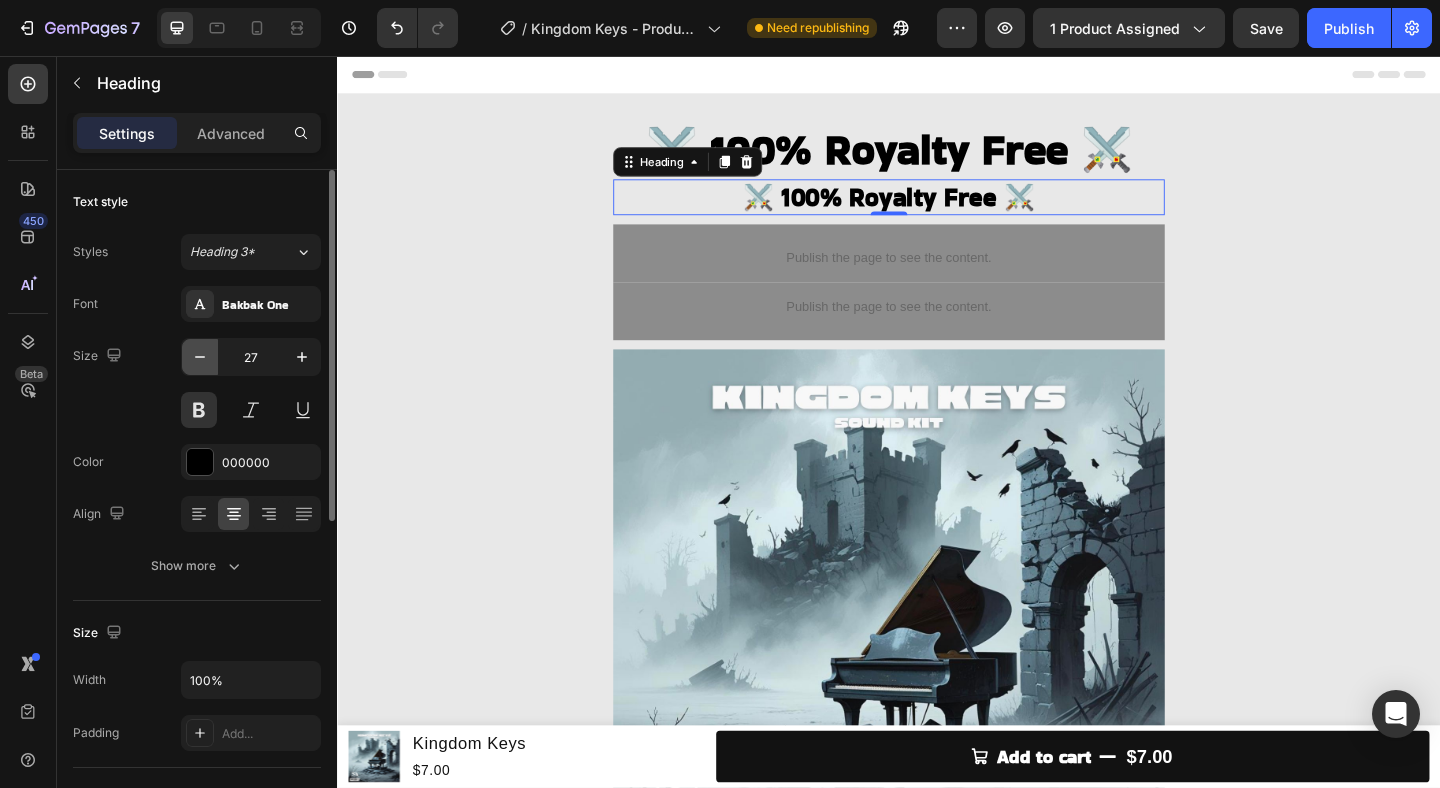 click 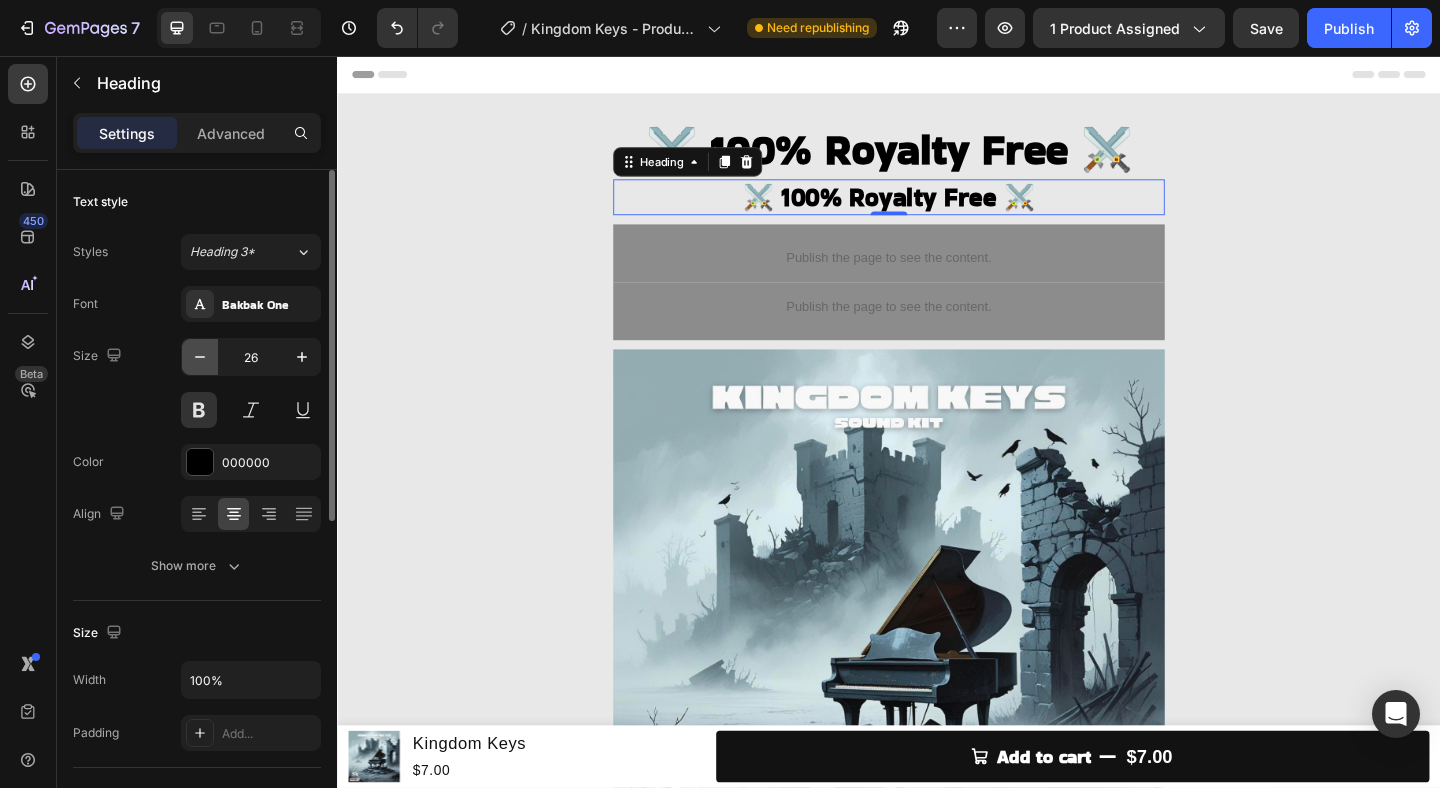 click 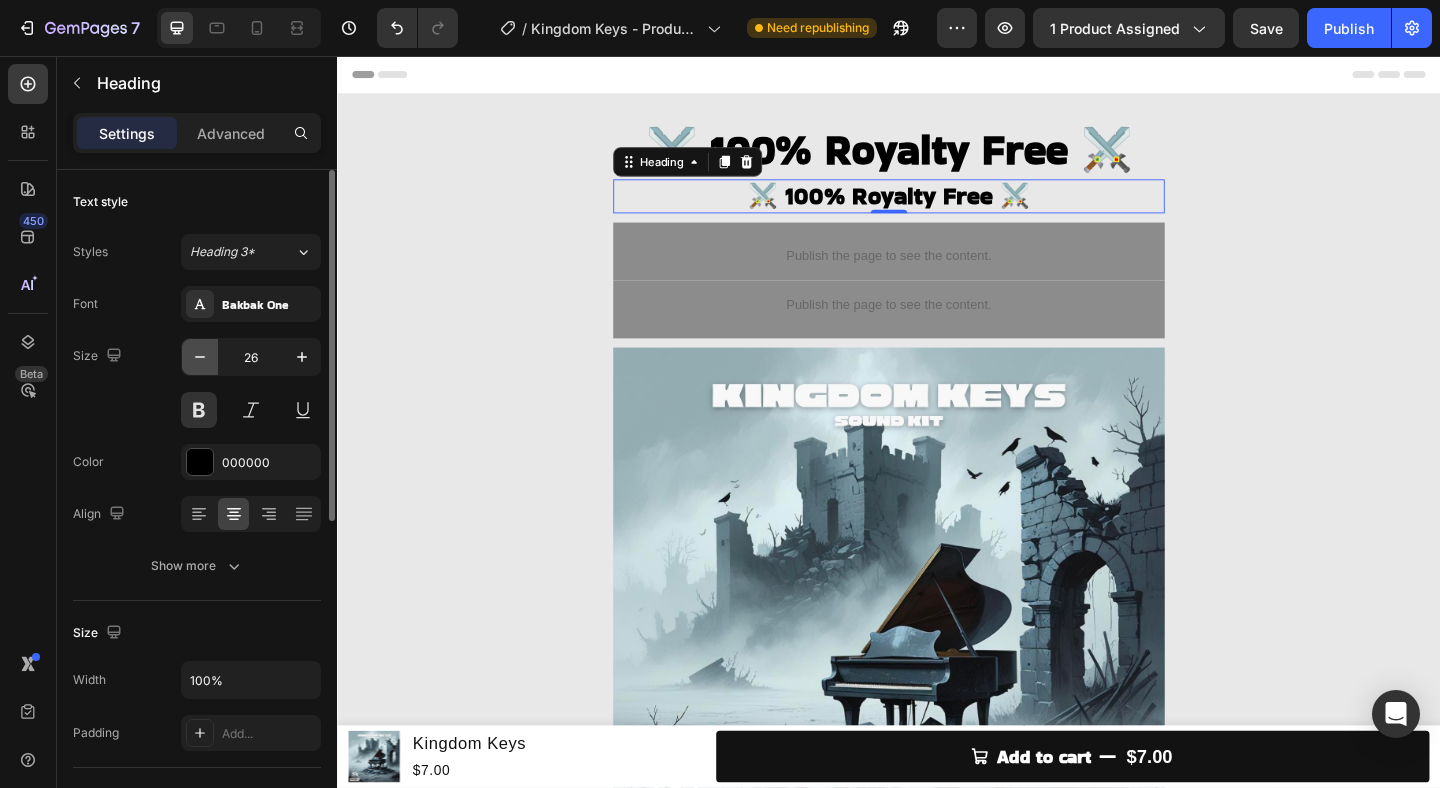 type on "25" 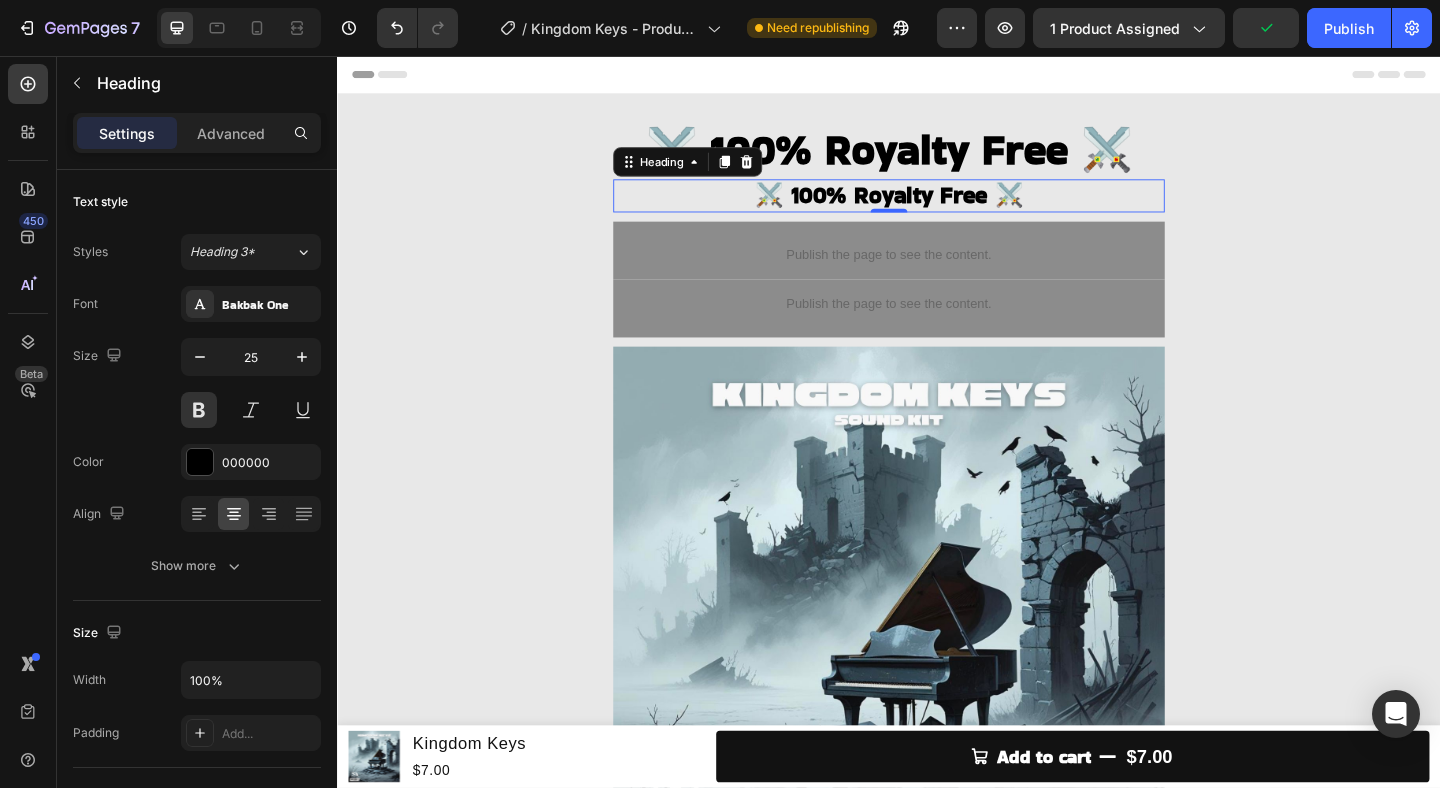 click on "⚔️ 100% Royalty Free ⚔️" at bounding box center (937, 208) 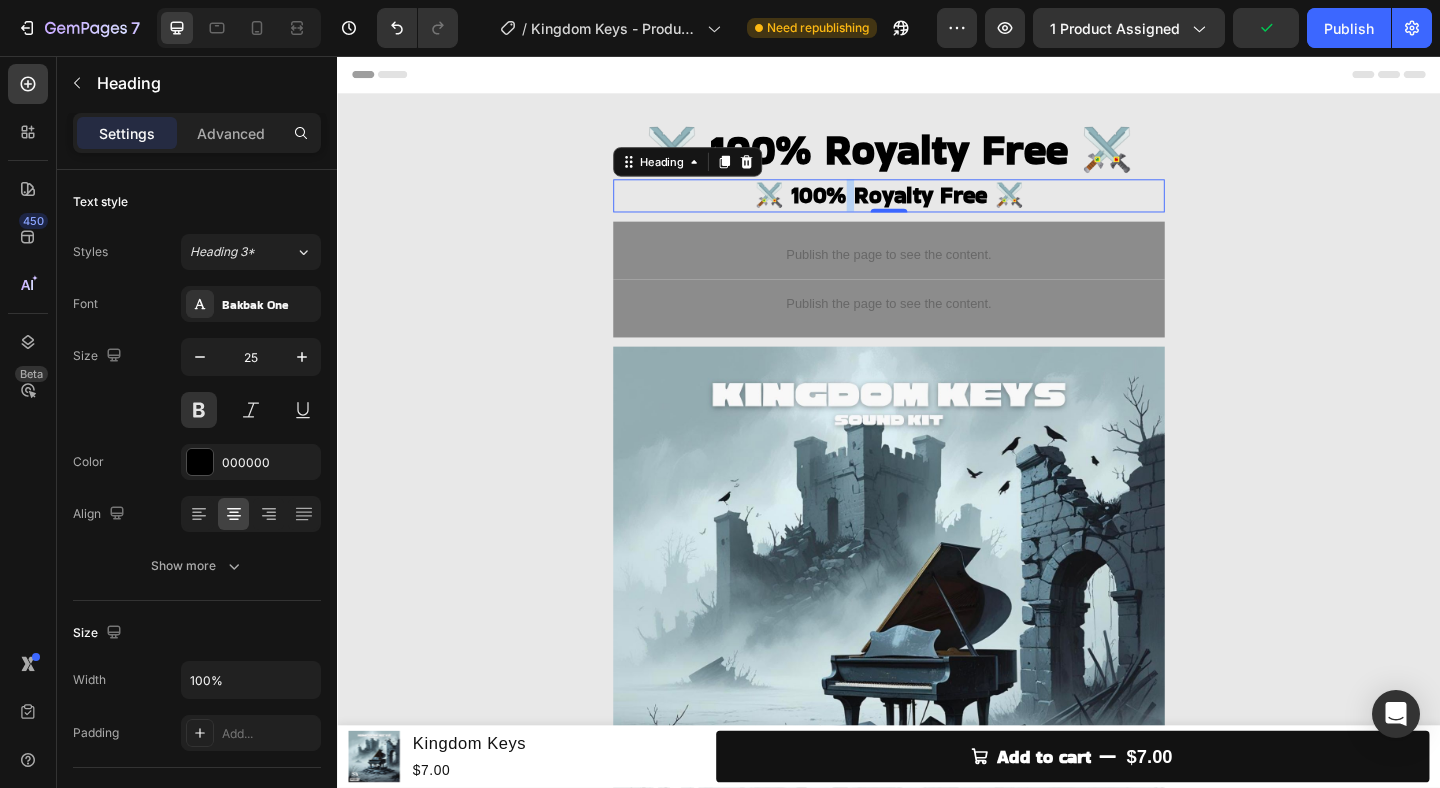 click on "⚔️ 100% Royalty Free ⚔️" at bounding box center [937, 208] 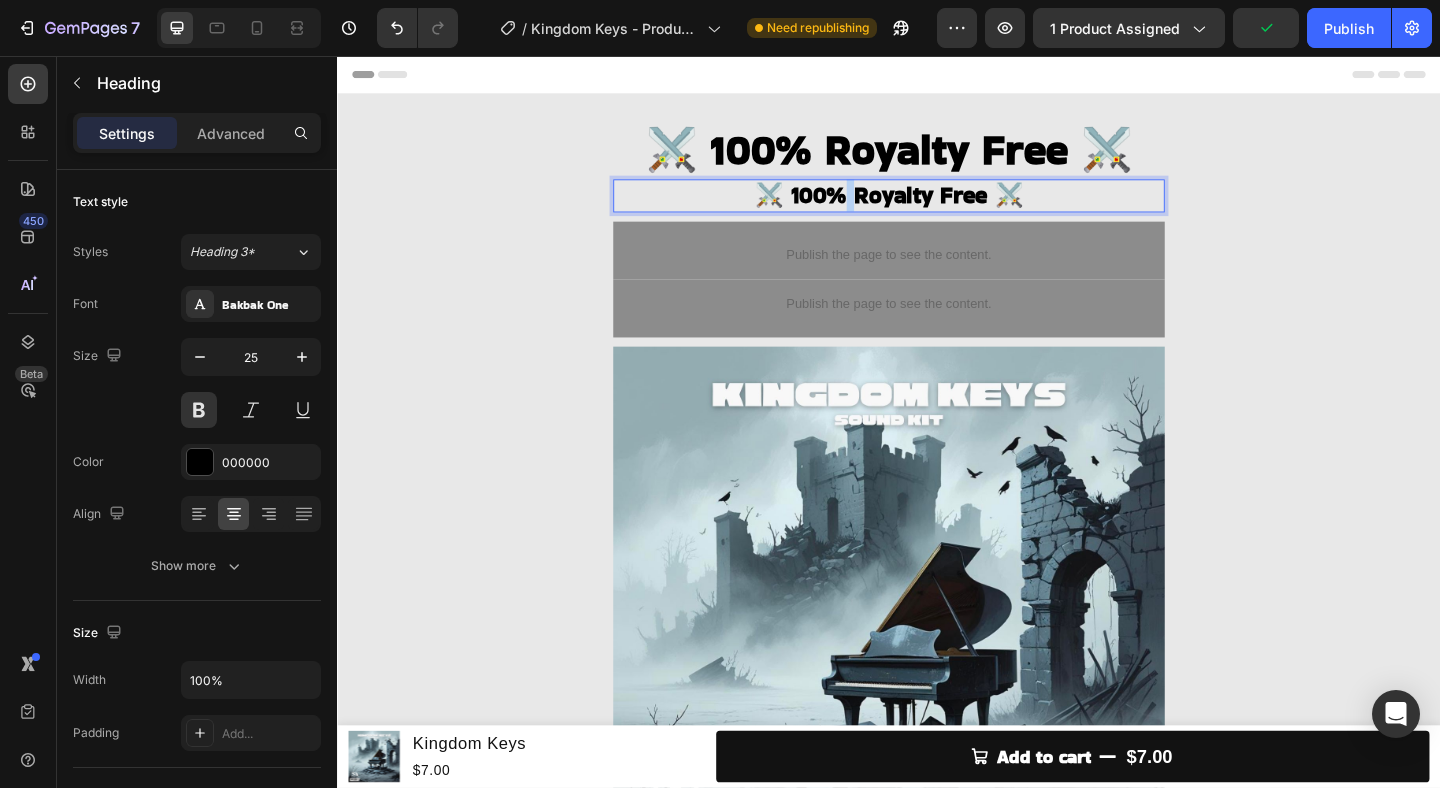 click on "⚔️ 100% Royalty Free ⚔️" at bounding box center (937, 208) 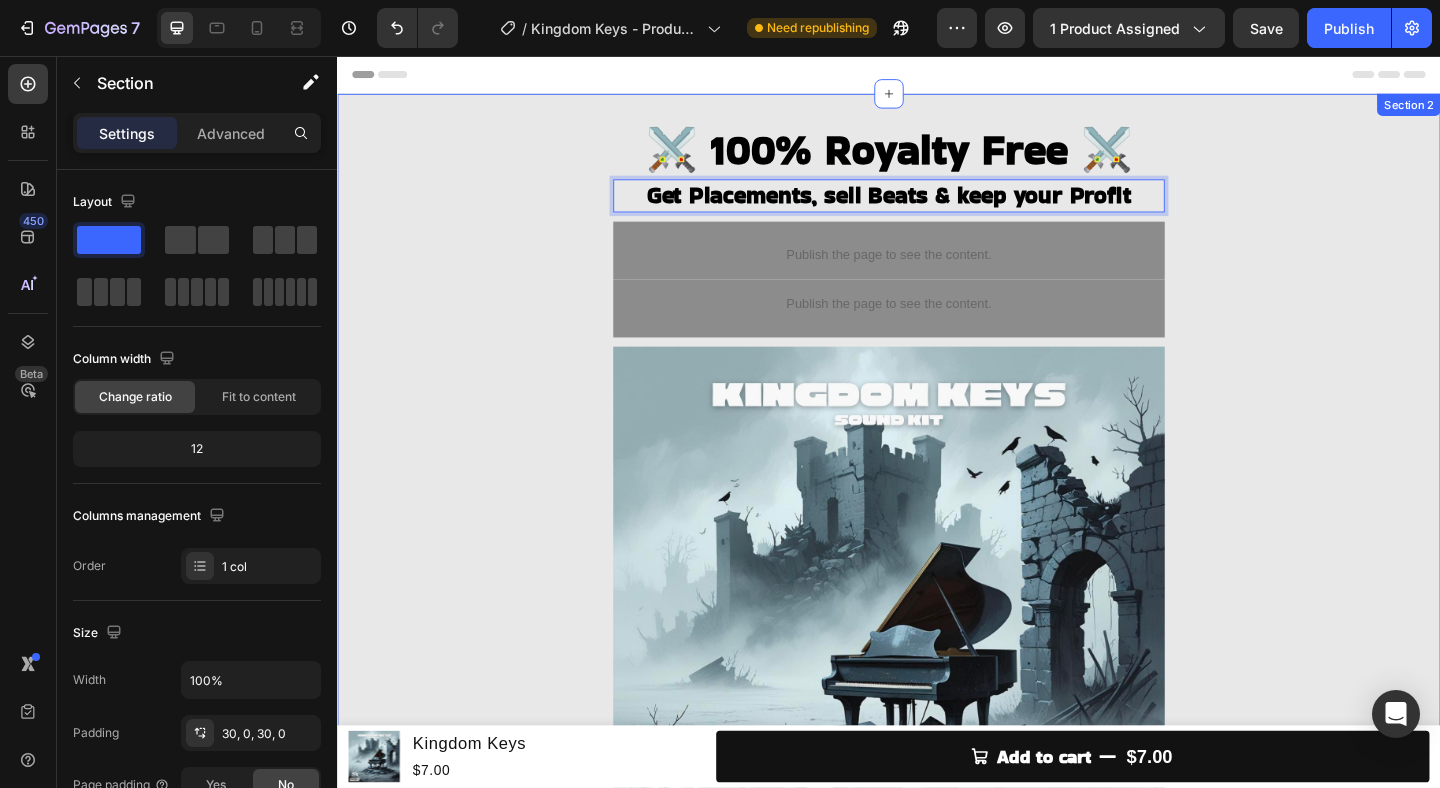 click on "⚔️ 100% Royalty Free ⚔️  Heading Get Placements, sell Beats & keep your Profit Heading   0
Publish the page to see the content.
Custom Code
Publish the page to see the content.
Custom Code Image Tell Stories with your music by using this Sound Kit.  Unlock melody loops, melody starters and atmospheric texture sounds to add this depth in your production.  Text Block Drag & drop ready wav & midi files Royalty Free for Selling Beats Online Loops & Starters Bpm & Key labeled Item List CHECK AVAILABILITY Button Product" at bounding box center (937, 707) 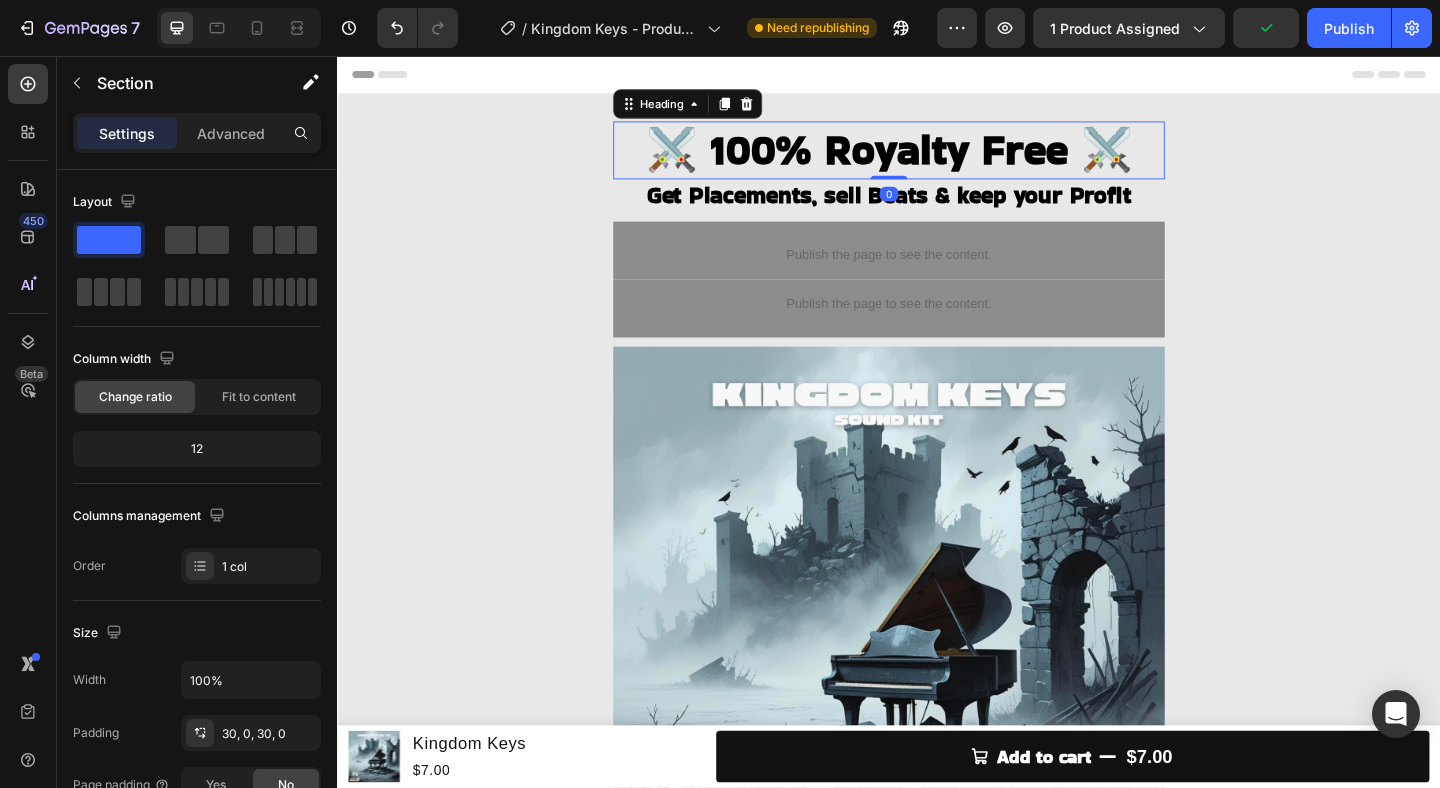 click on "⚔️ 100% Royalty Free ⚔️" at bounding box center (937, 158) 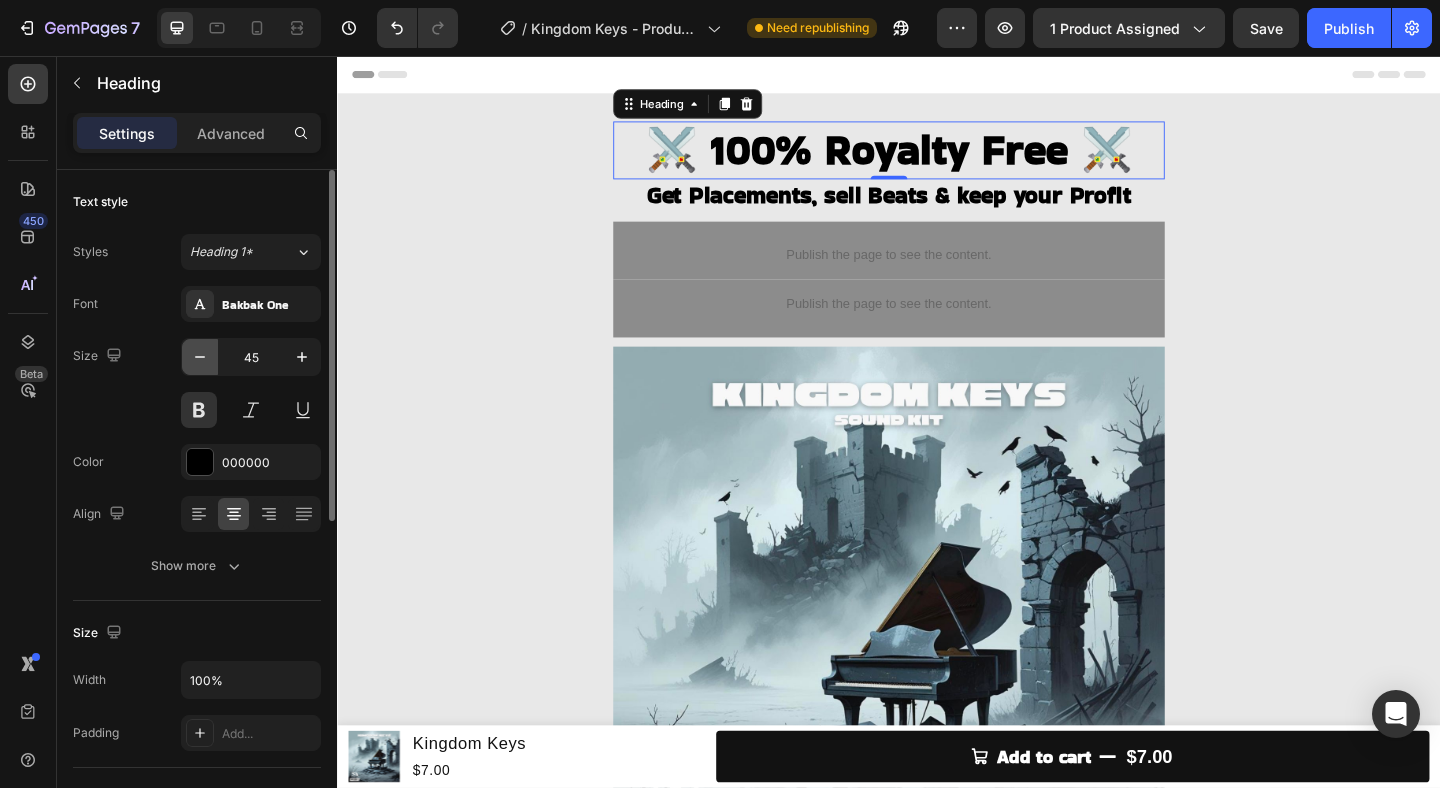 click 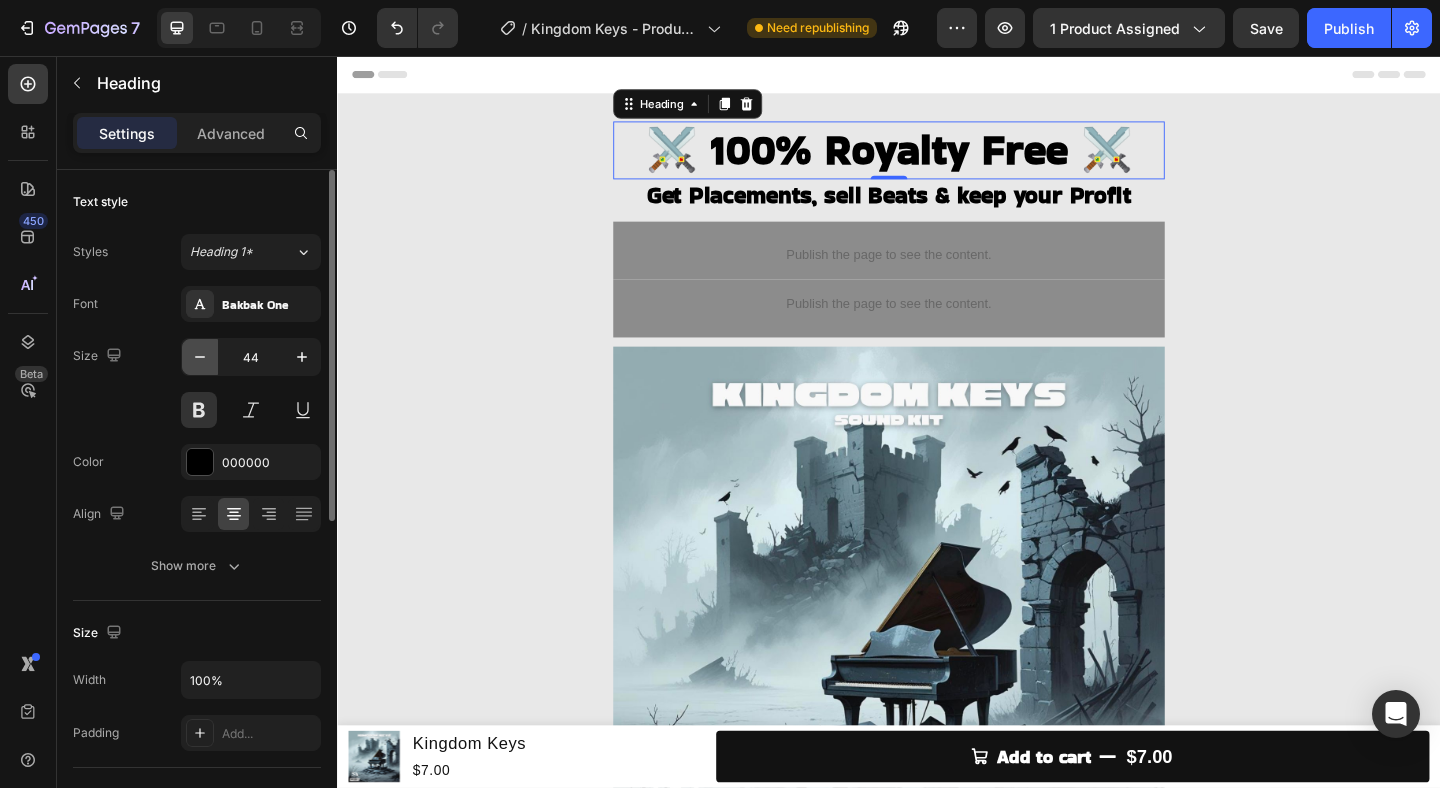 click 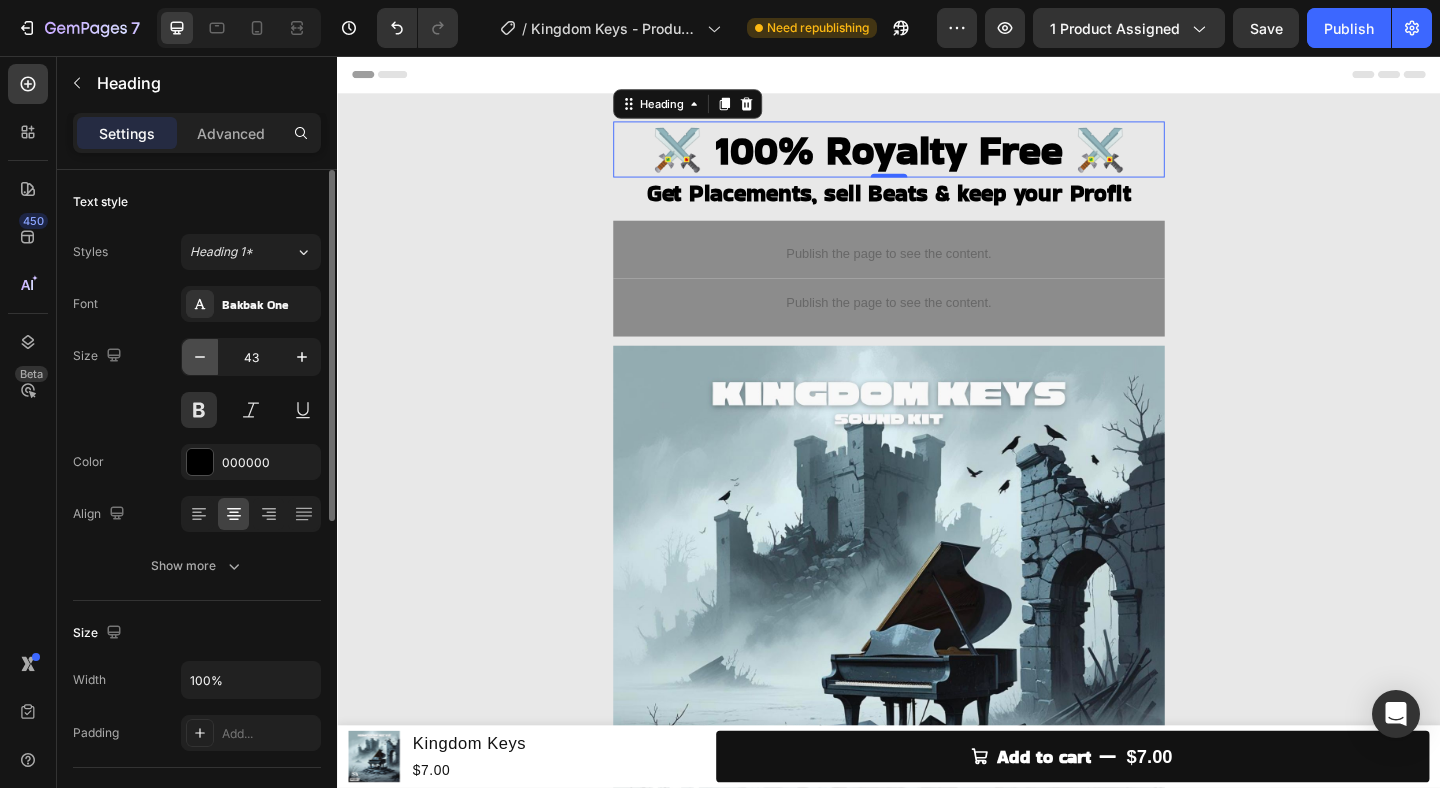 click 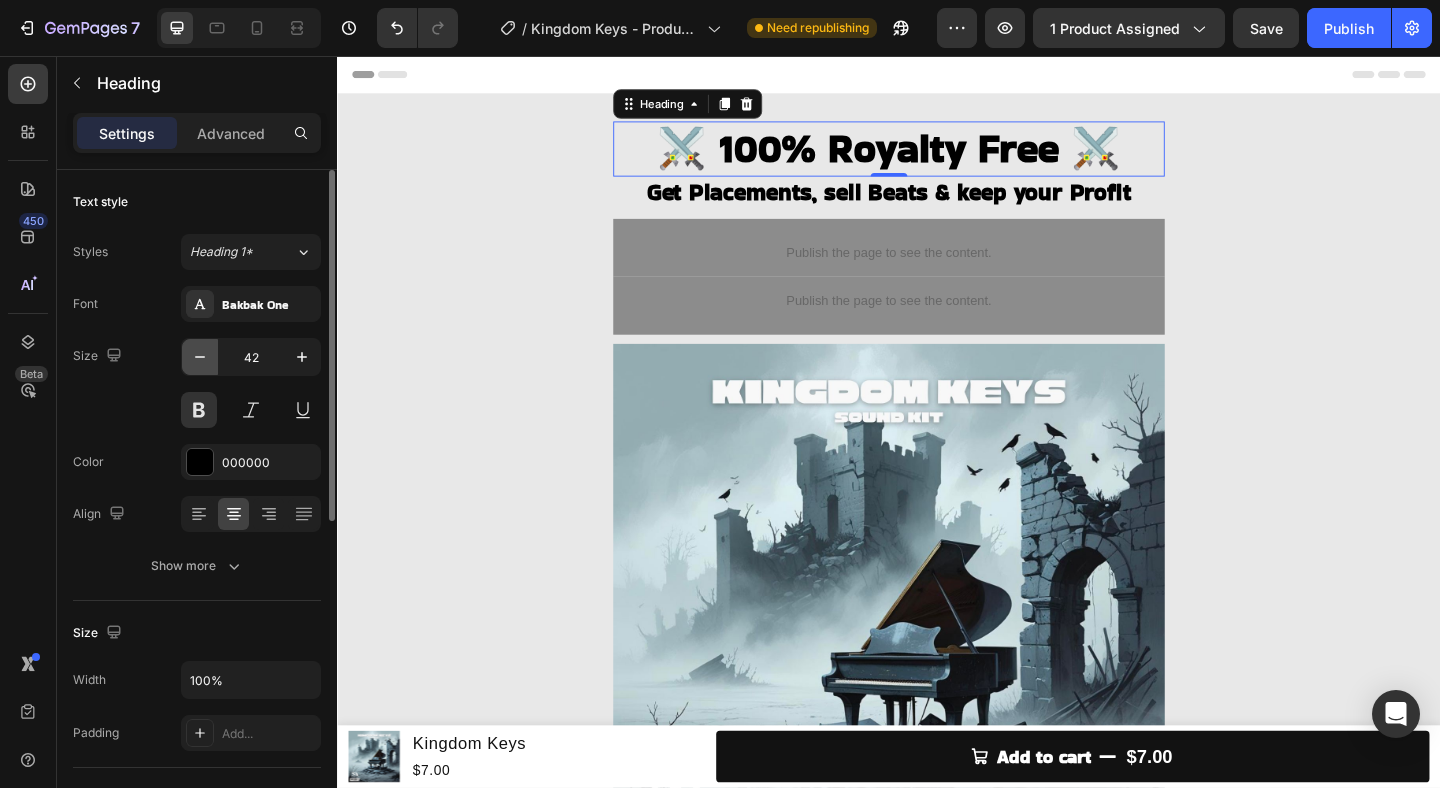 click 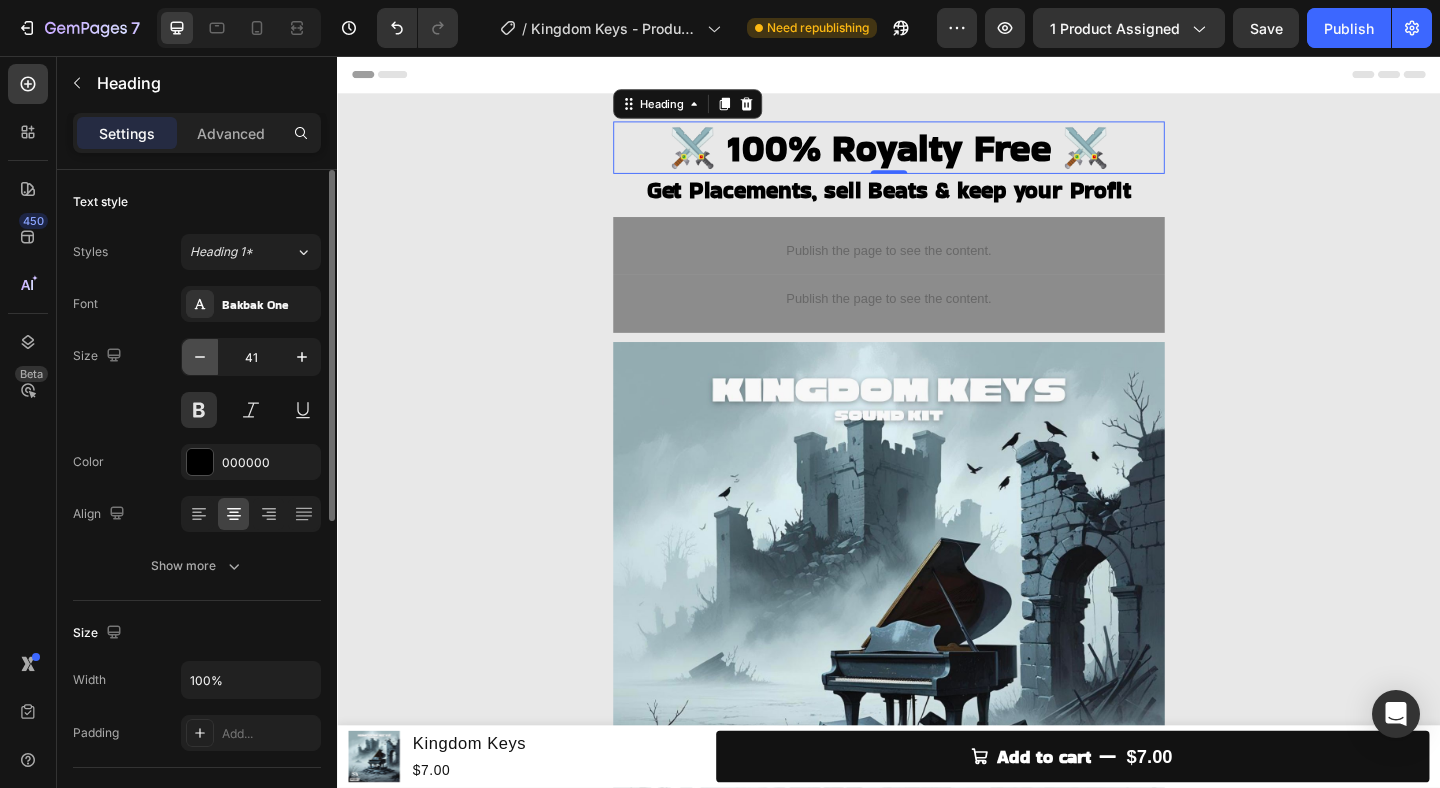 click 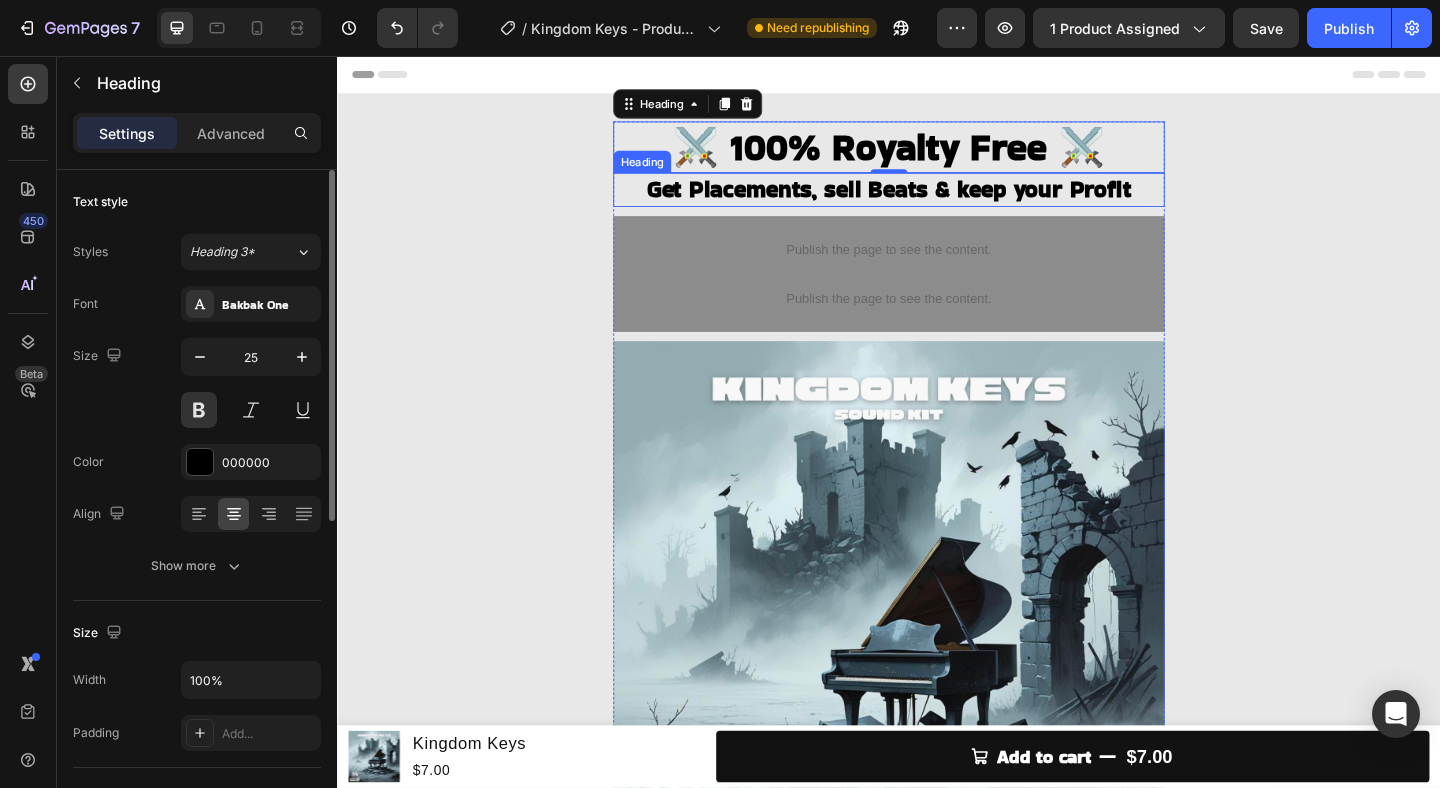 click on "Get Placements, sell Beats & keep your Profit" at bounding box center (937, 201) 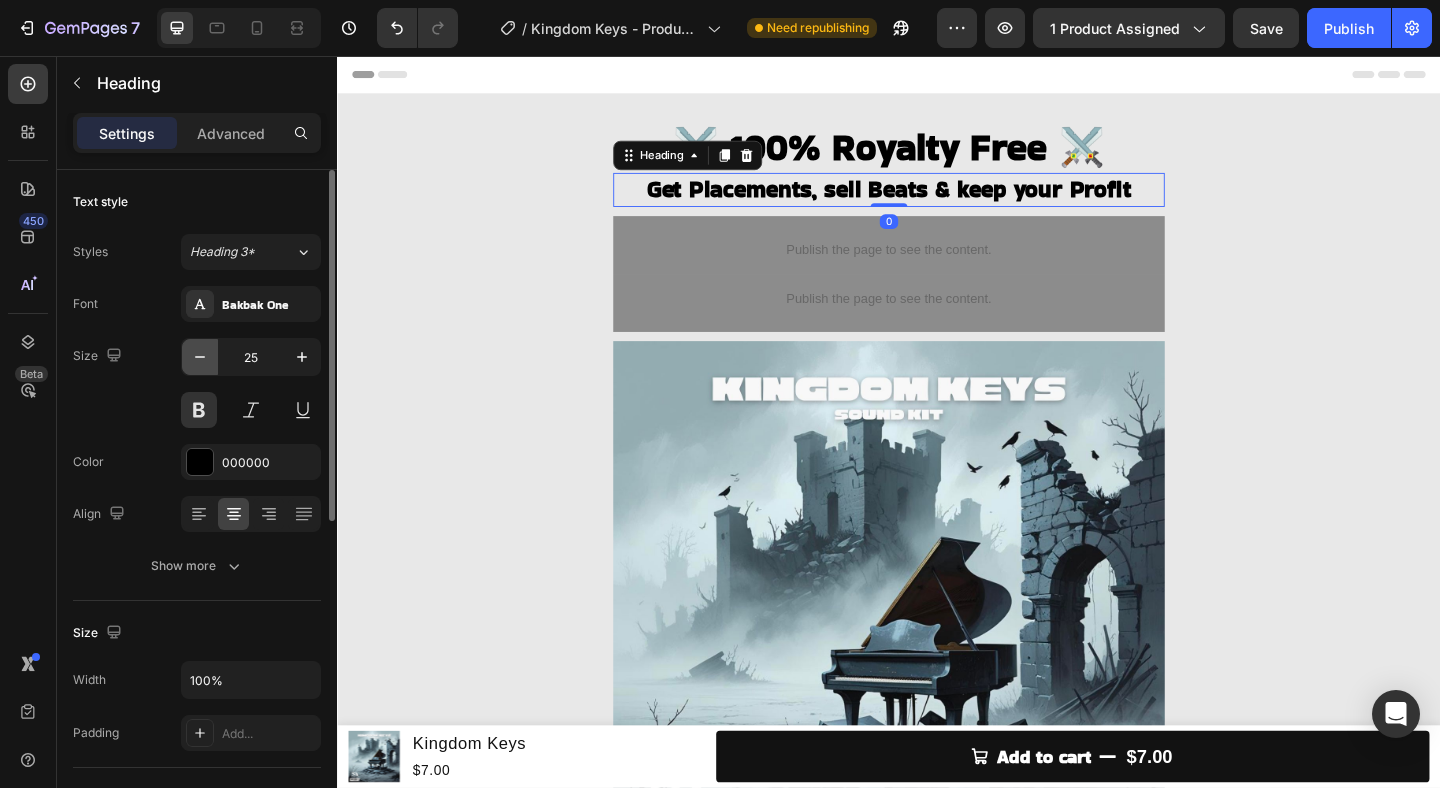 click at bounding box center [200, 357] 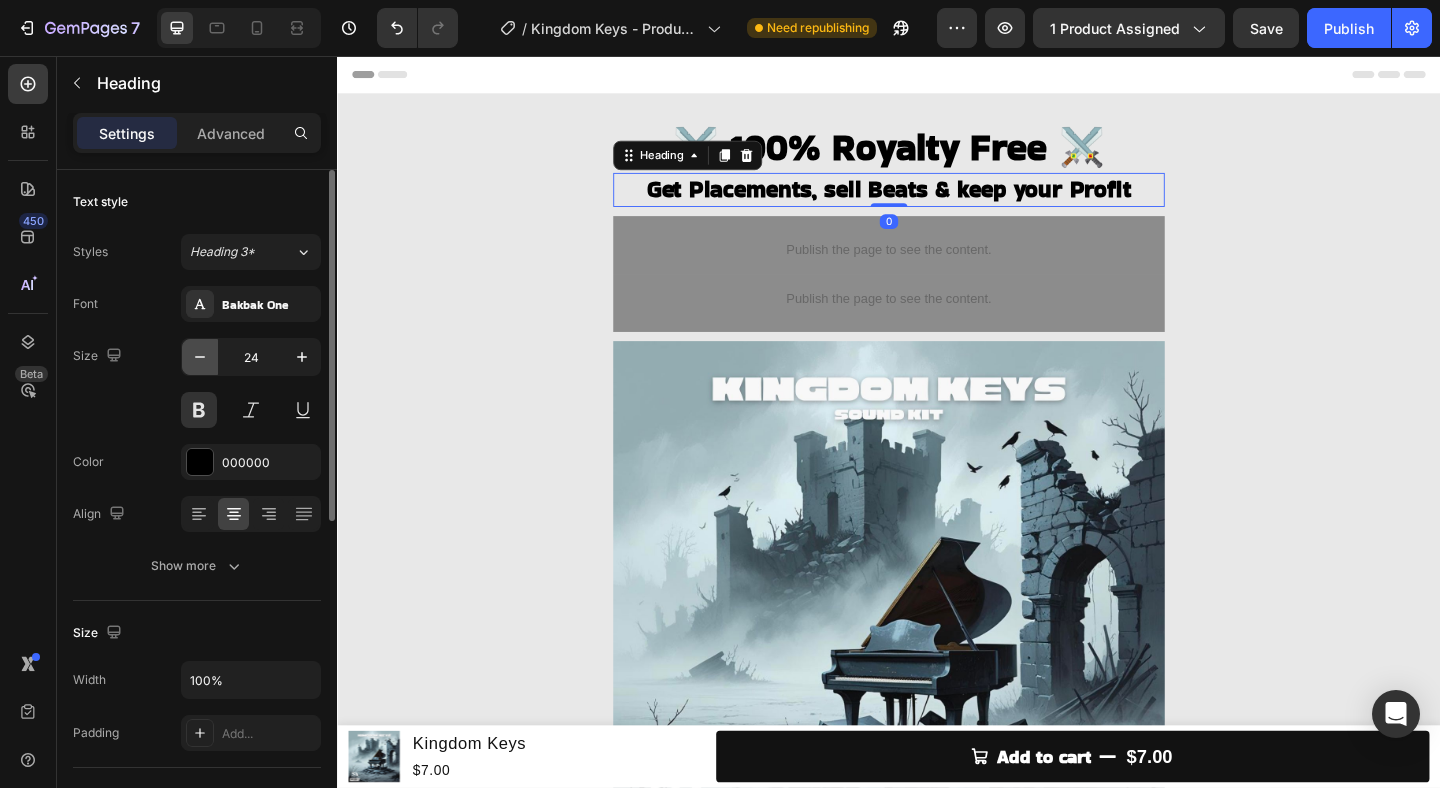 click at bounding box center [200, 357] 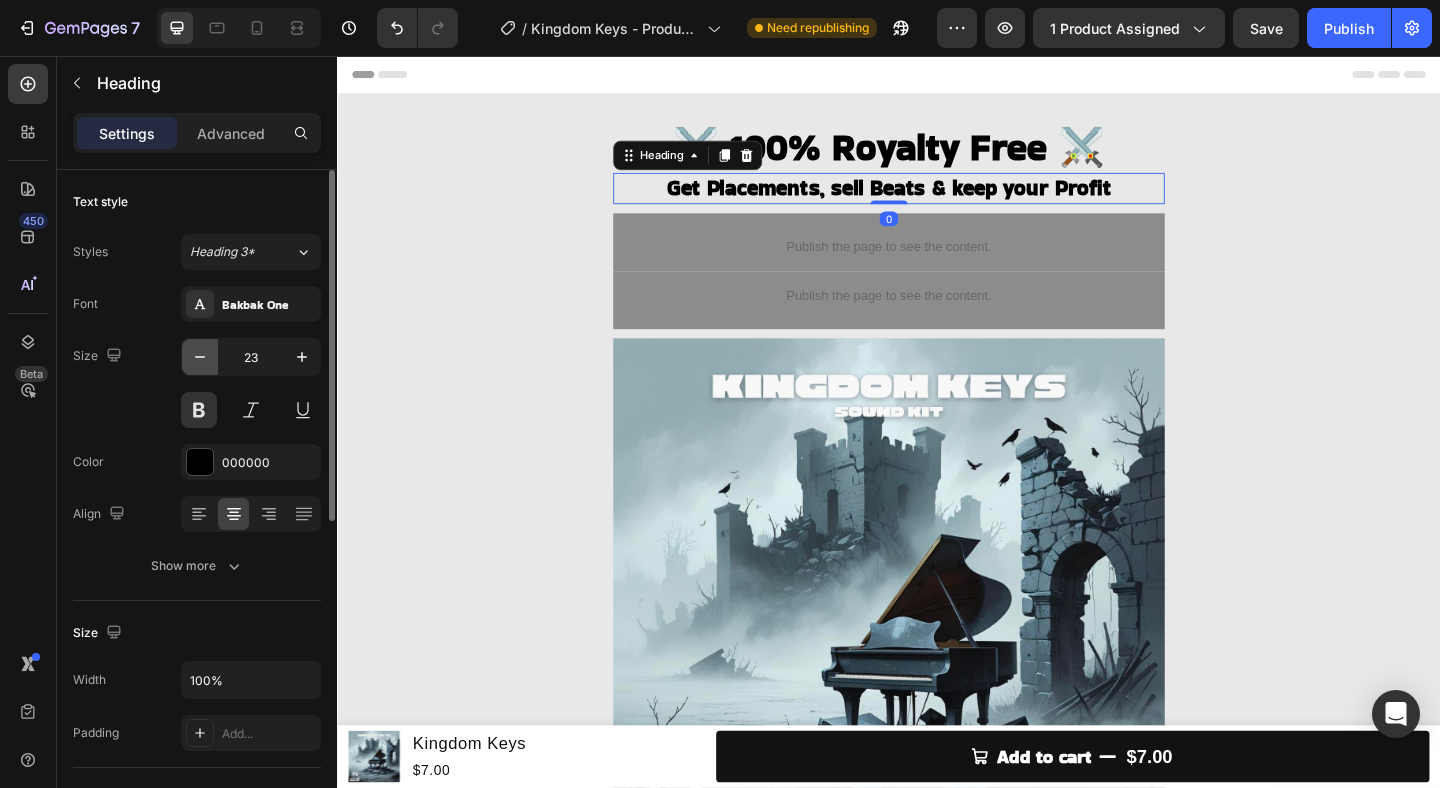 click at bounding box center (200, 357) 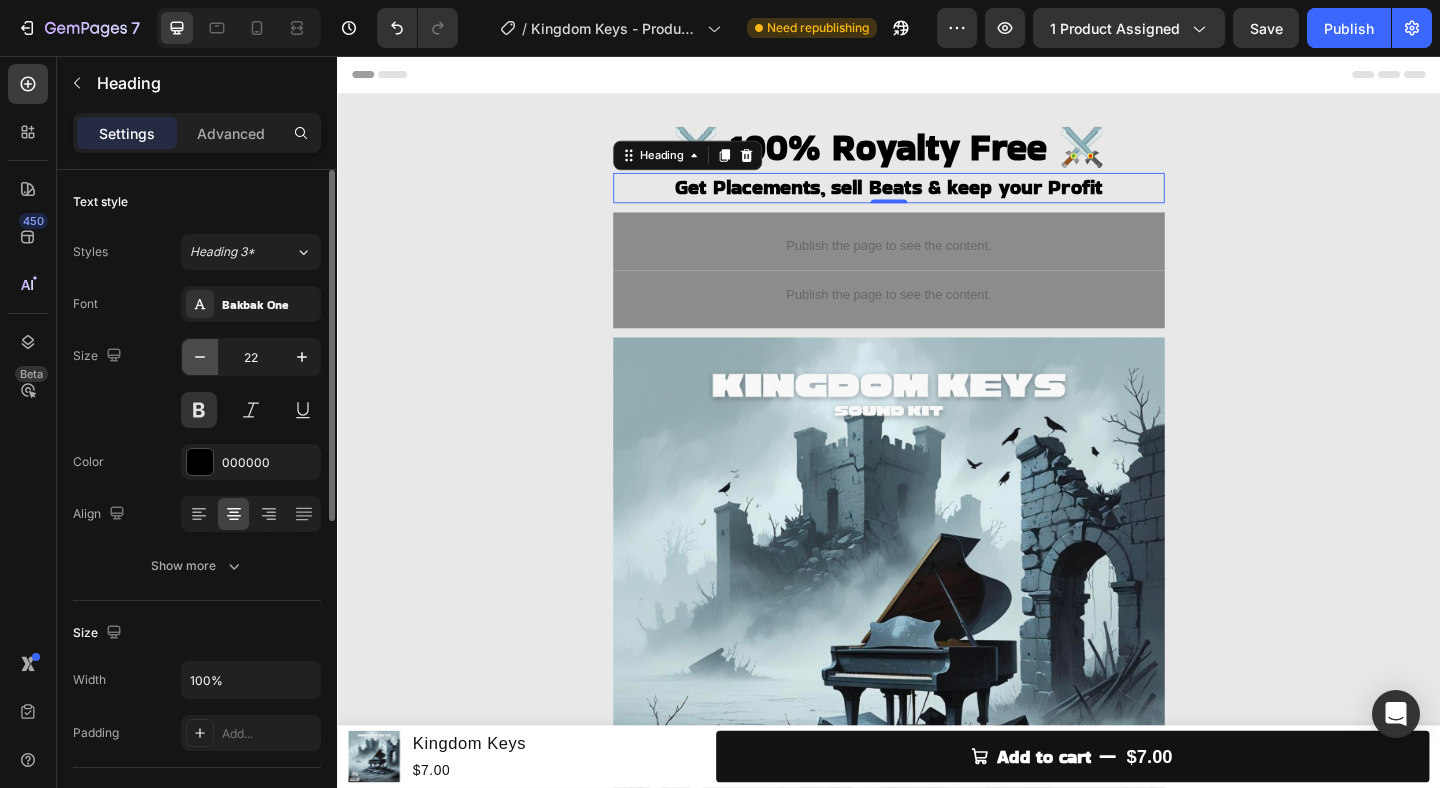 click at bounding box center [200, 357] 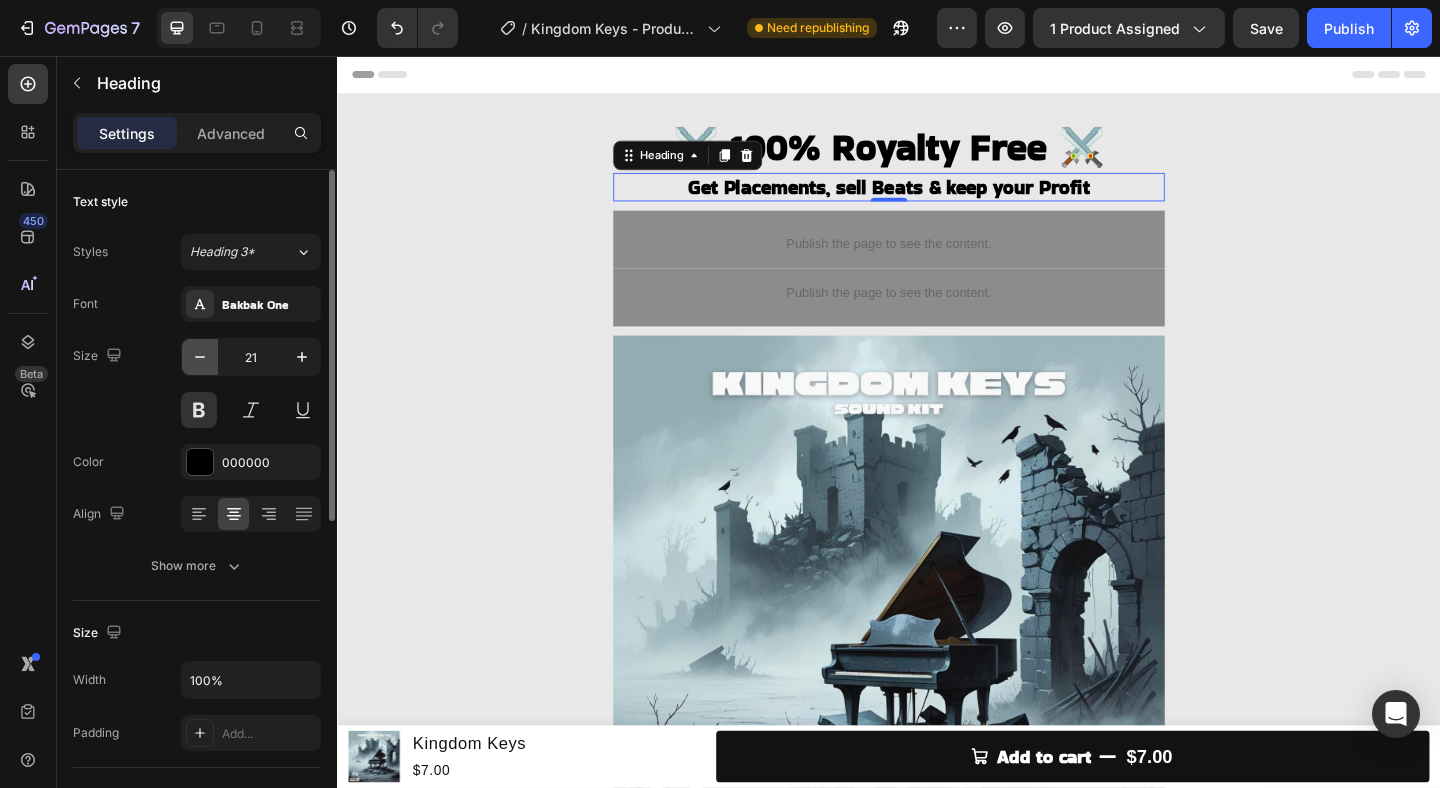 click at bounding box center [200, 357] 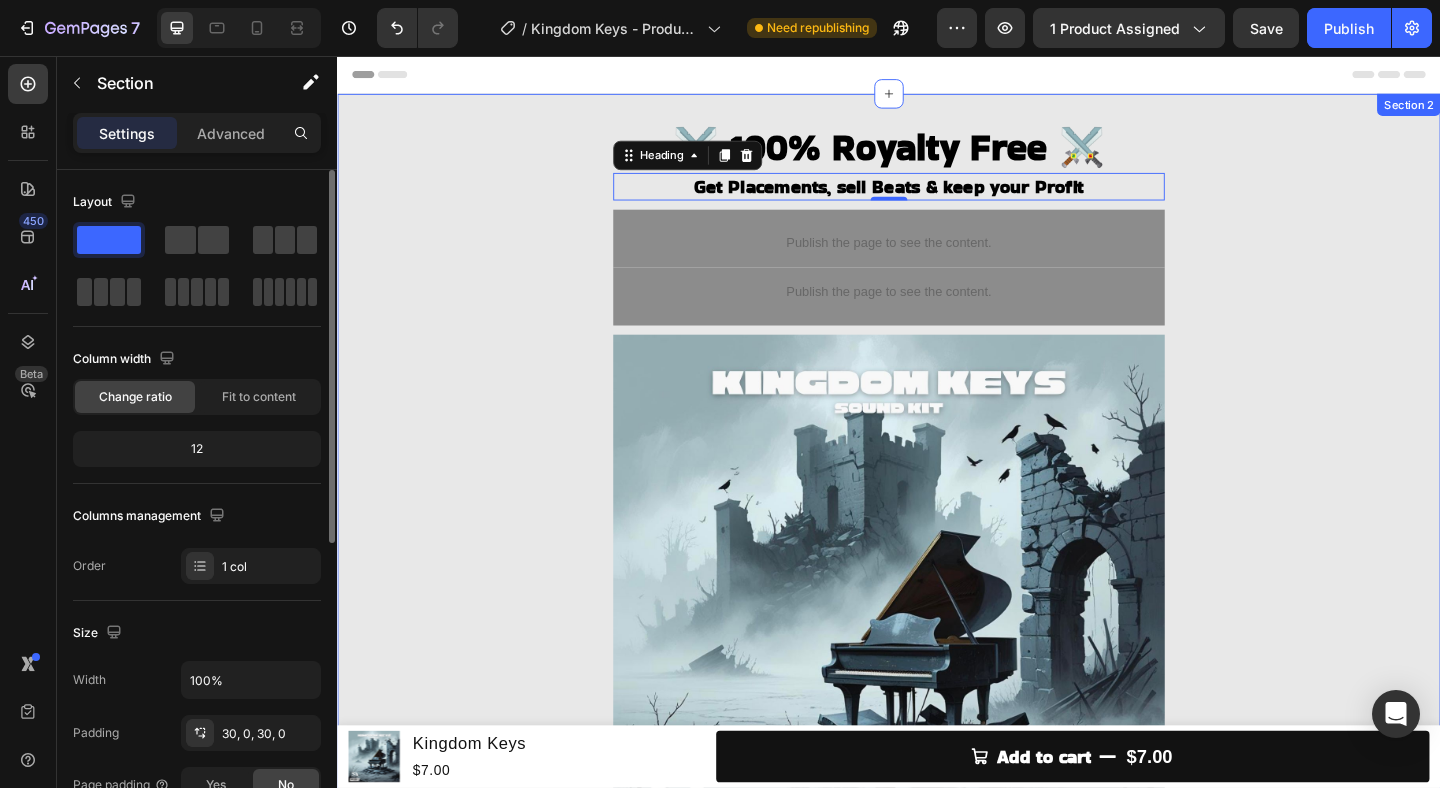click on "⚔️ 100% Royalty Free ⚔️  Heading Get Placements, sell Beats & keep your Profit Heading   0
Publish the page to see the content.
Custom Code
Publish the page to see the content.
Custom Code Image Tell Stories with your music by using this Sound Kit.  Unlock melody loops, melody starters and atmospheric texture sounds to add this depth in your production.  Text Block Drag & drop ready wav & midi files Royalty Free for Selling Beats Online Loops & Starters Bpm & Key labeled Item List CHECK AVAILABILITY Button Product" at bounding box center [937, 701] 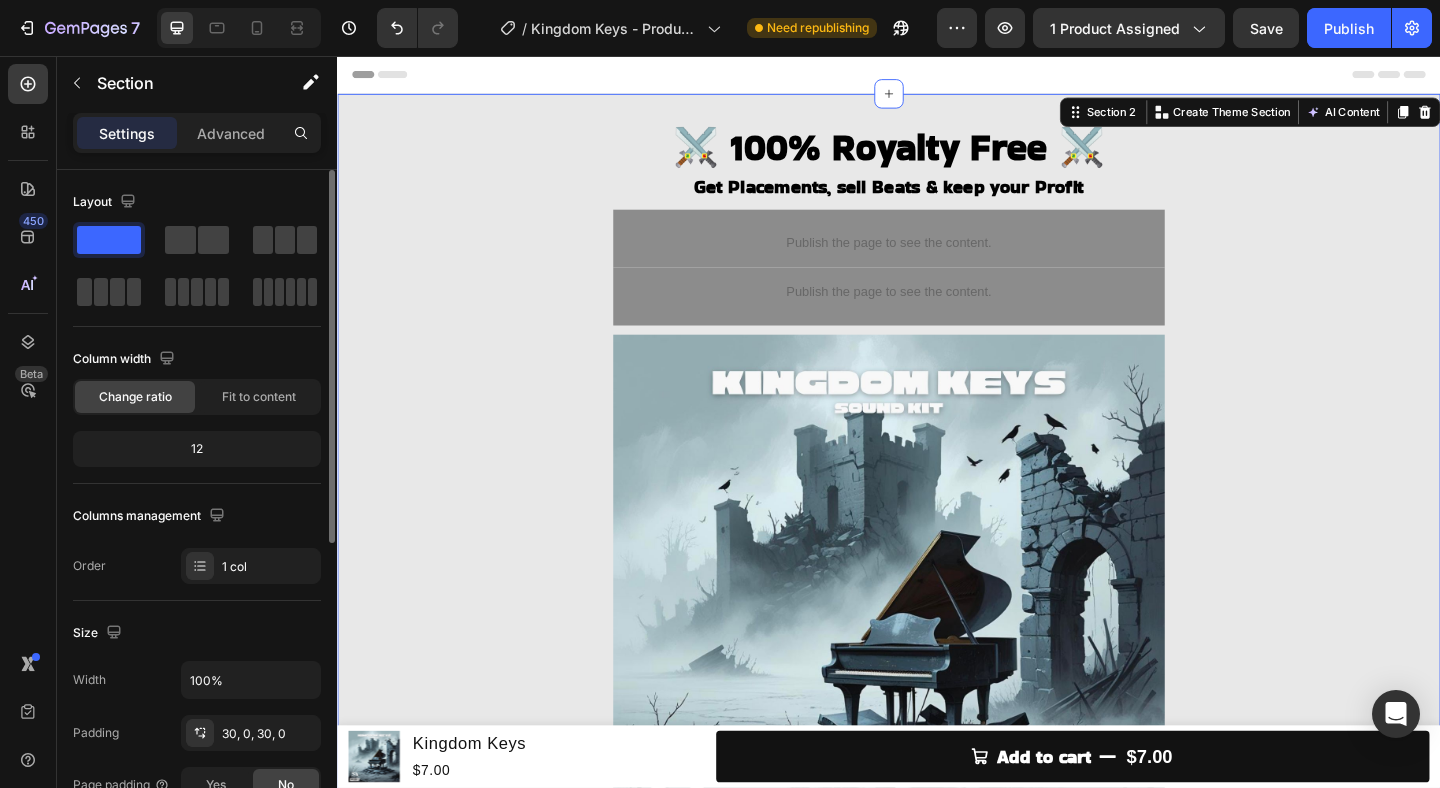 click on "⚔️ 100% Royalty Free ⚔️" at bounding box center [937, 155] 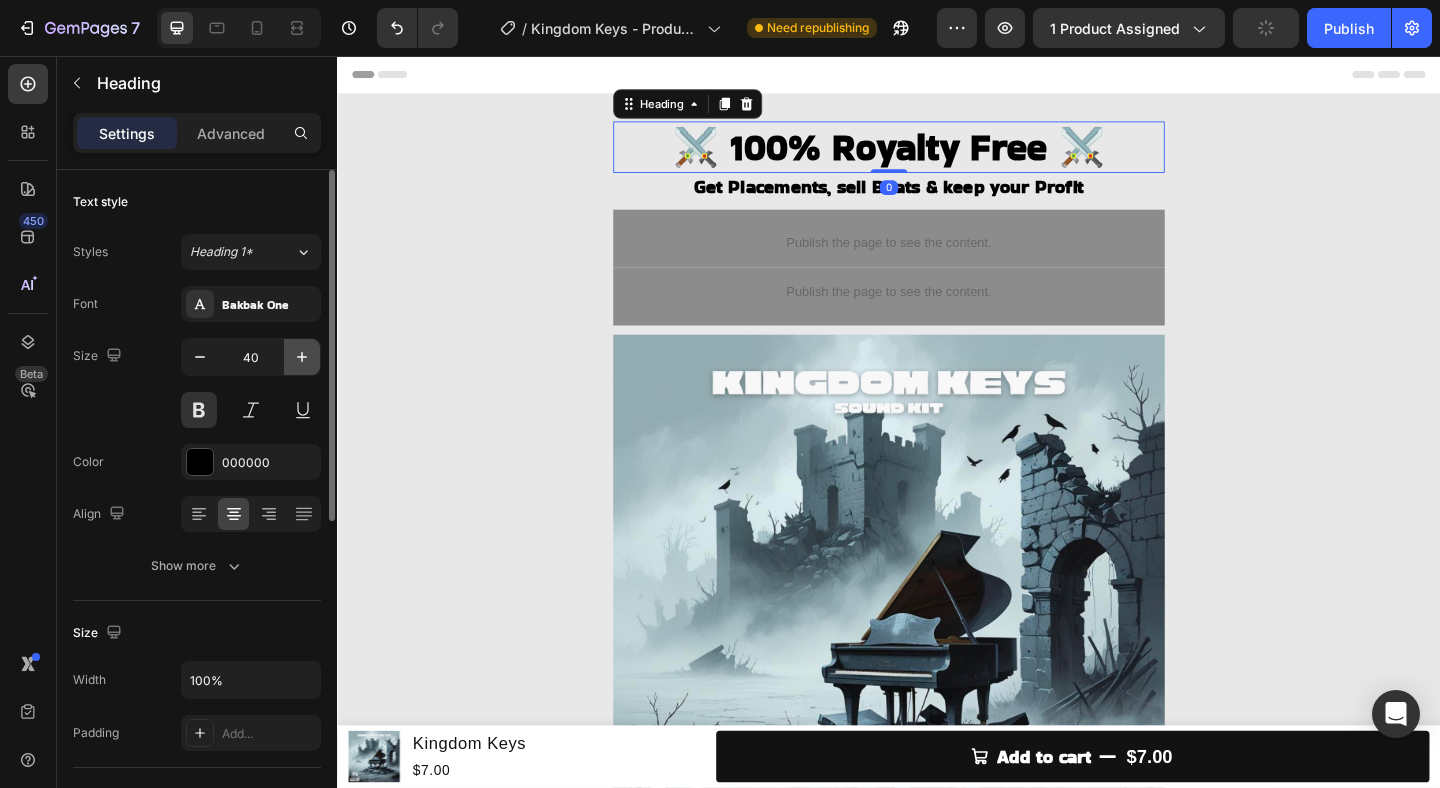 click 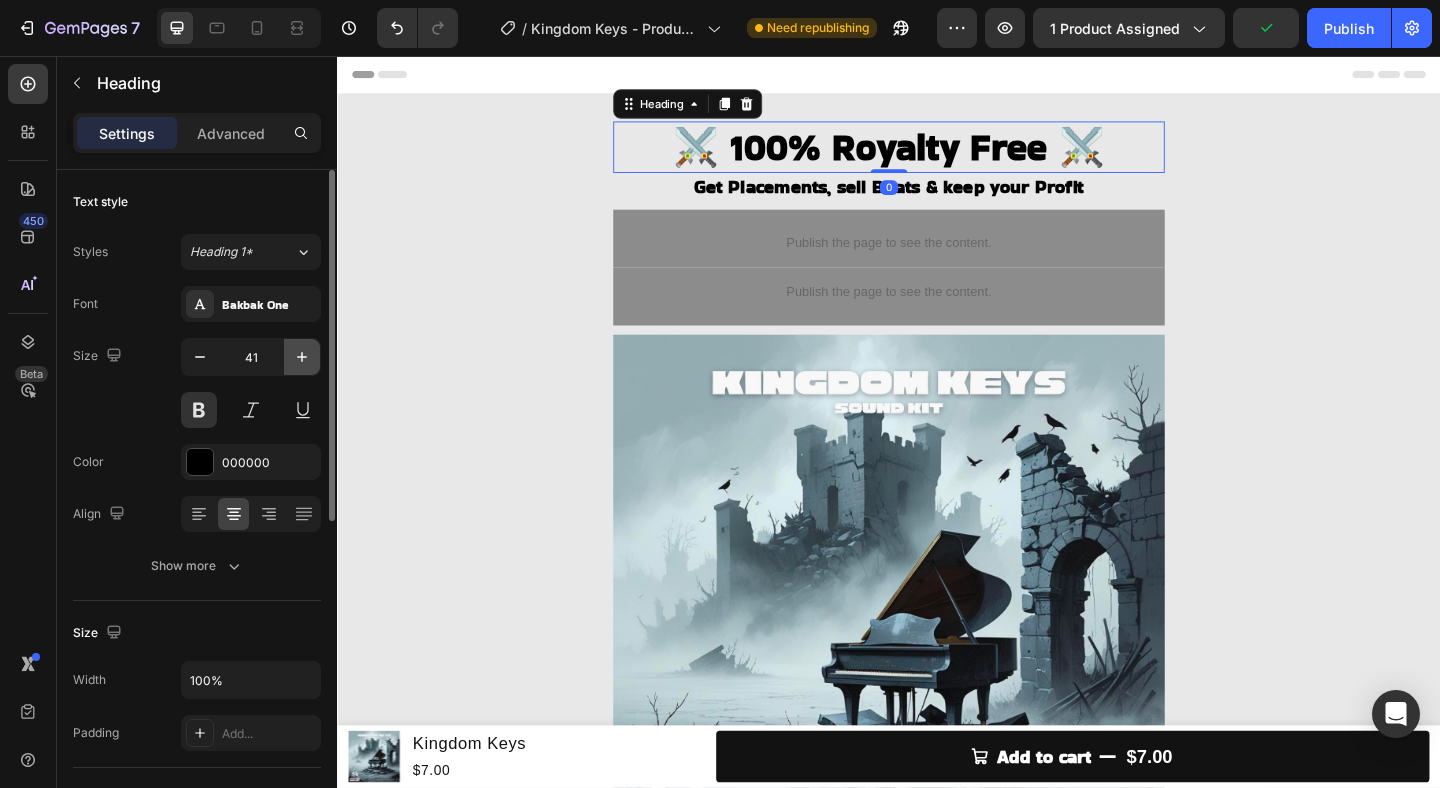 click 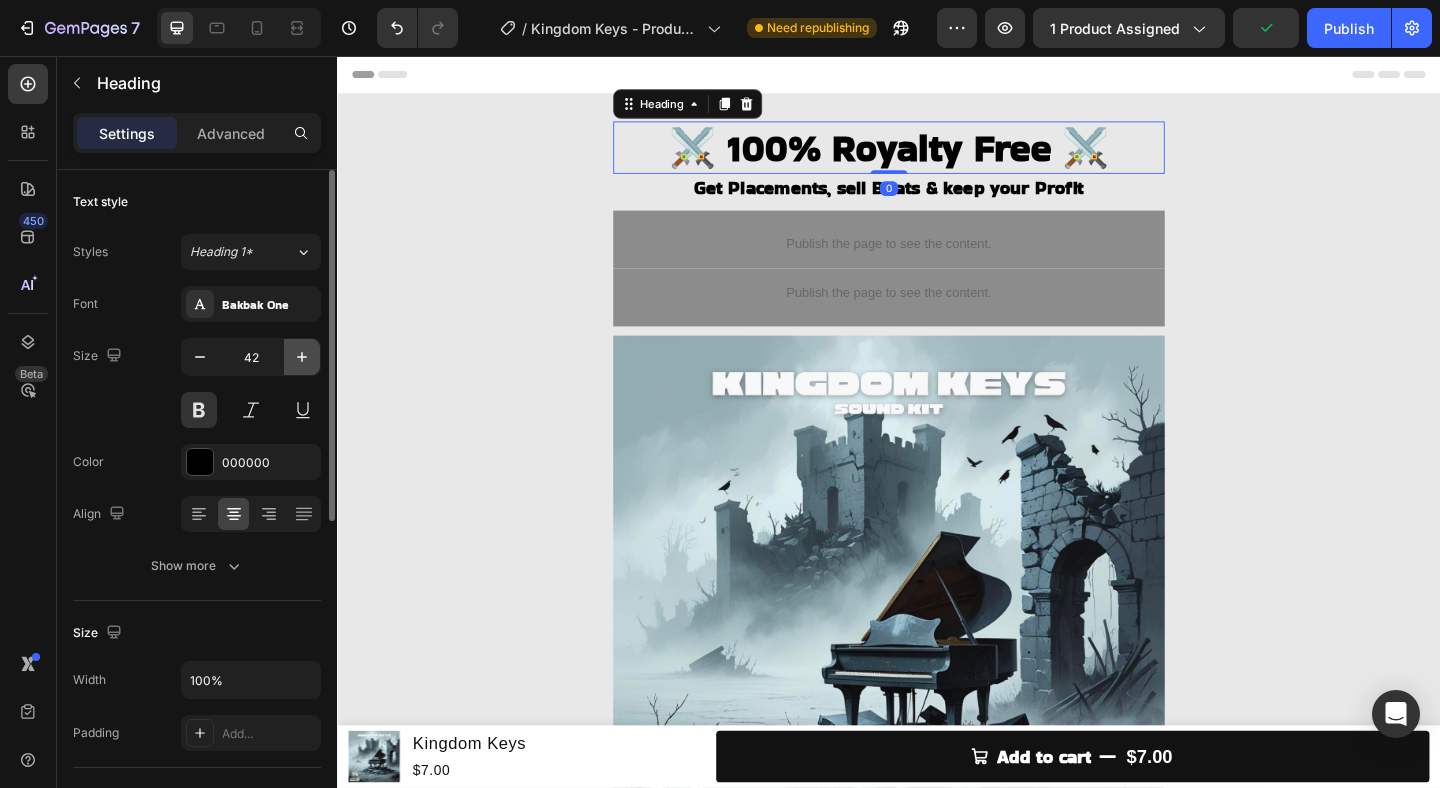 click 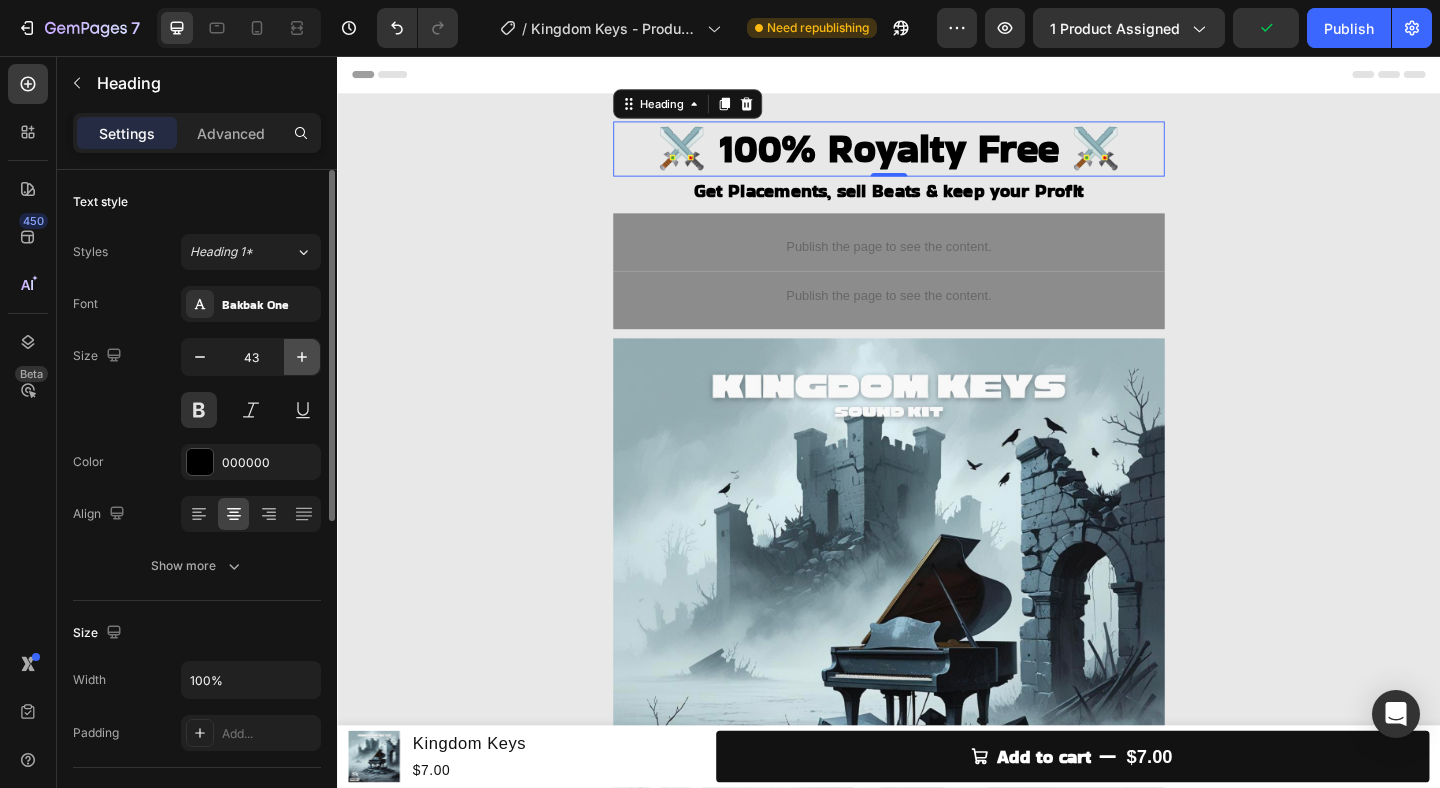 click 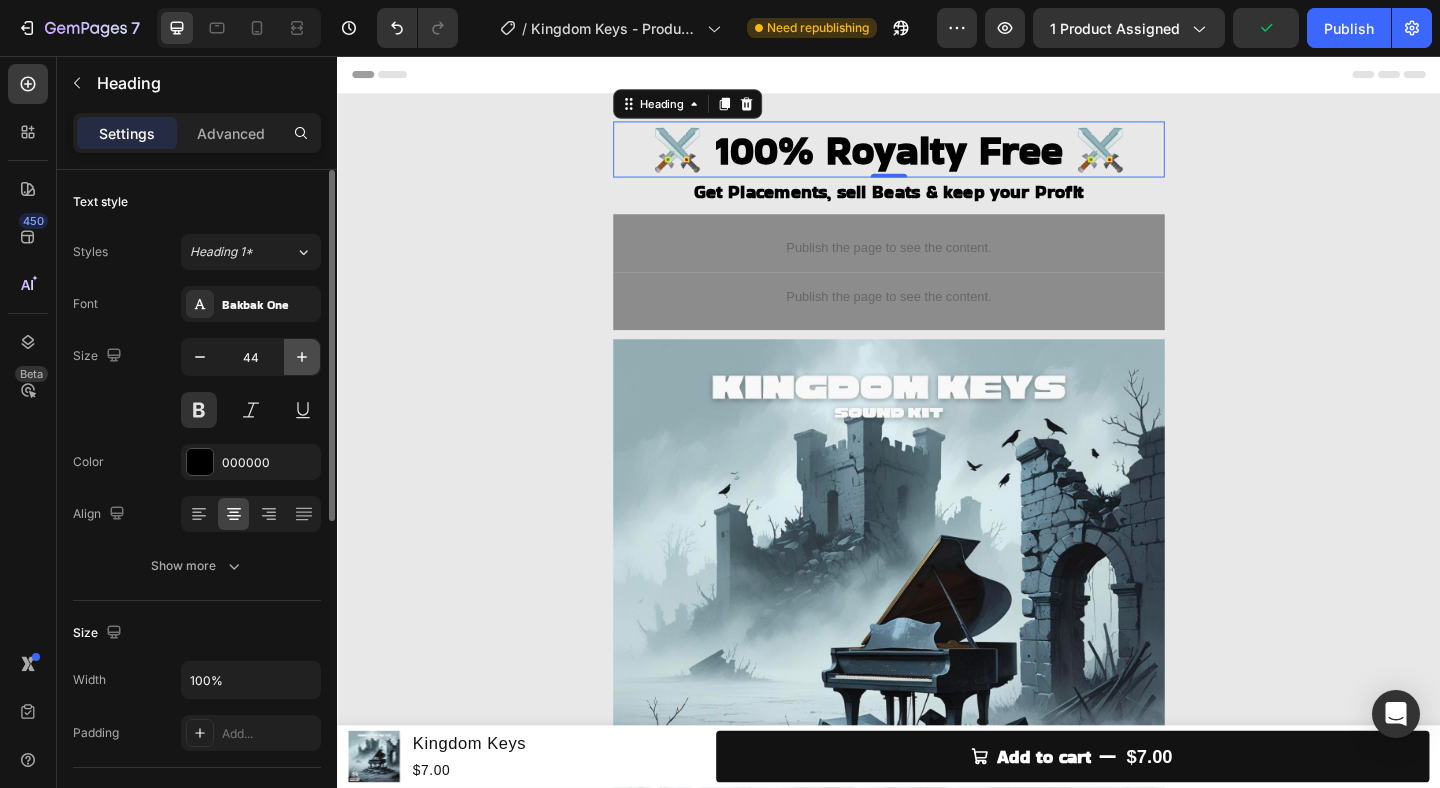 click 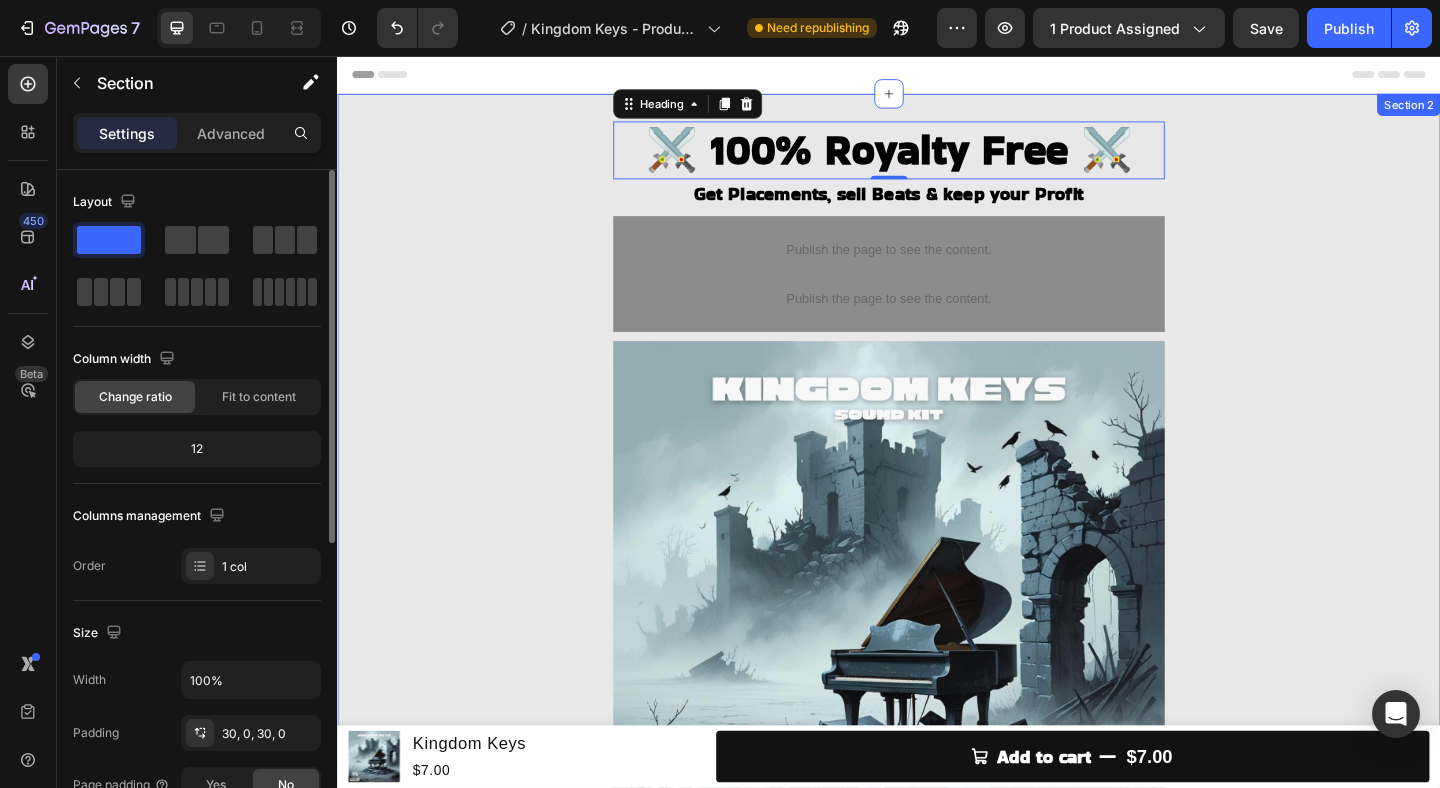 click on "⚔️ 100% Royalty Free ⚔️  Heading   0 Get Placements, sell Beats ⚔️  keep your Profit Heading
Publish the page to see the content.
Custom Code
Publish the page to see the content.
Custom Code Image Tell Stories with your music by using this Sound Kit.  Unlock melody loops, melody starters and atmospheric texture sounds to add this depth in your production.  Text Block Drag ⚔️  drop ready wav ⚔️  midi files Royalty Free for Selling Beats Online Loops ⚔️  Starters Bpm ⚔️  Key labeled Item List CHECK AVAILABILITY Button Product" at bounding box center [937, 704] 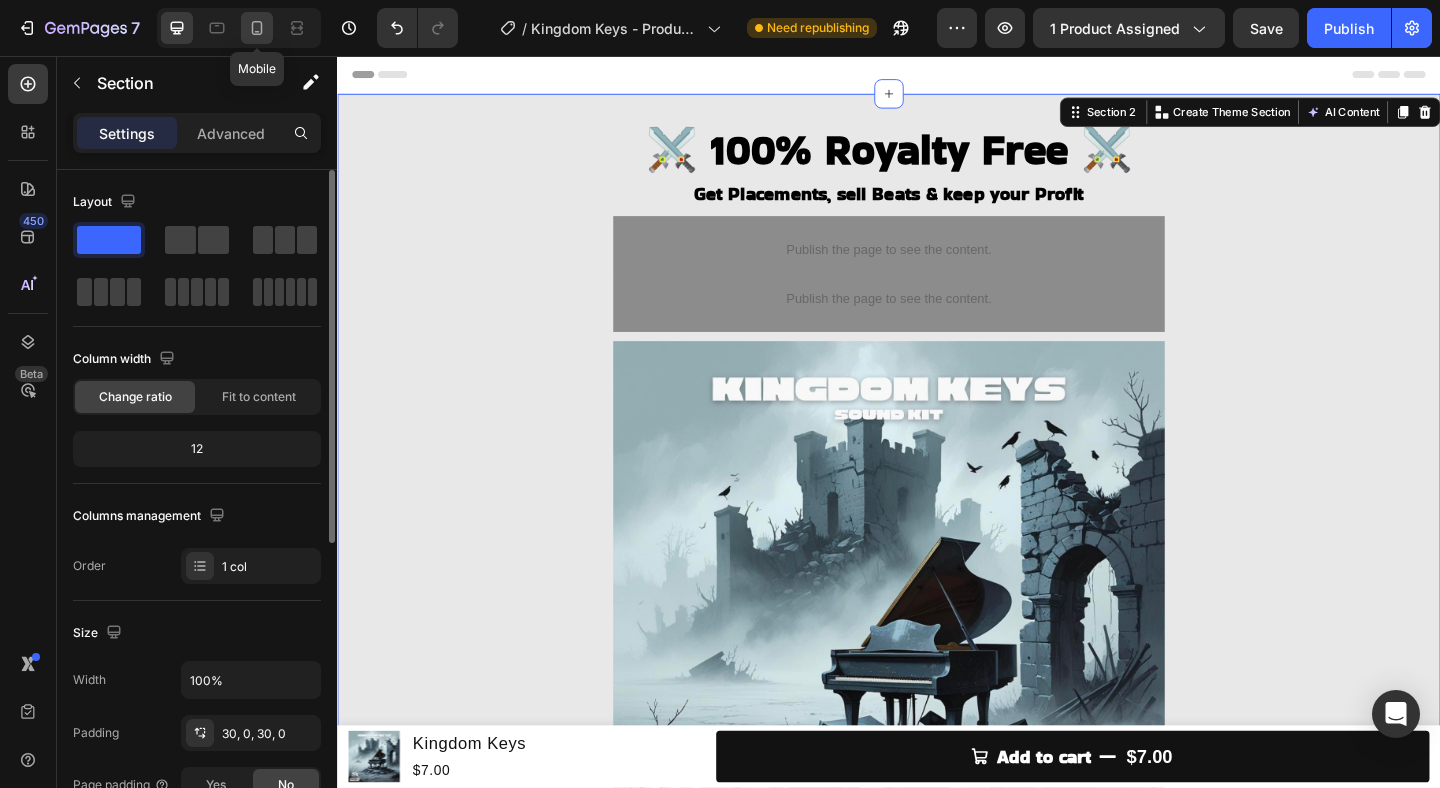 click 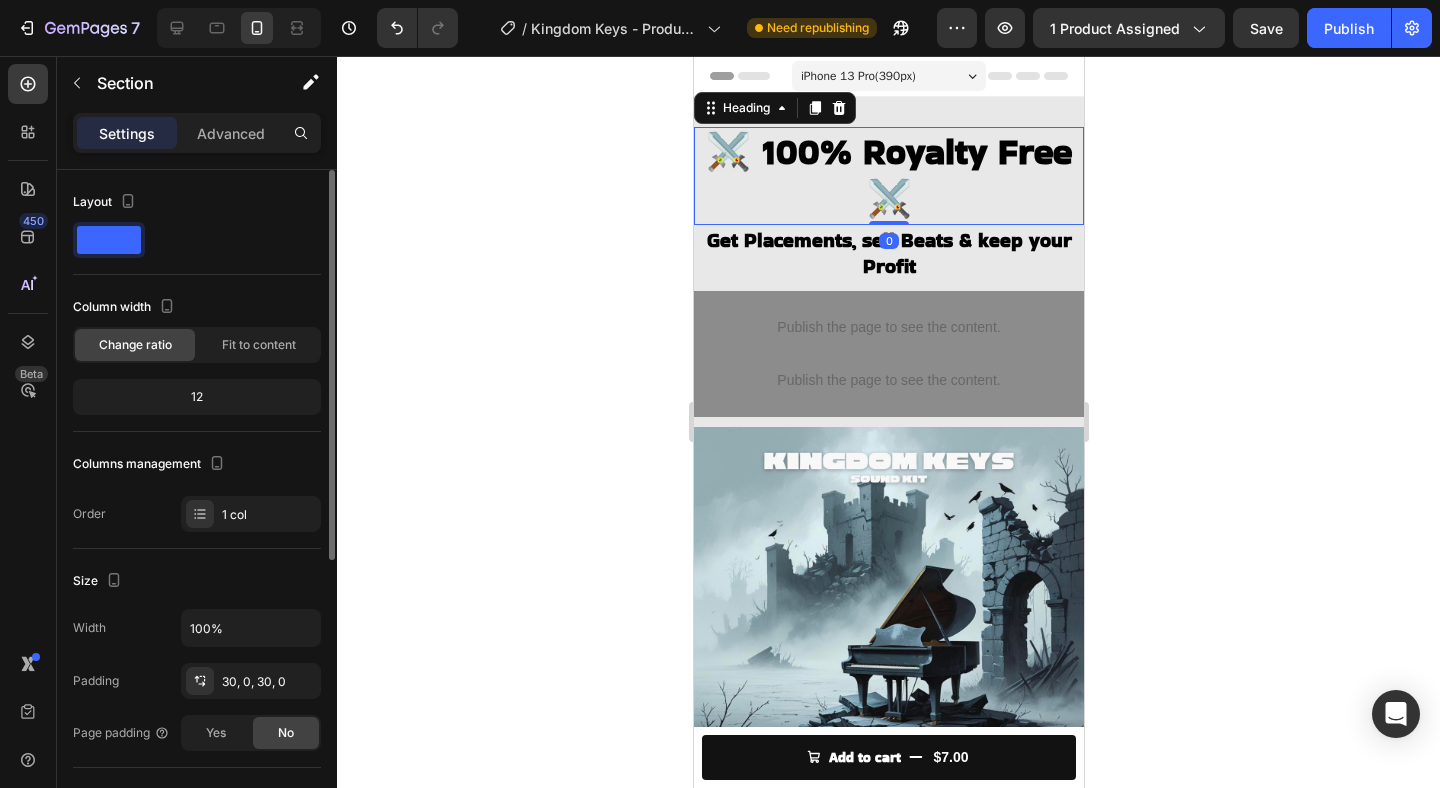 click on "⚔️ 100% Royalty Free ⚔️" at bounding box center (888, 176) 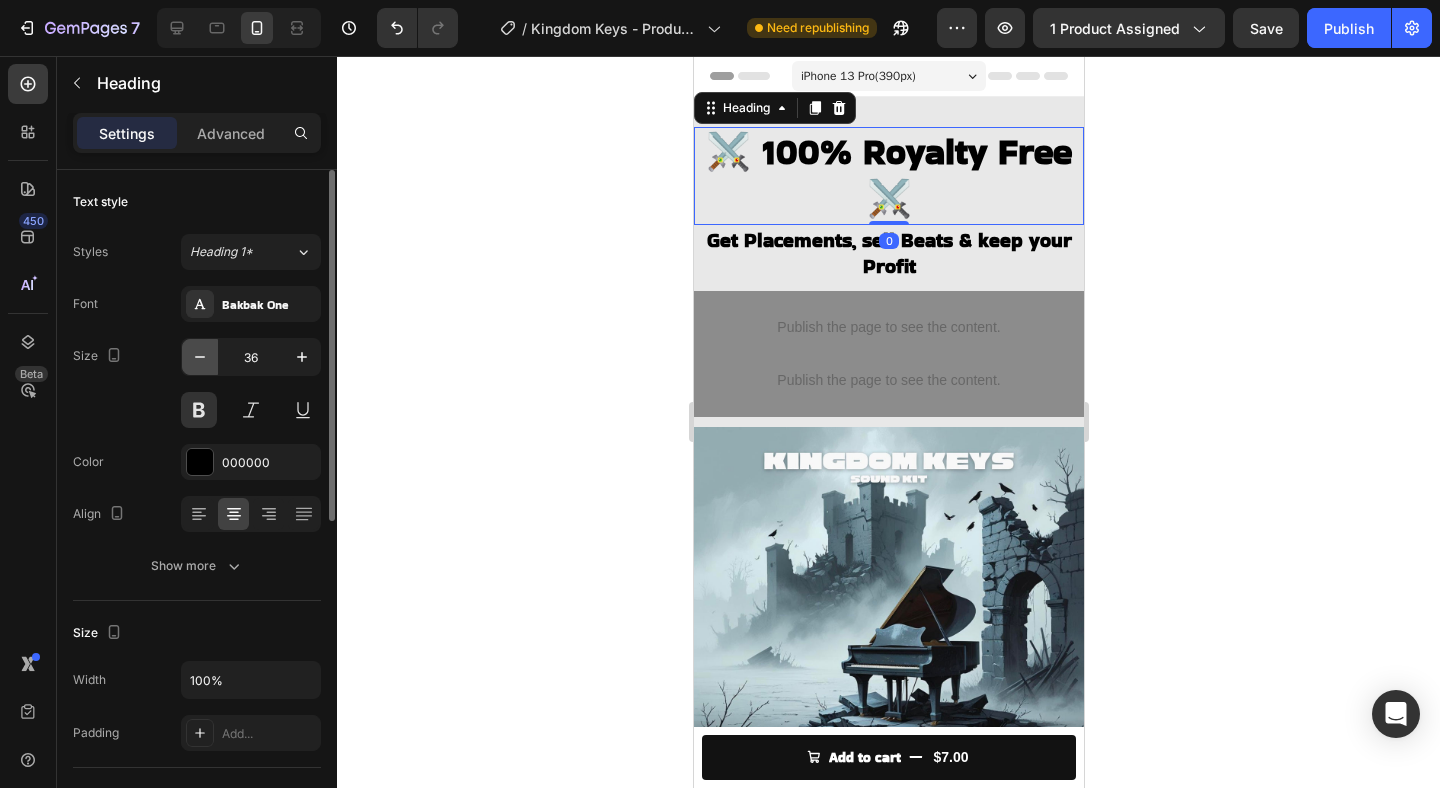 click 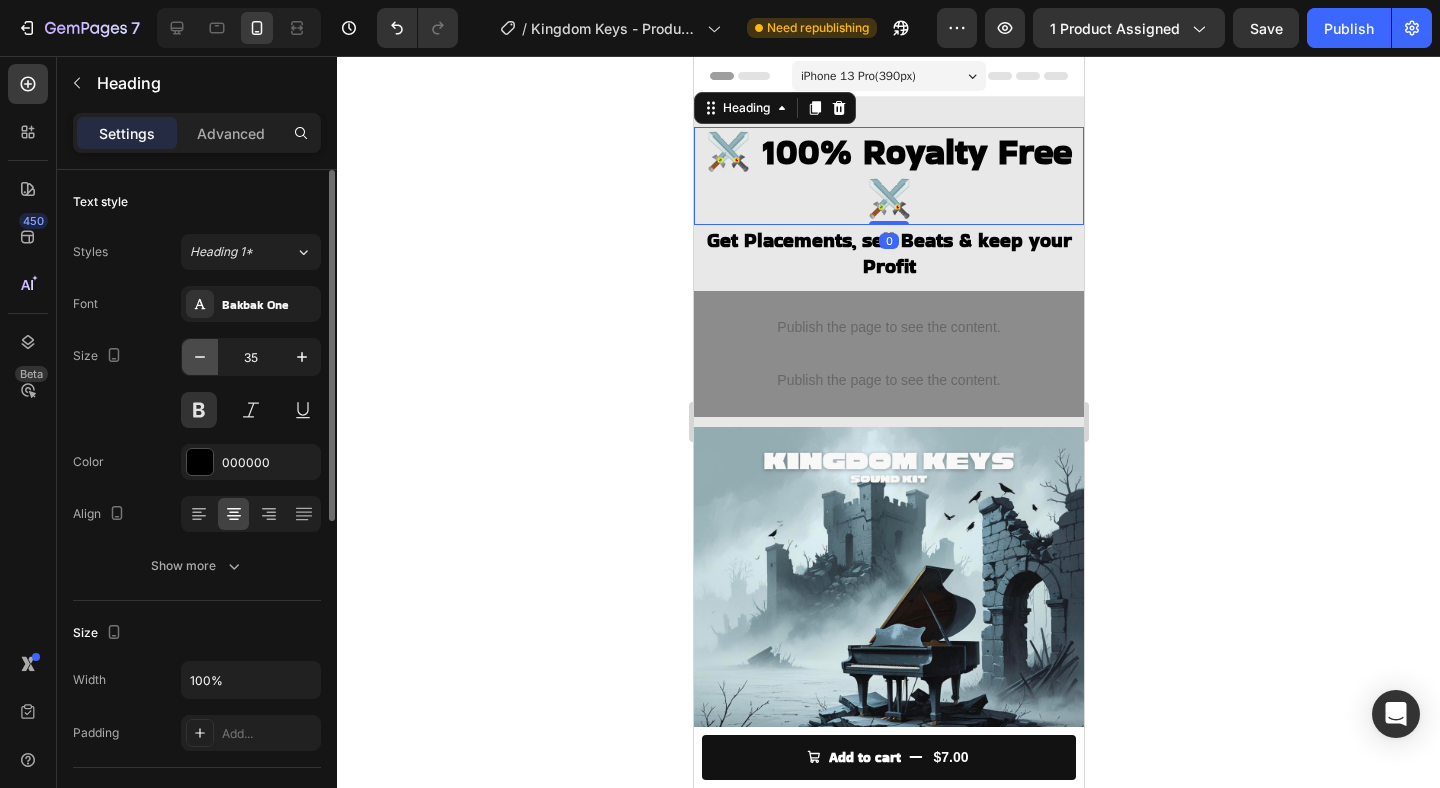 click 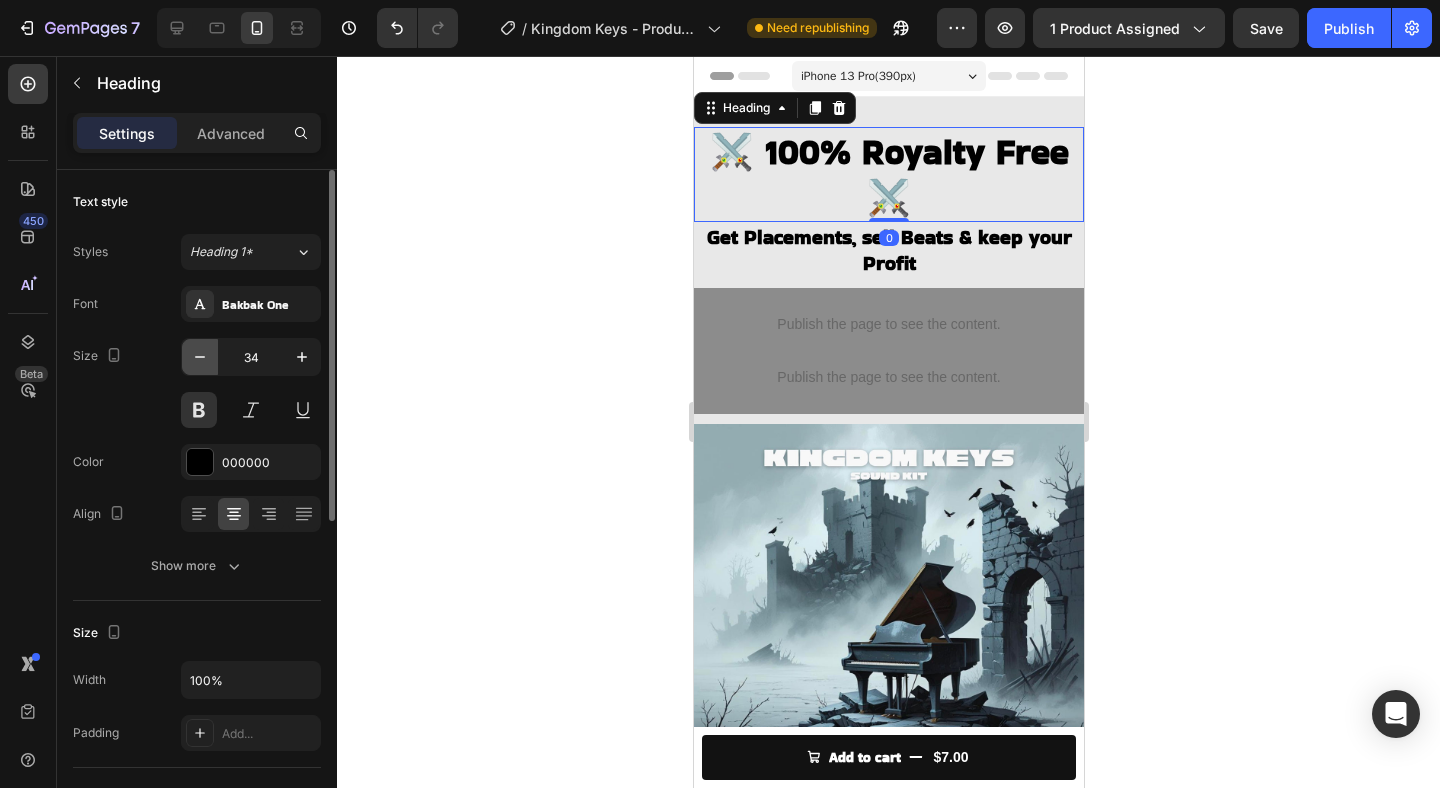 click 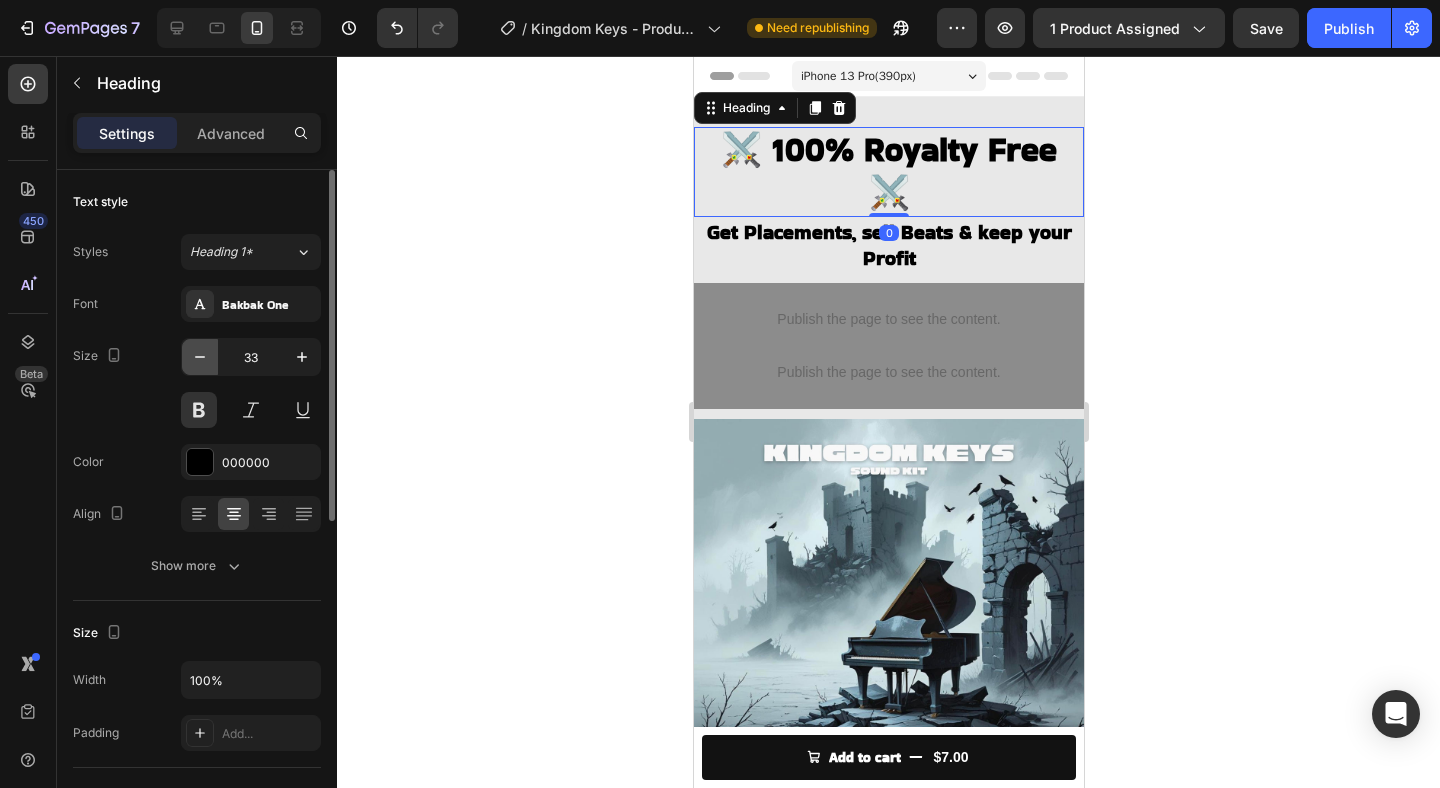 click 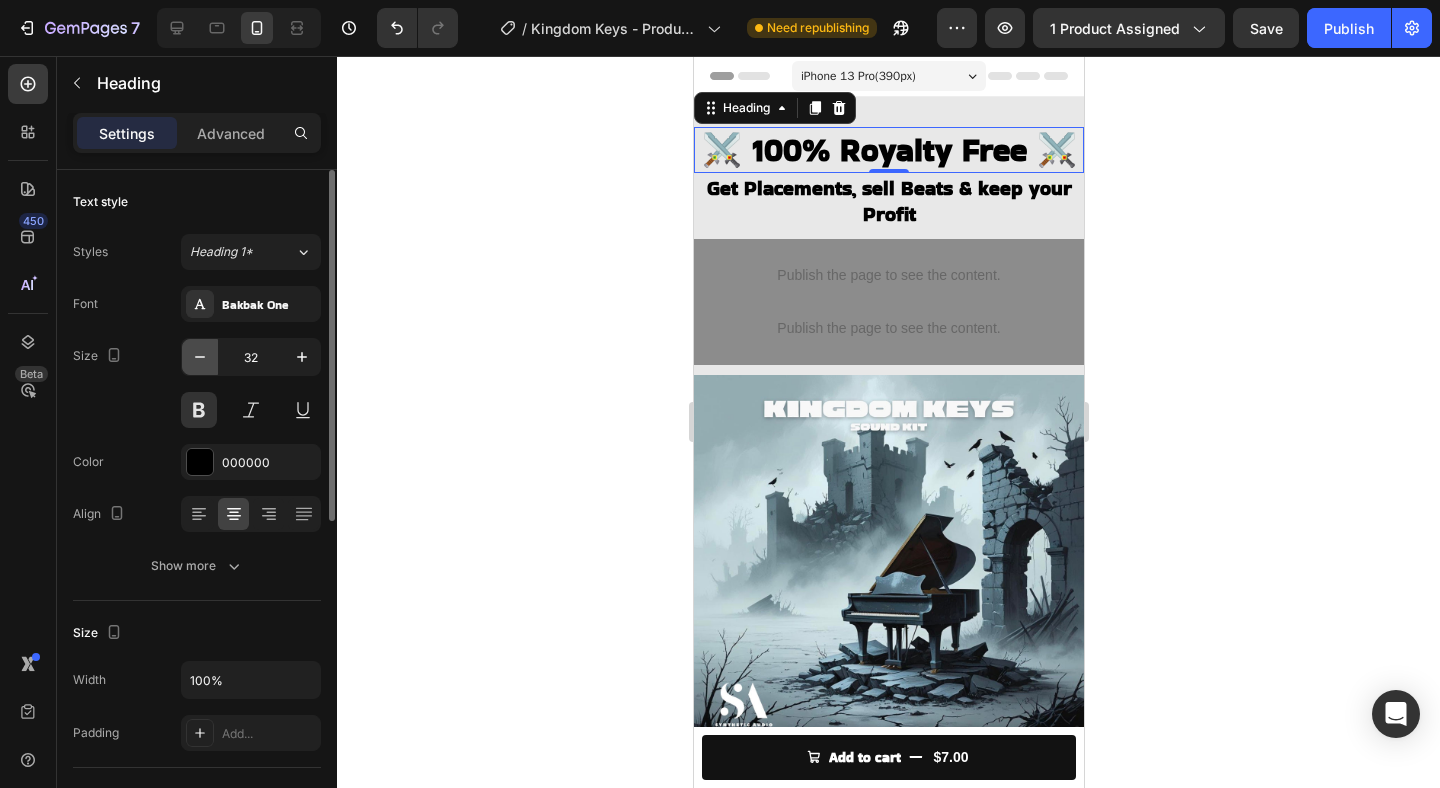 click 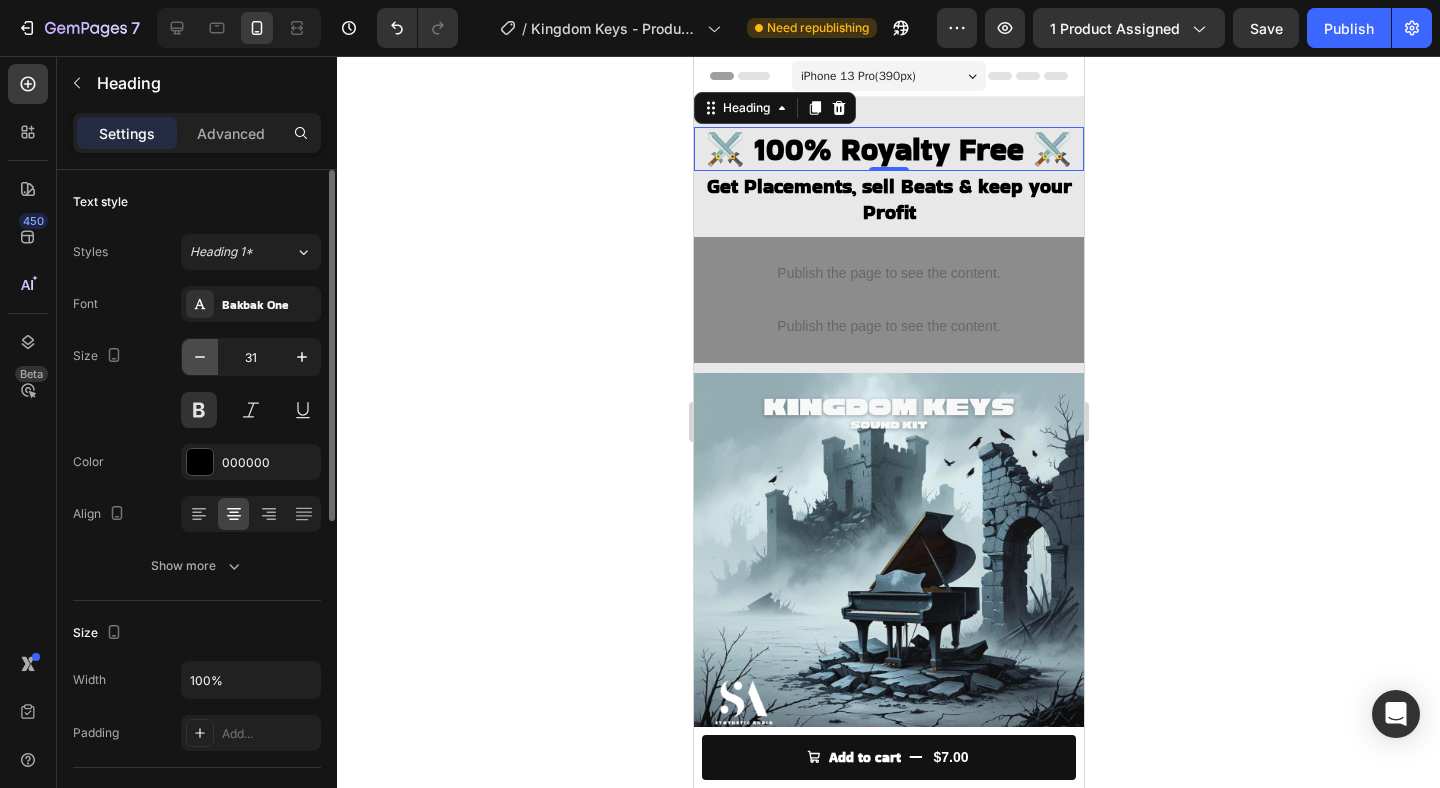 click 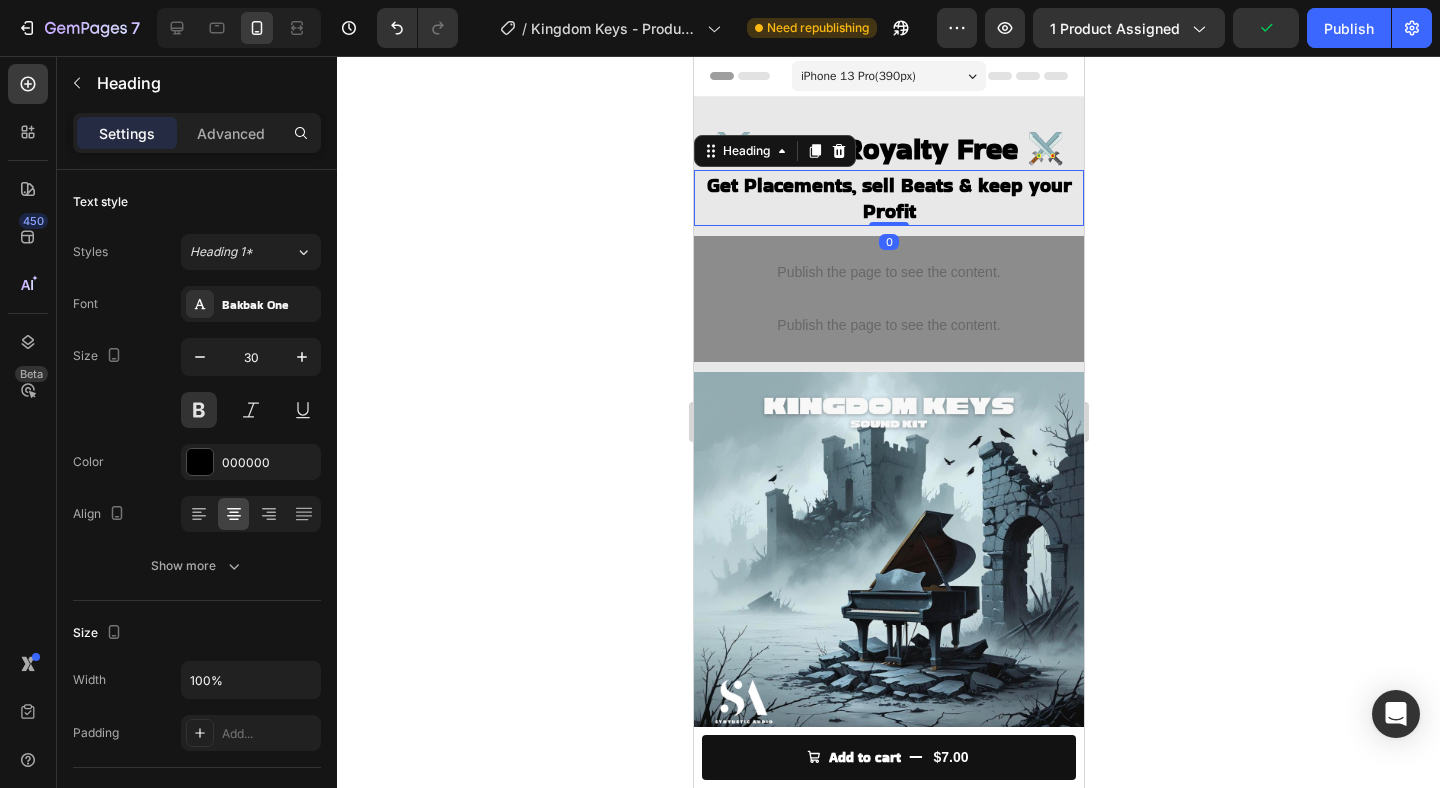 click on "Get Placements, sell Beats & keep your Profit" at bounding box center (888, 198) 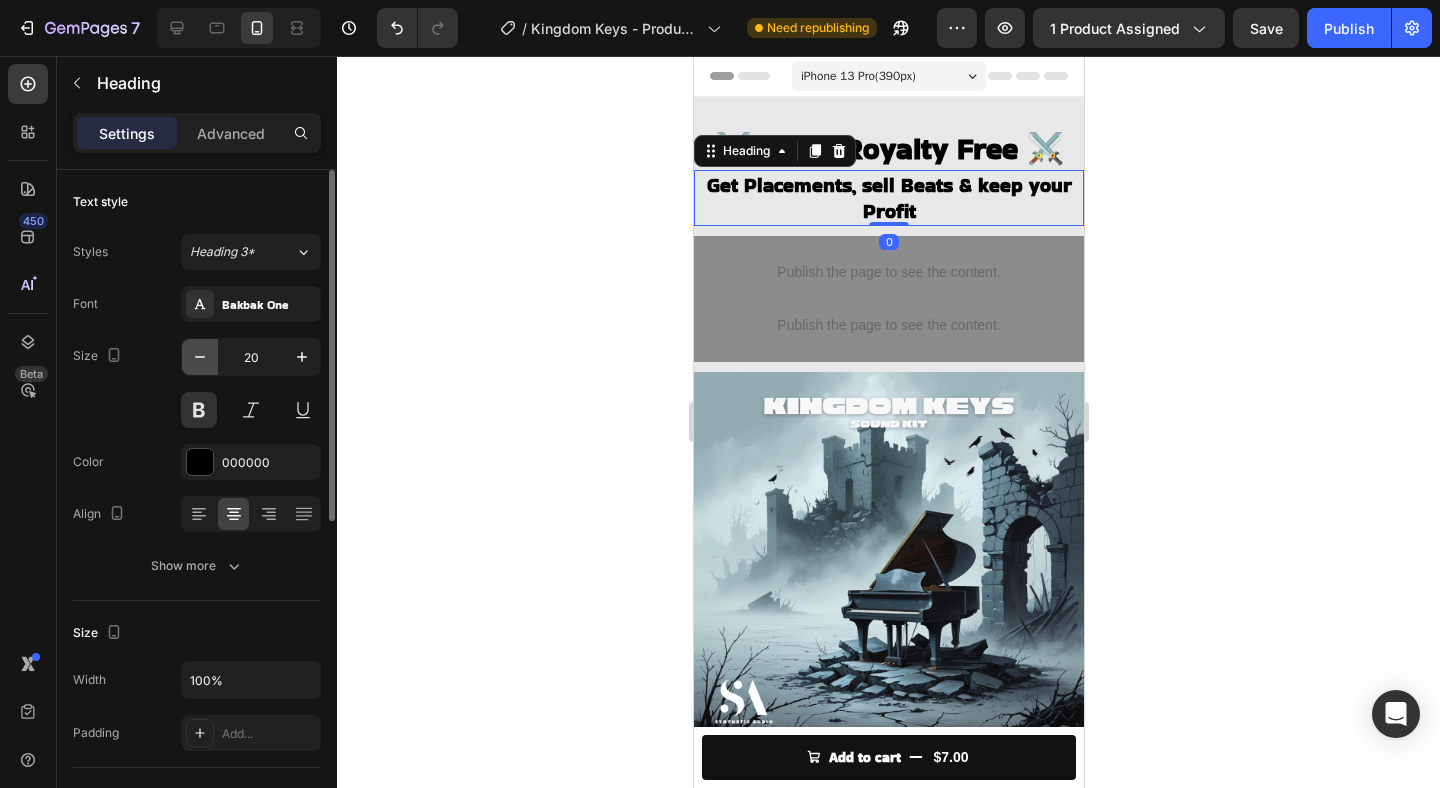 click 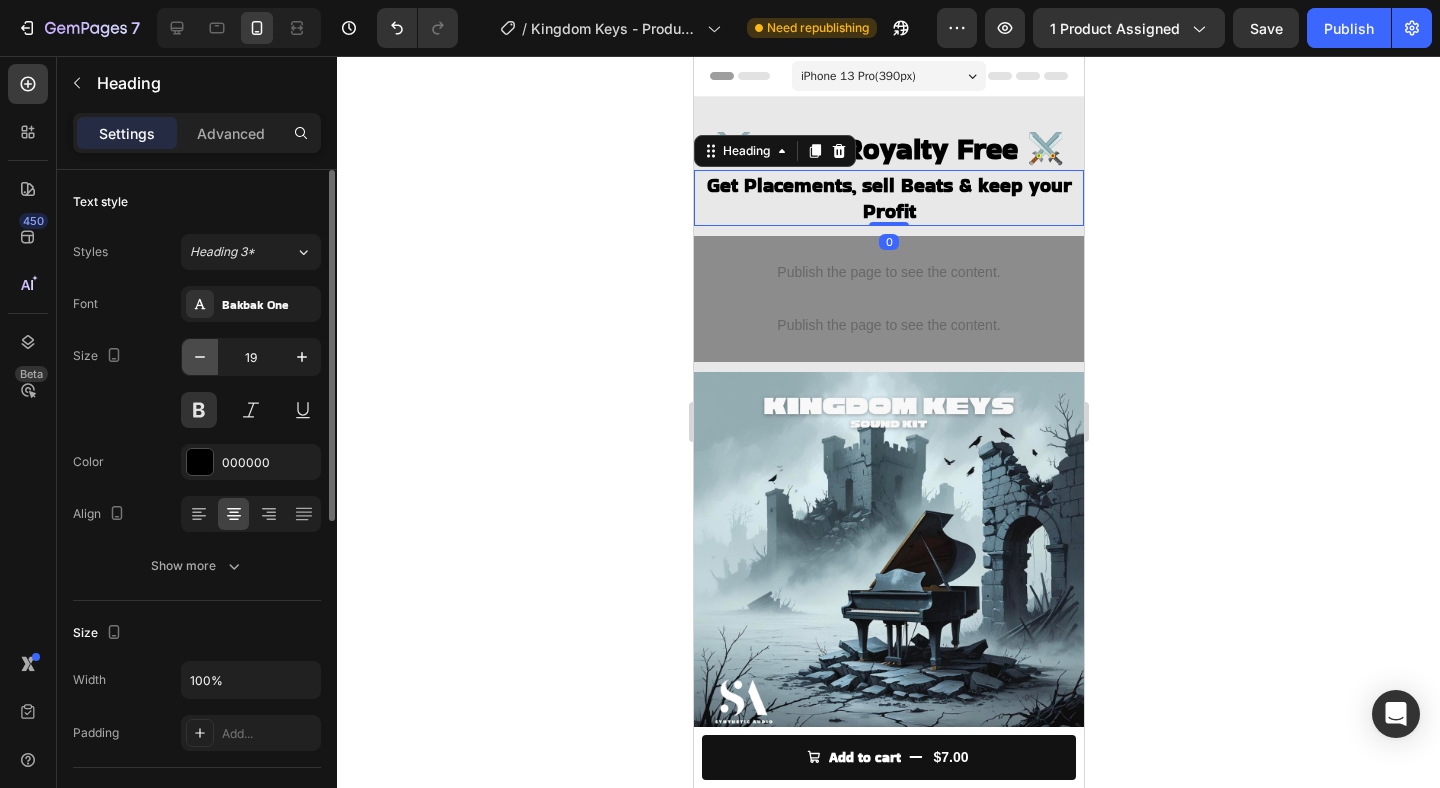click 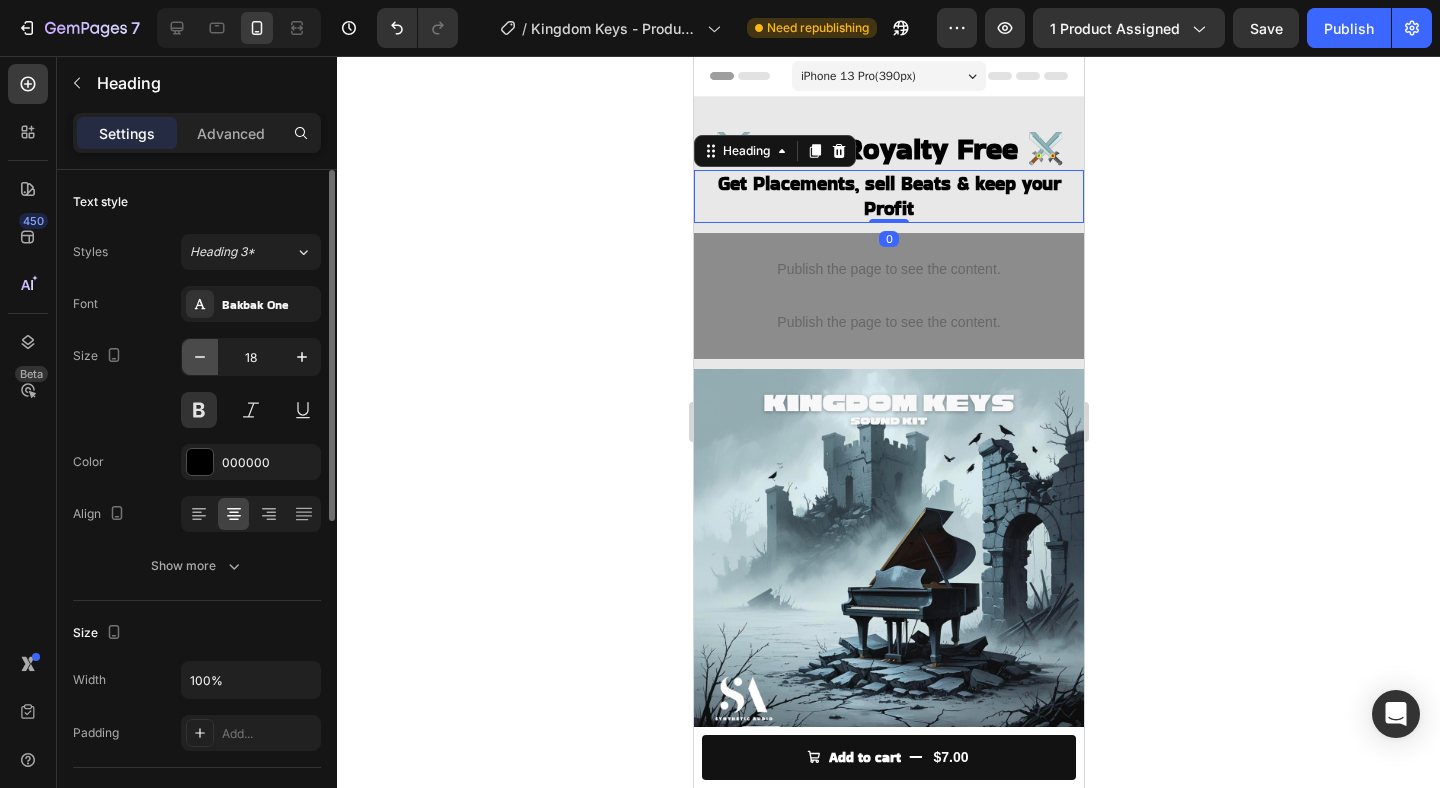 click 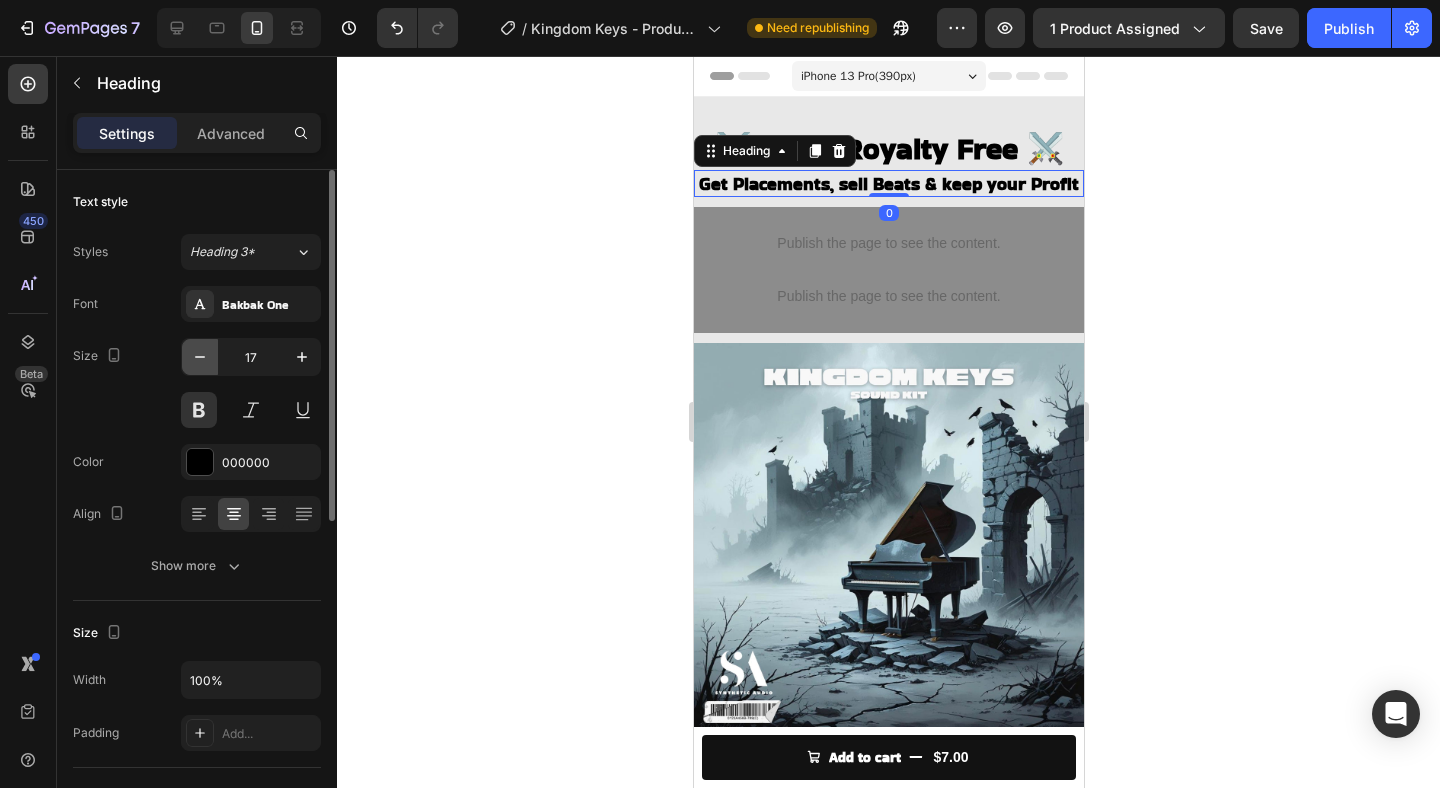 click 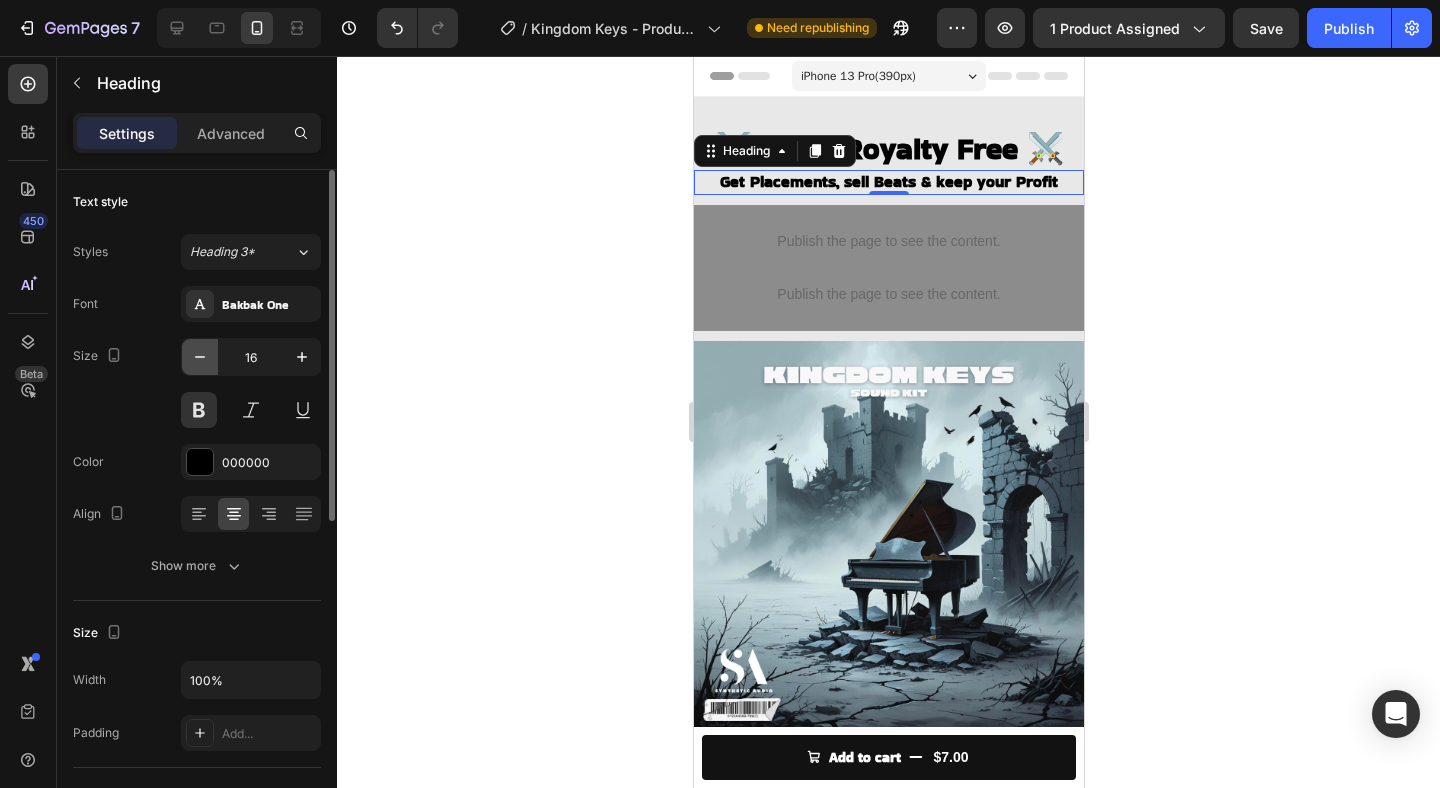 click 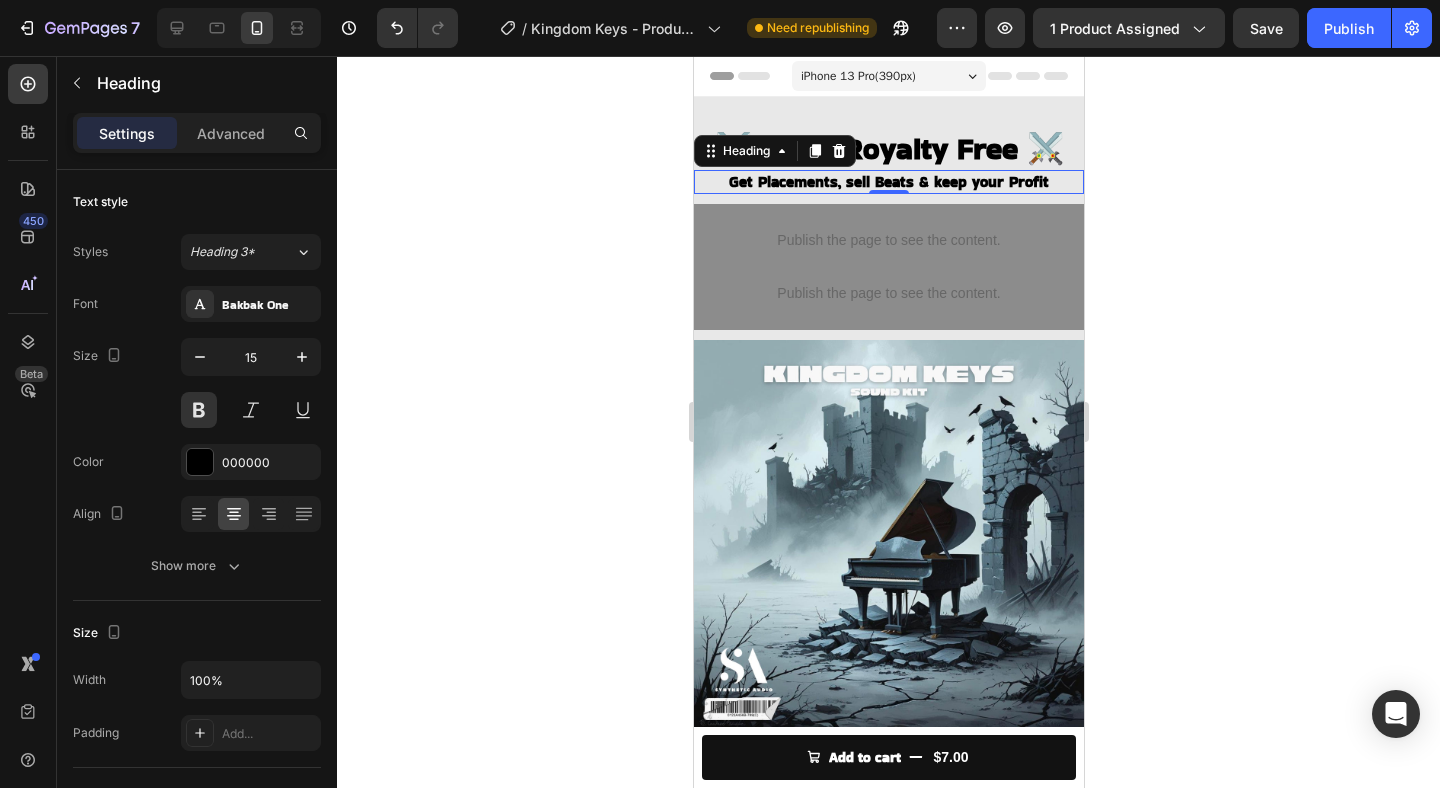 click 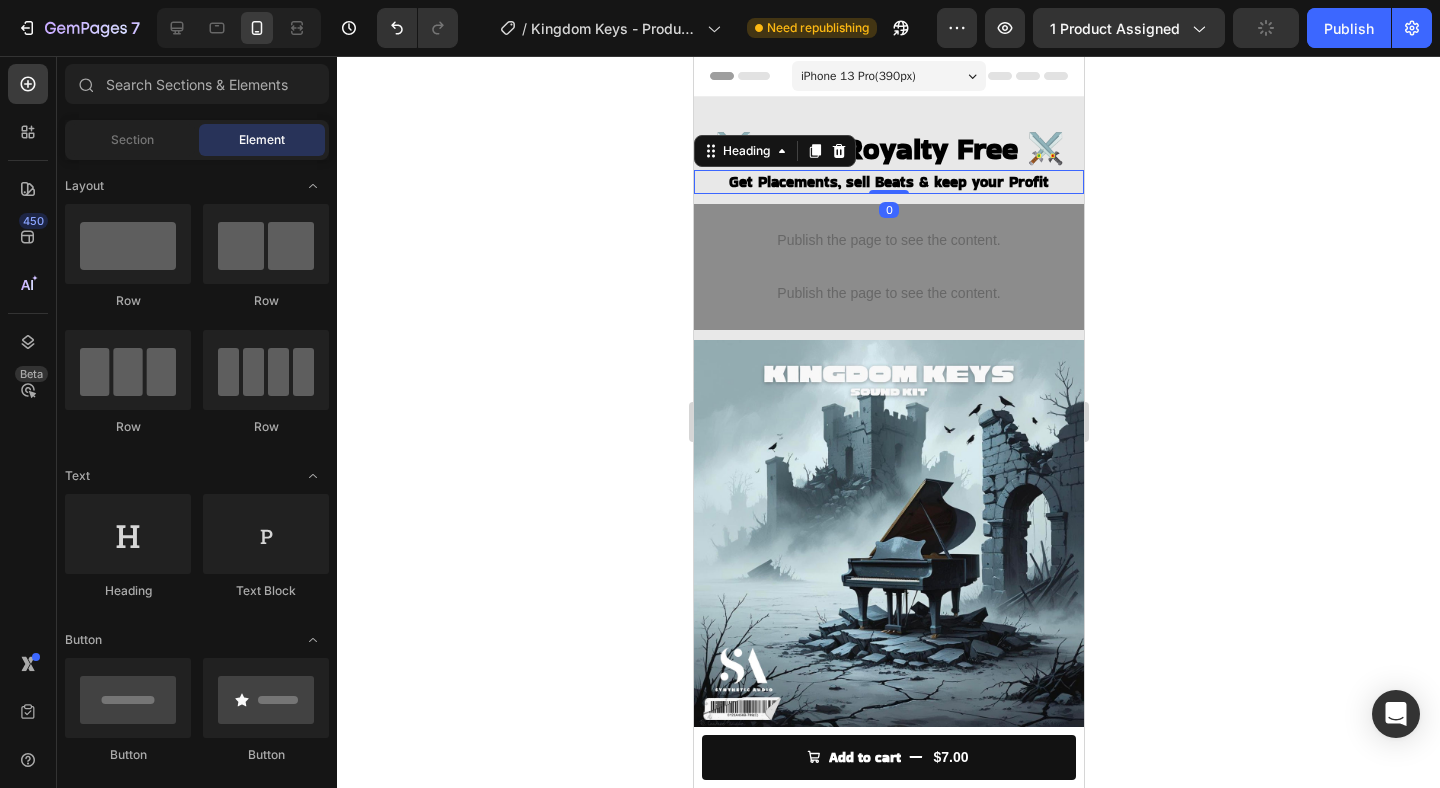 click on "Get Placements, sell Beats & keep your Profit" at bounding box center (888, 182) 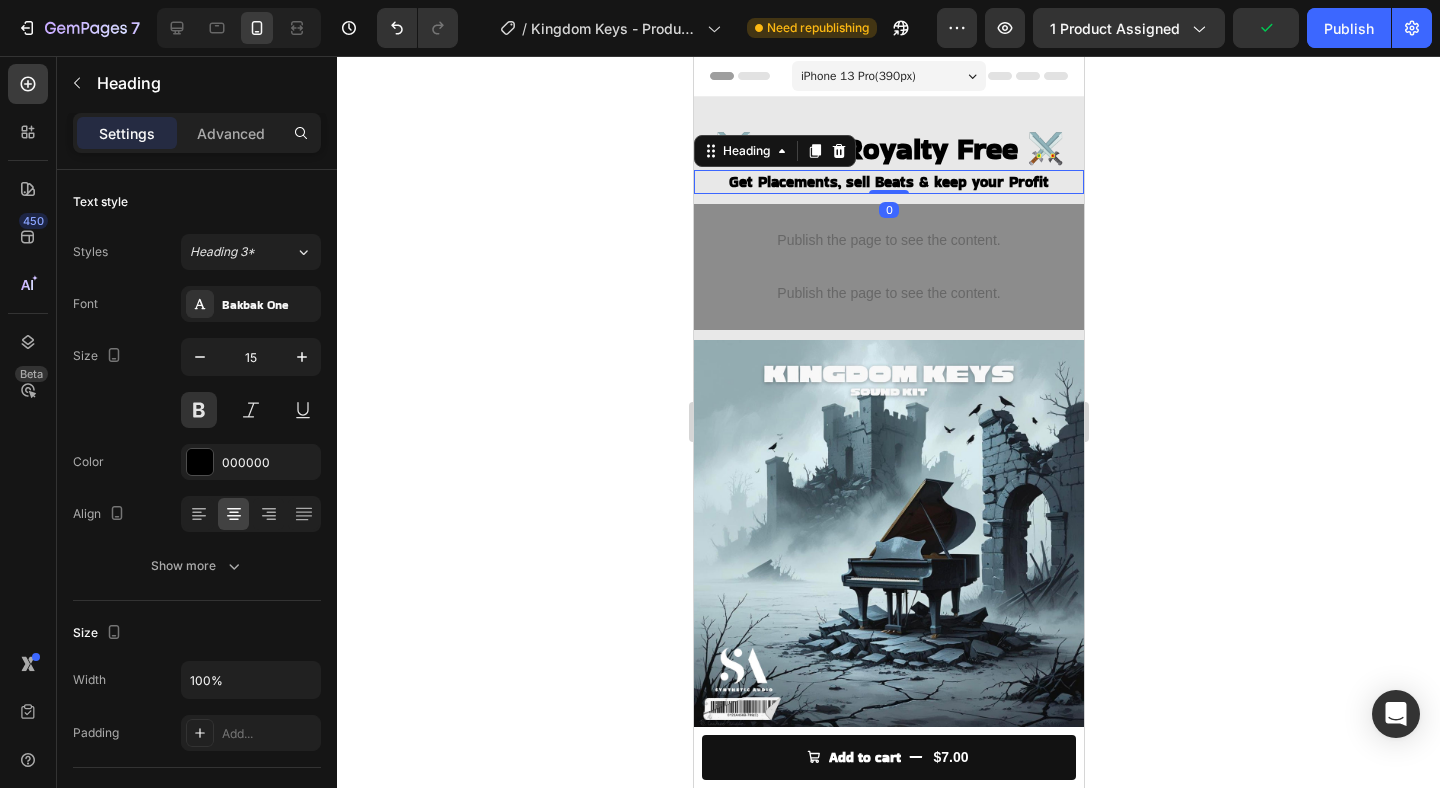 click 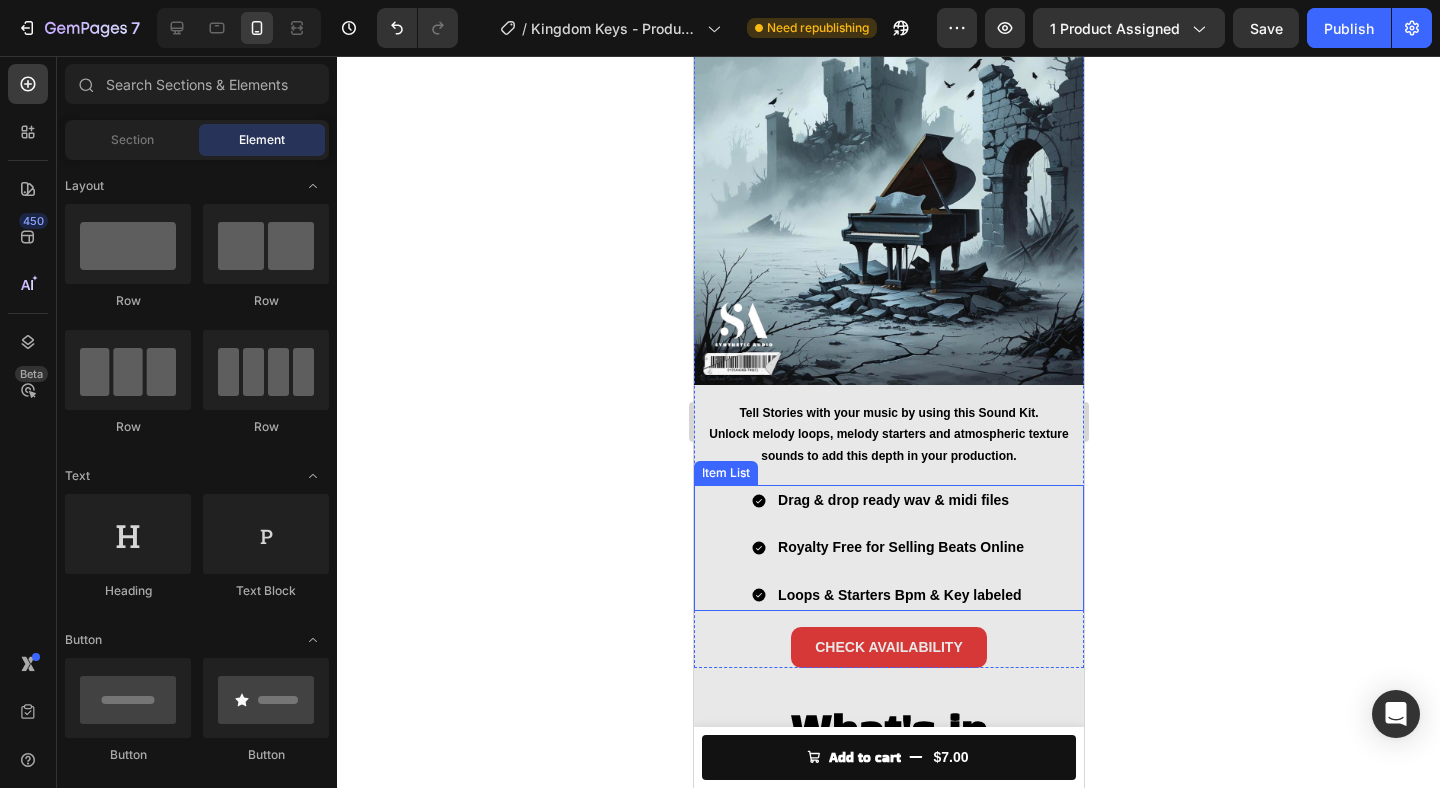 scroll, scrollTop: 415, scrollLeft: 0, axis: vertical 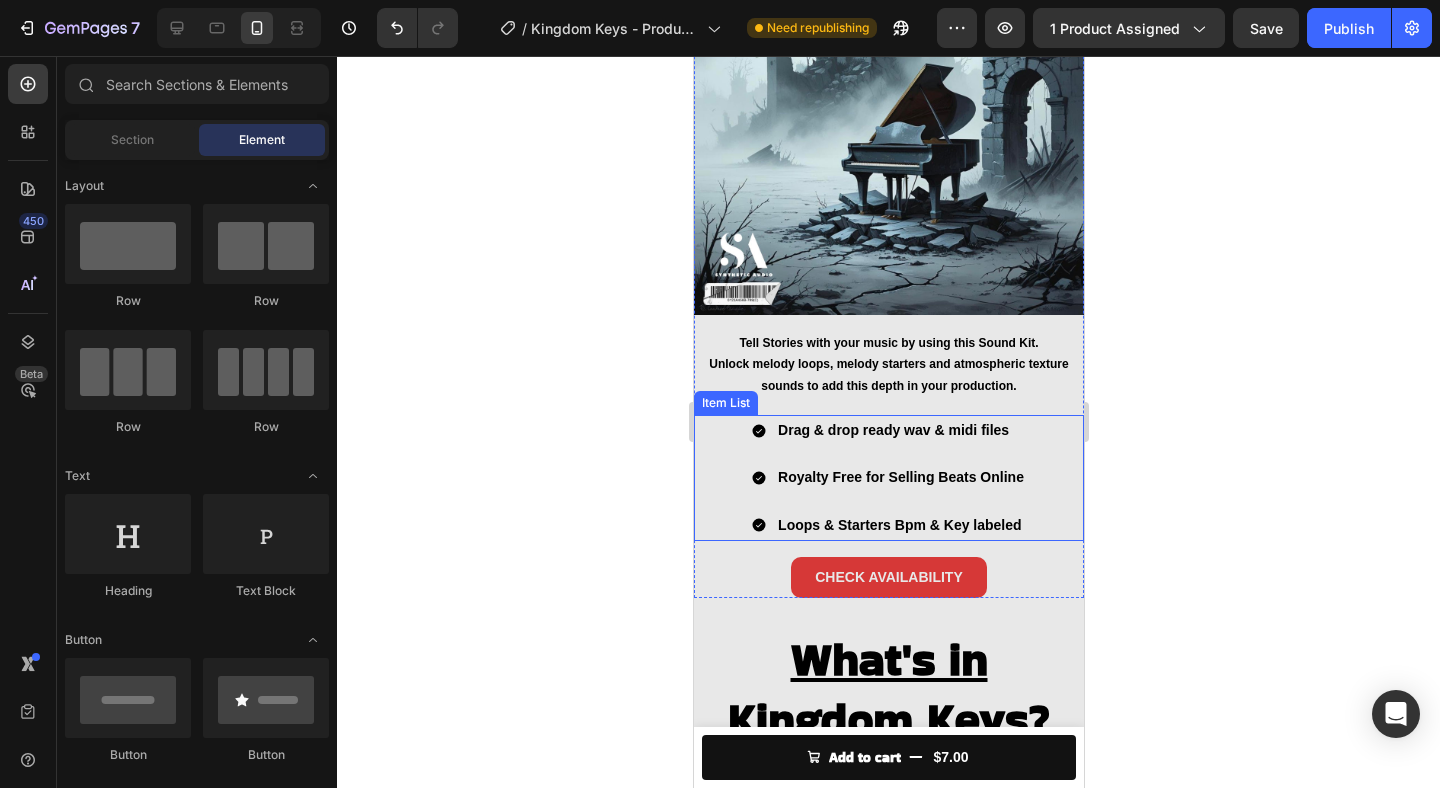 click on "Royalty Free for Selling Beats Online" at bounding box center (900, 477) 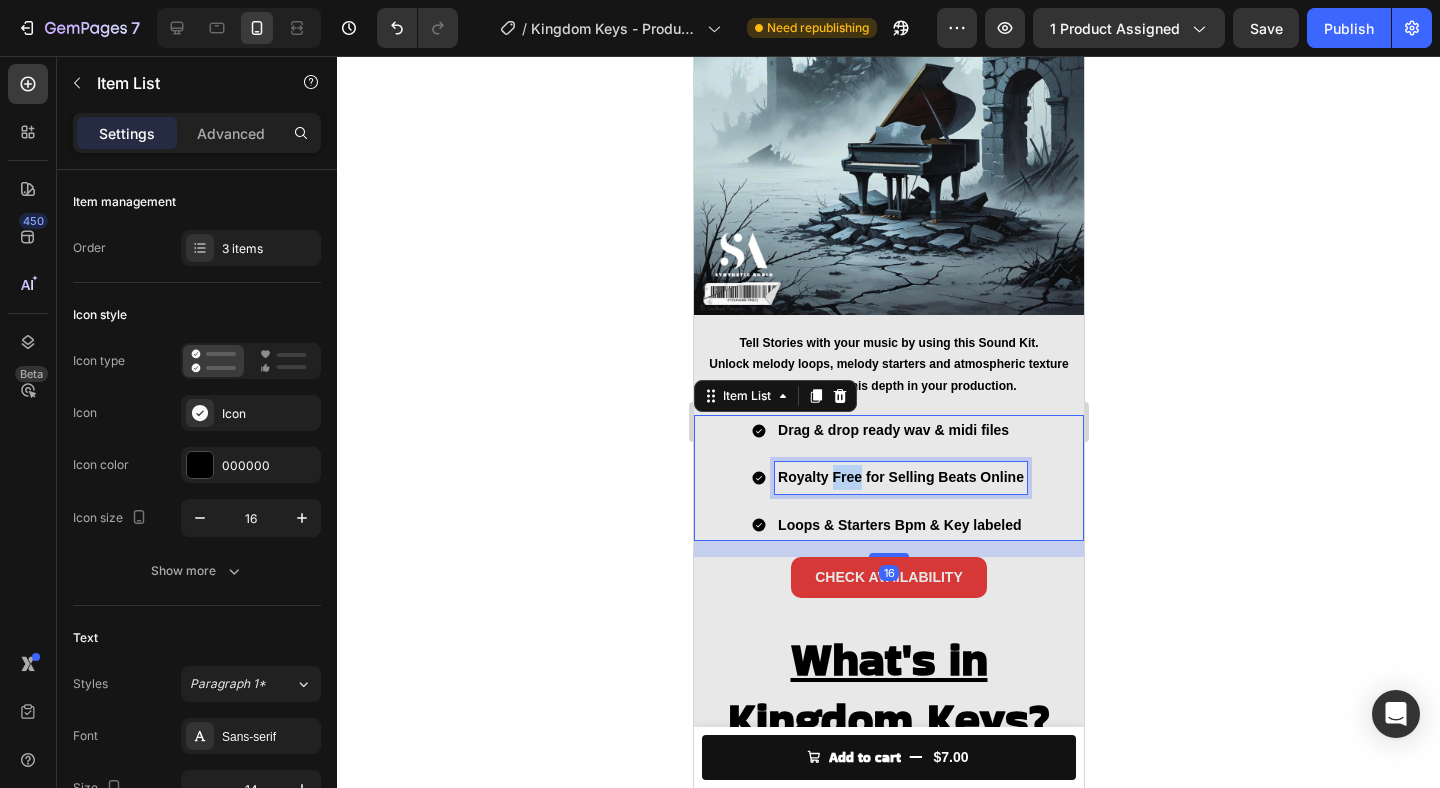 click on "Royalty Free for Selling Beats Online" at bounding box center (900, 477) 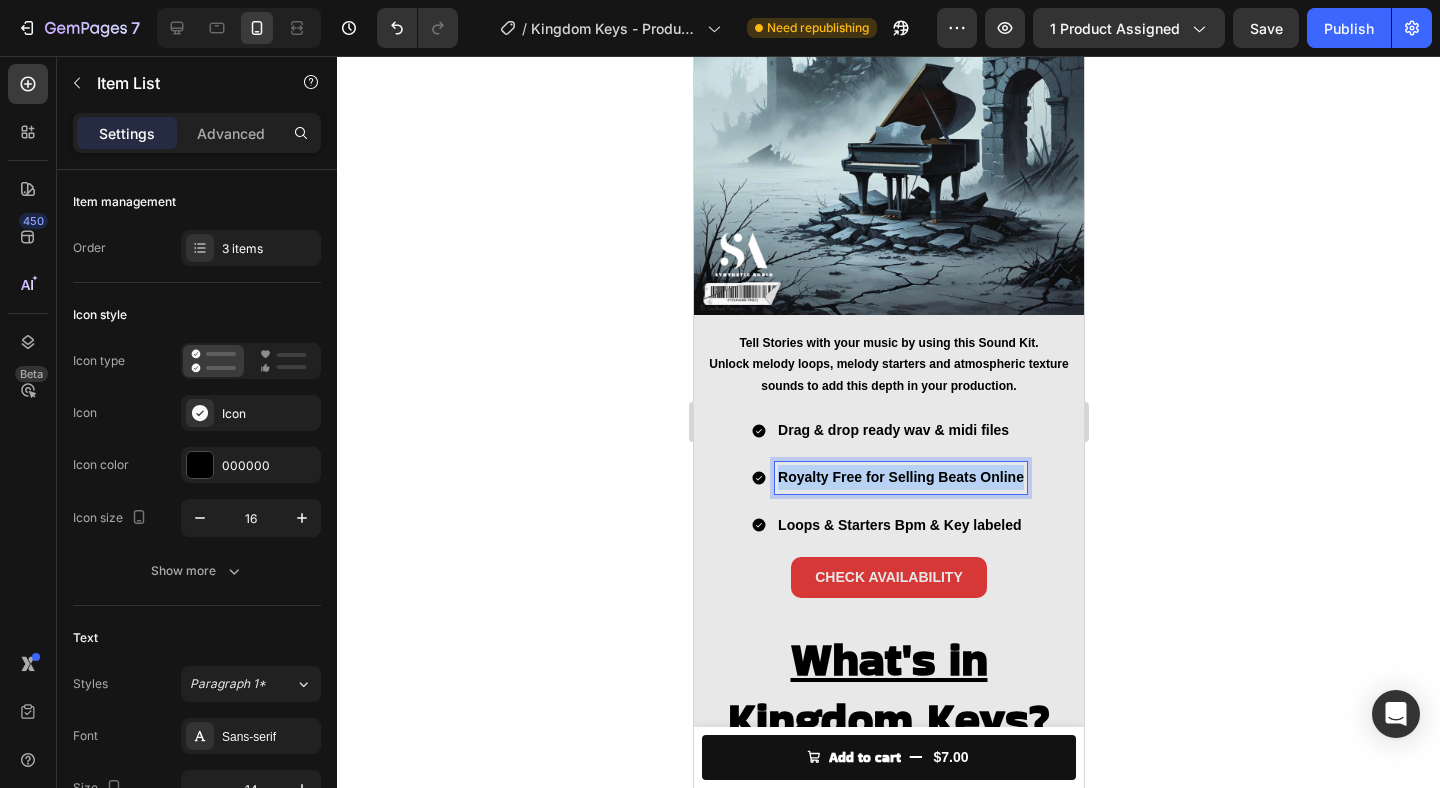 click on "Royalty Free for Selling Beats Online" at bounding box center (900, 477) 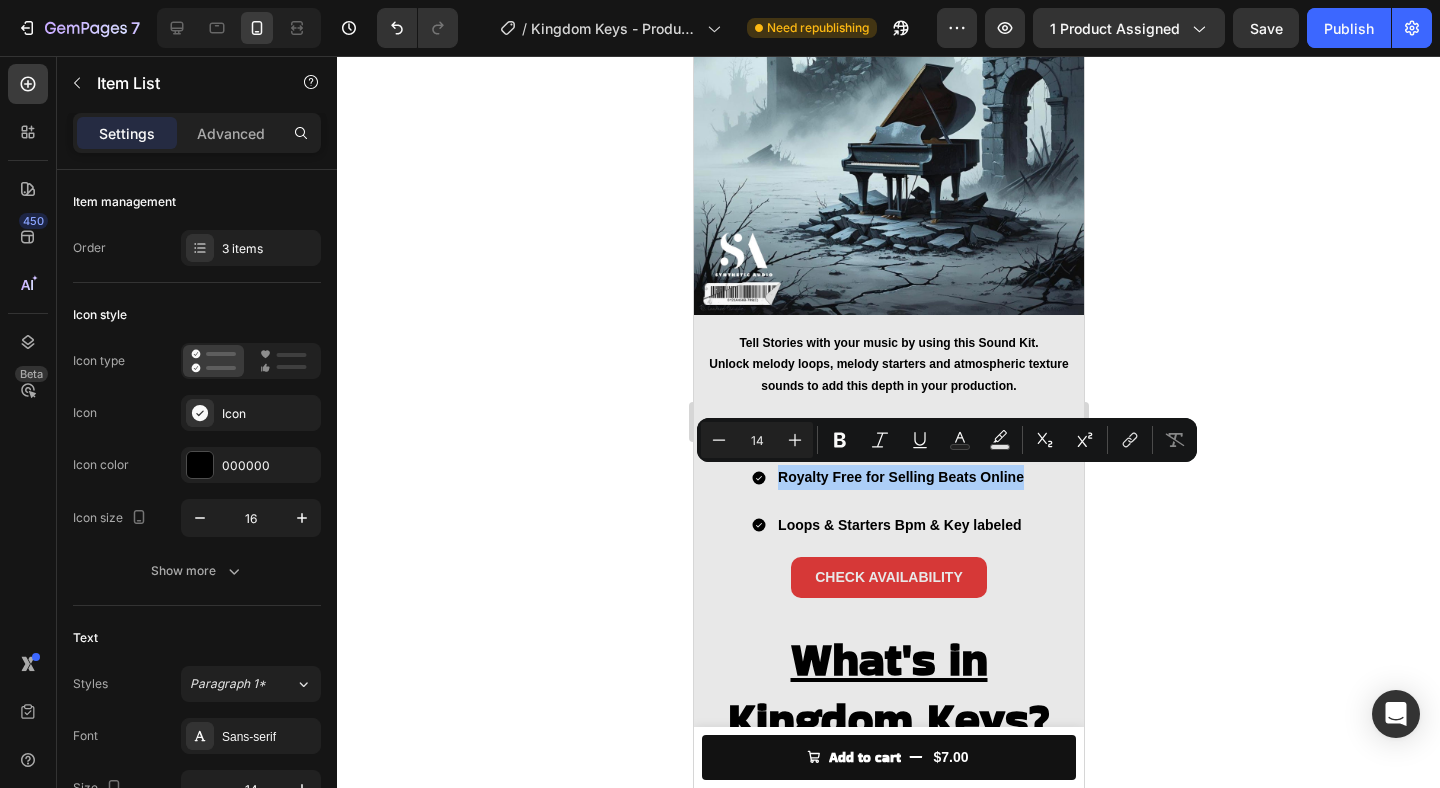 click 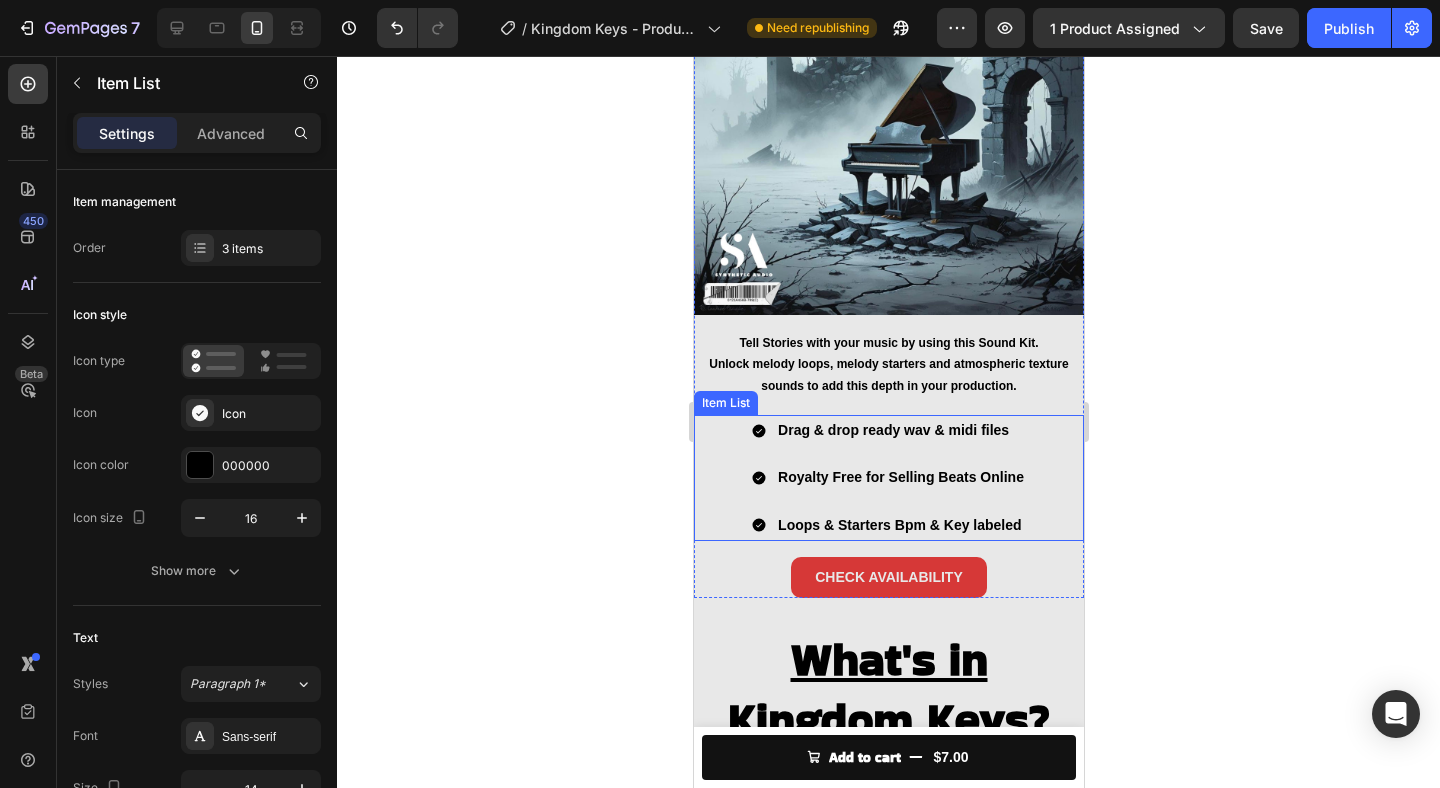 click on "Royalty Free for Selling Beats Online" at bounding box center [900, 477] 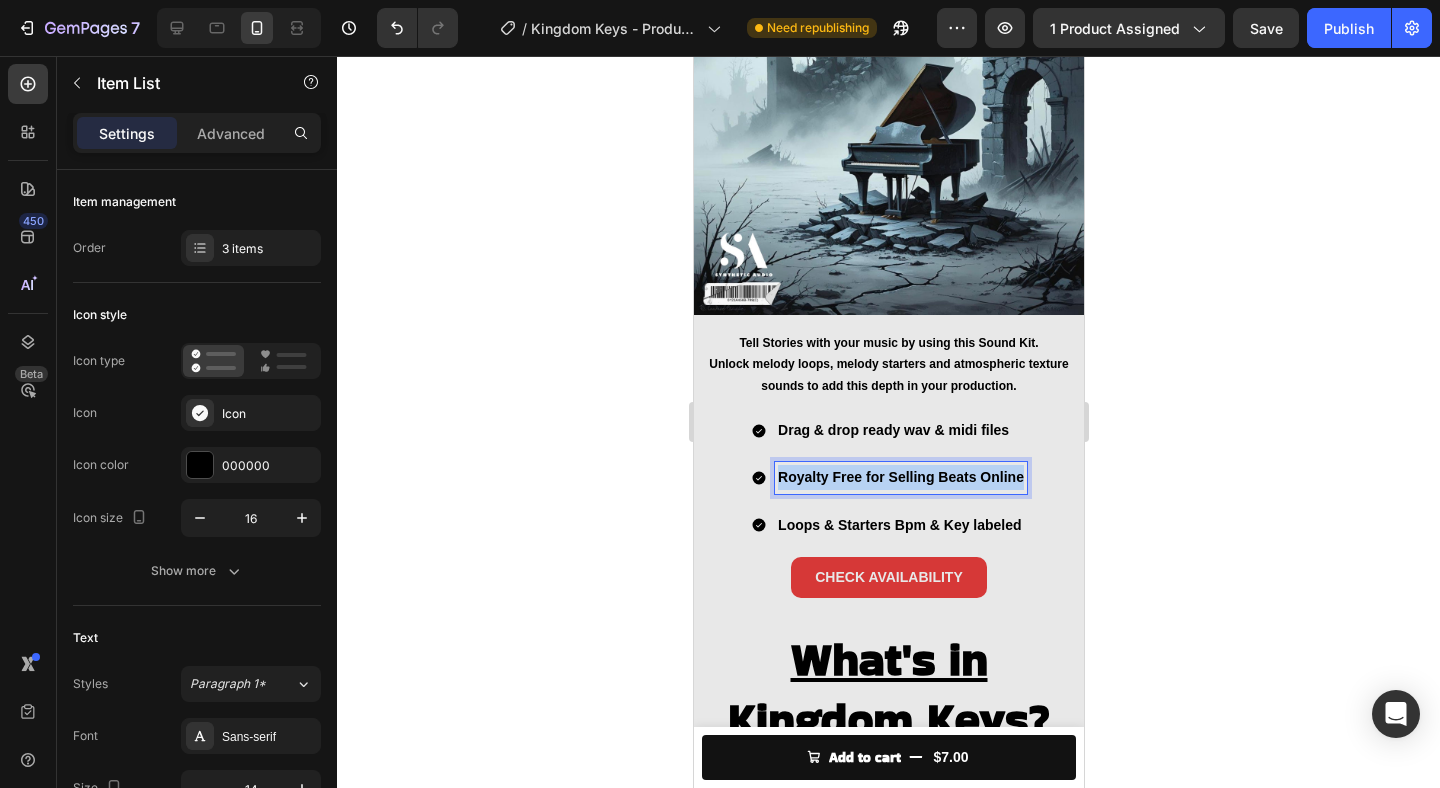 click on "Royalty Free for Selling Beats Online" at bounding box center [900, 477] 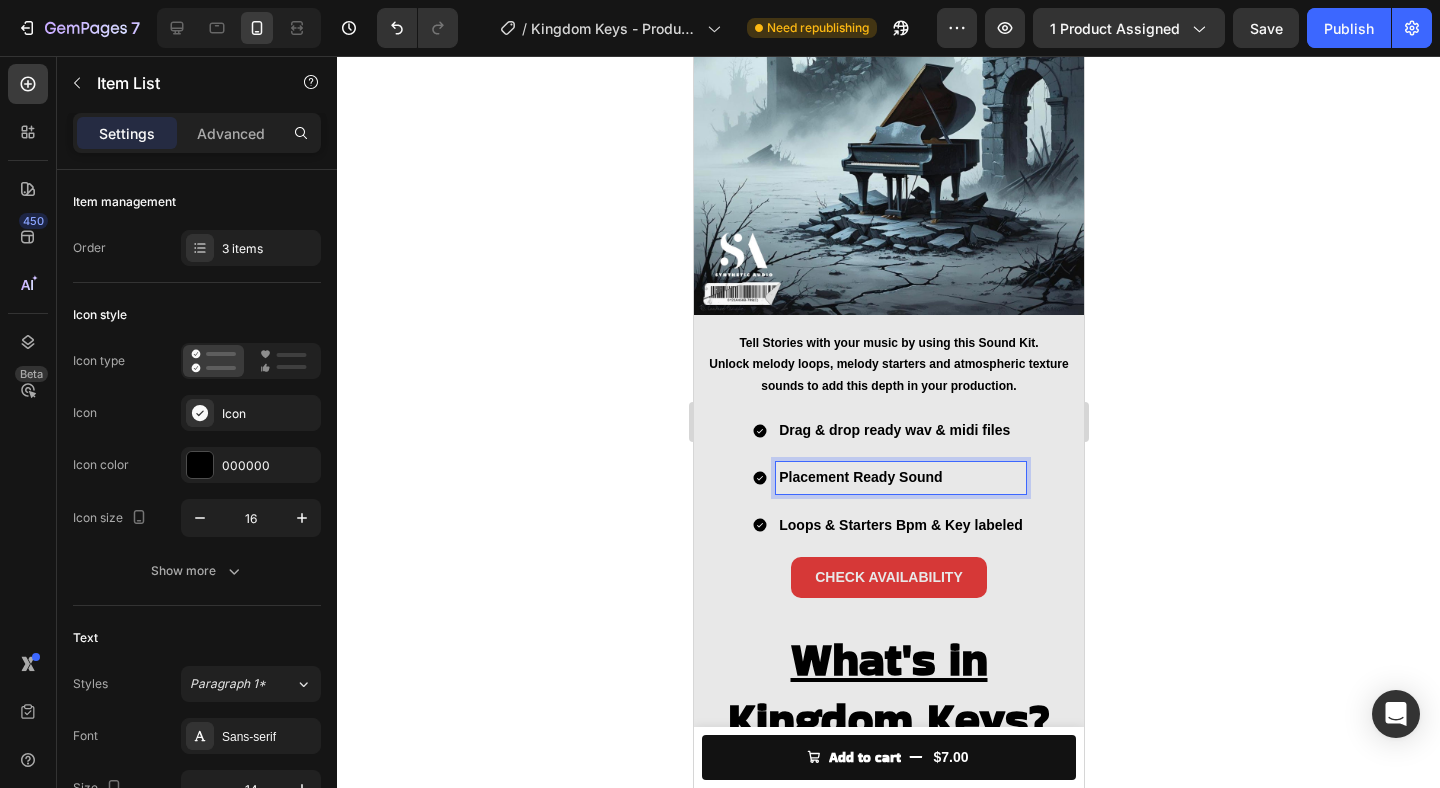 click on "Placement Ready Sound" at bounding box center (900, 477) 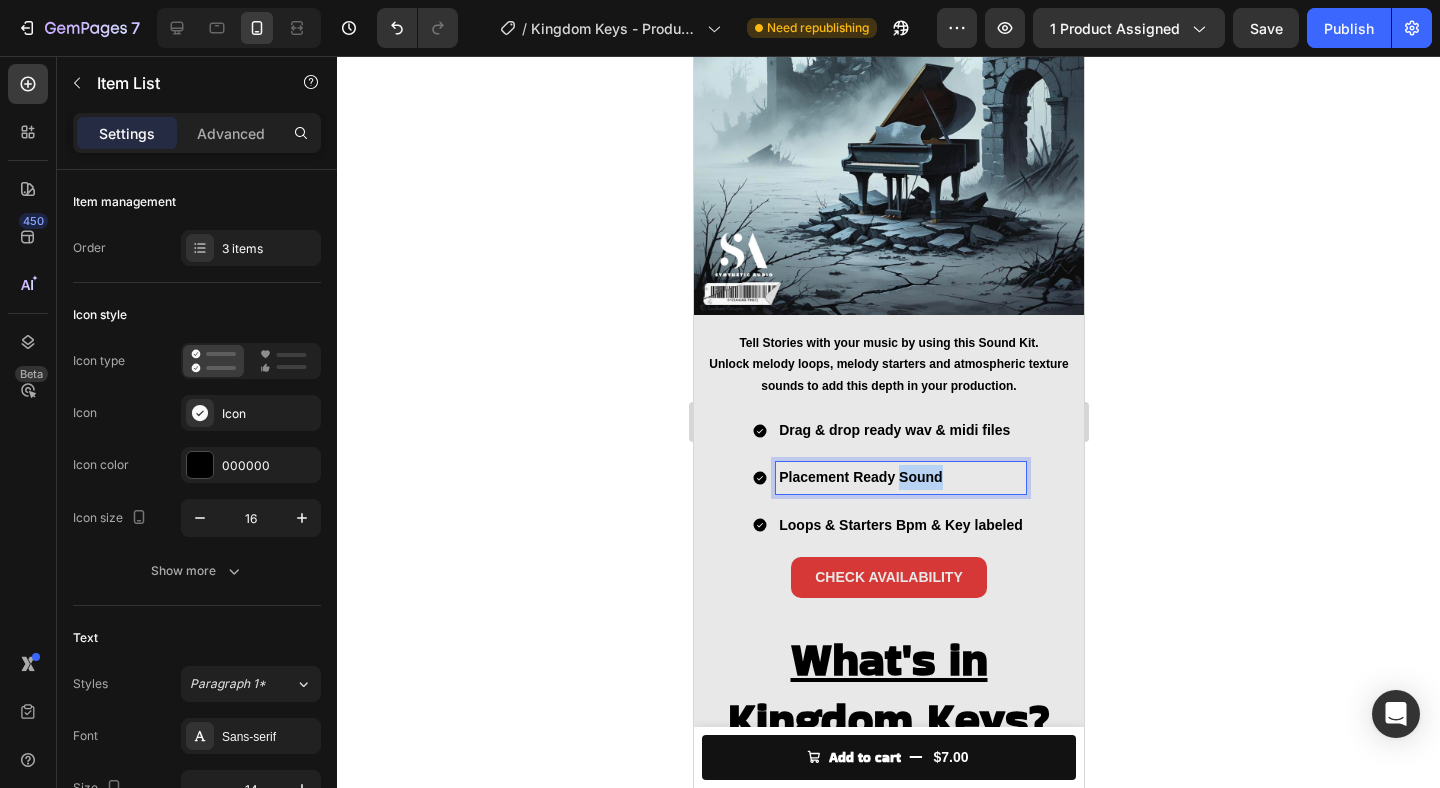 click on "Placement Ready Sound" at bounding box center (900, 477) 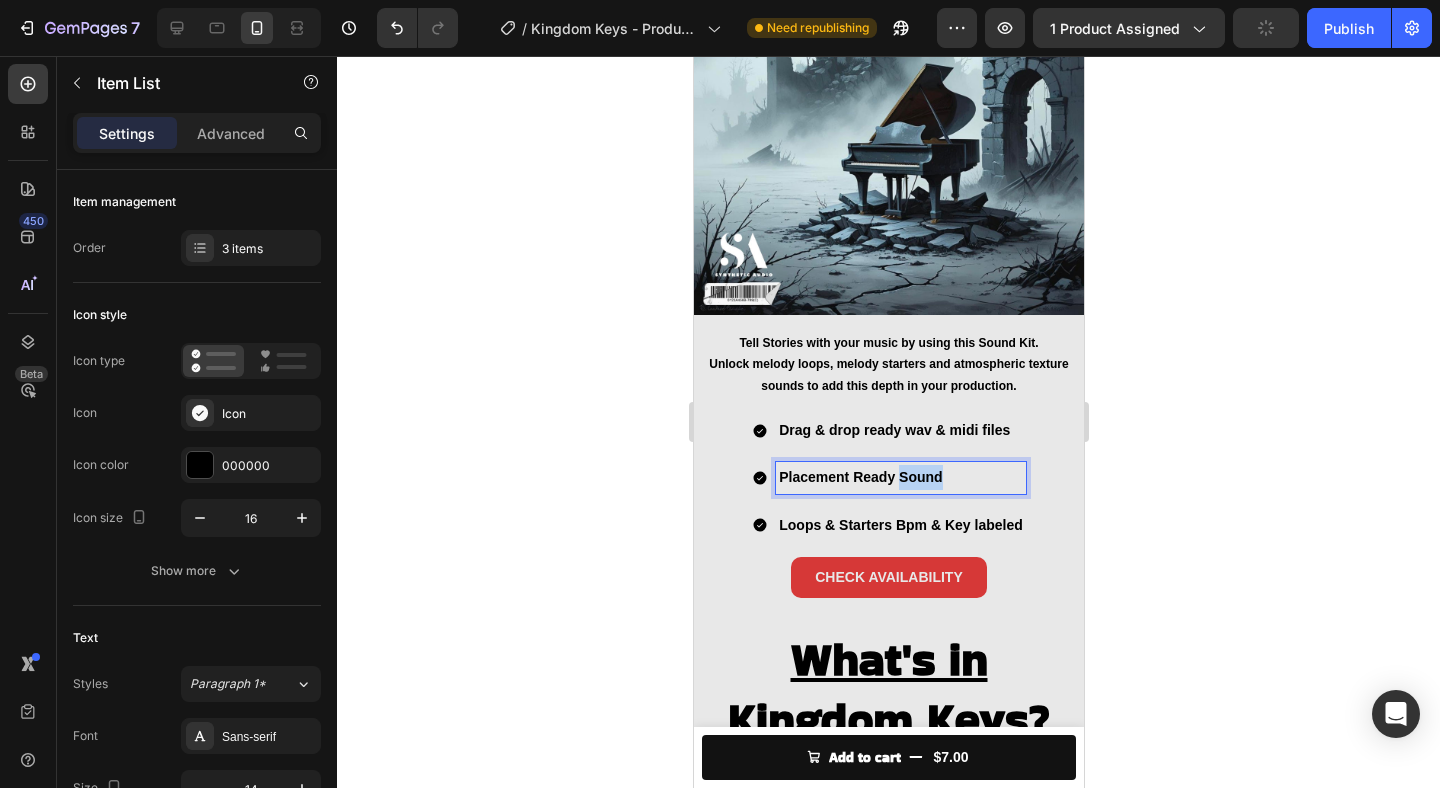 click on "Placement Ready Sound" at bounding box center (900, 477) 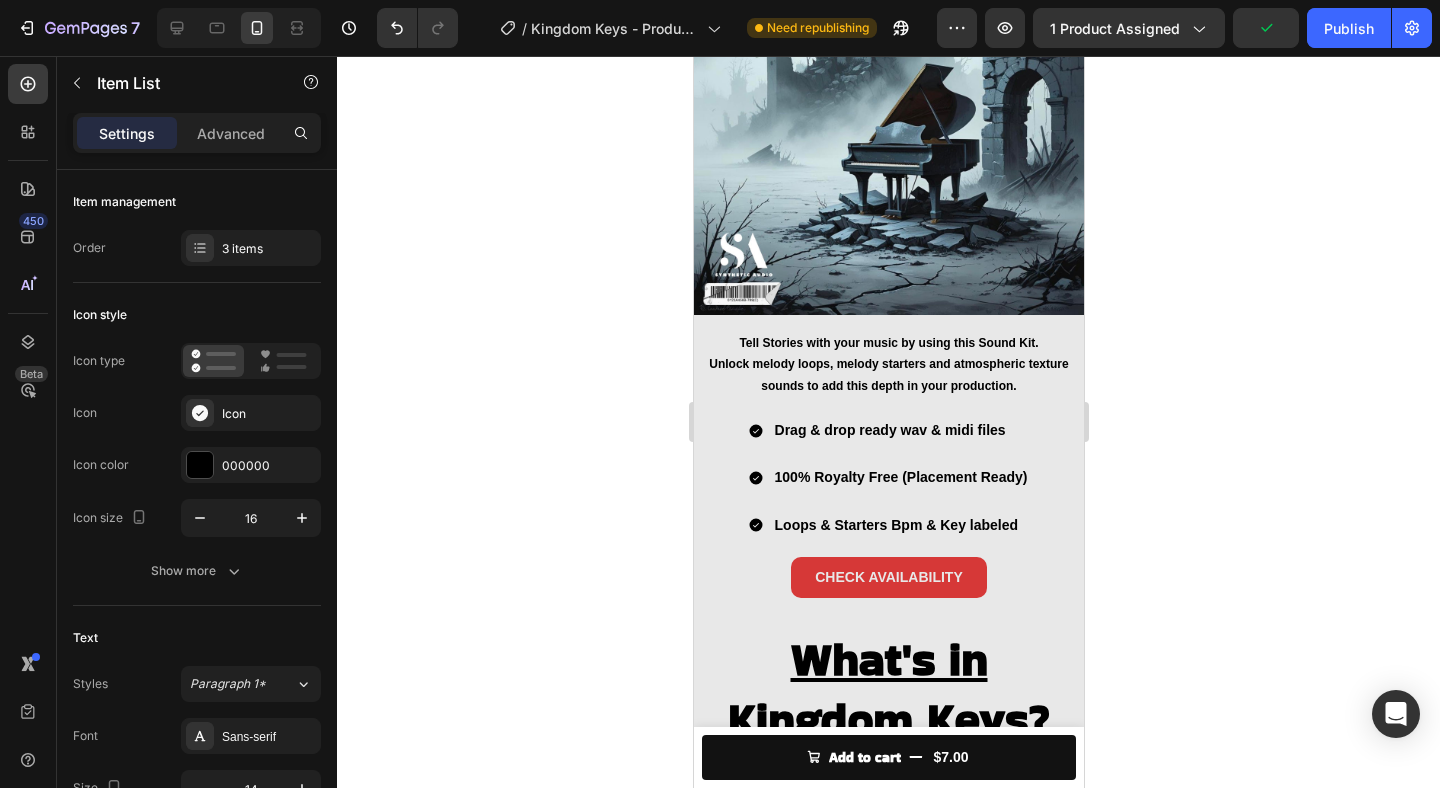 click 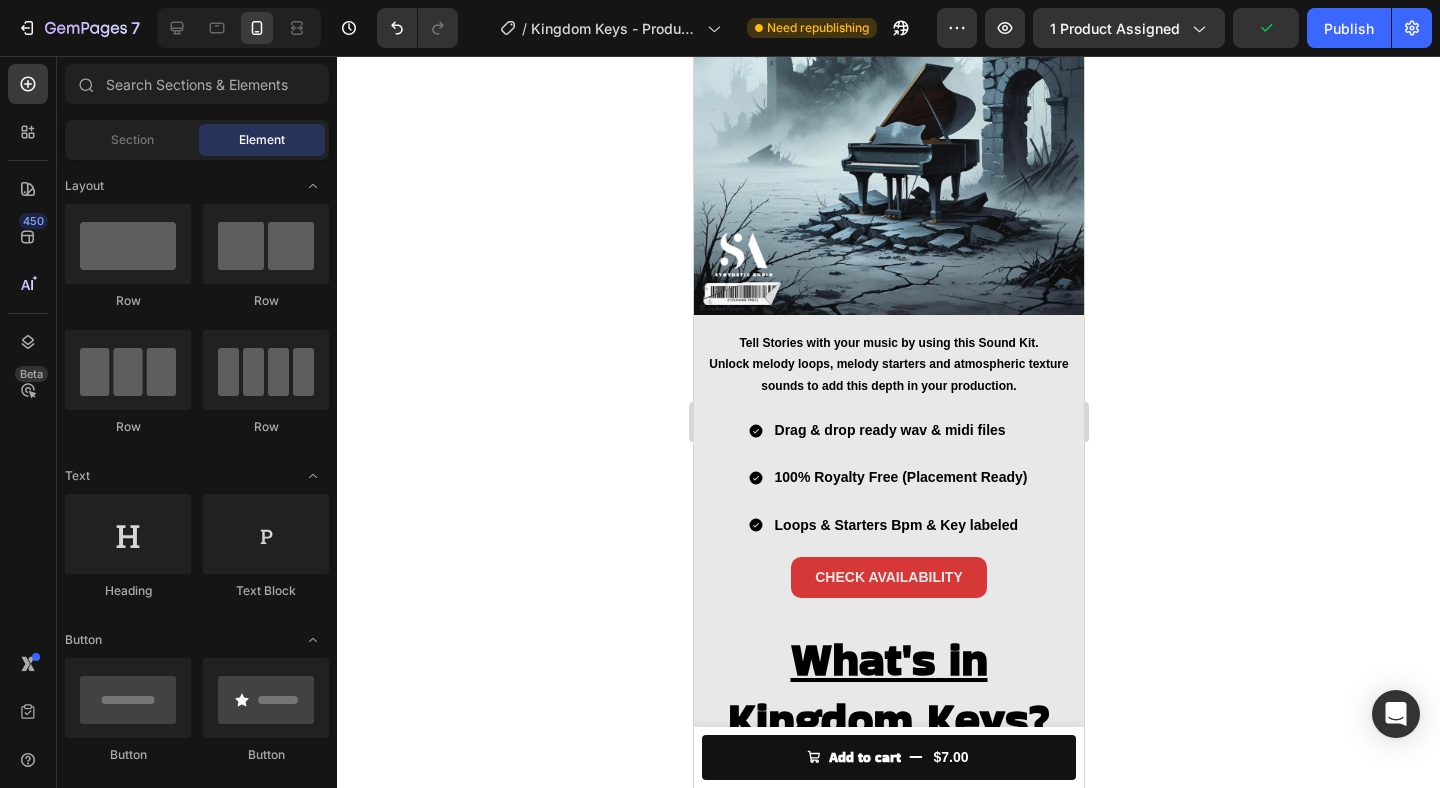 click 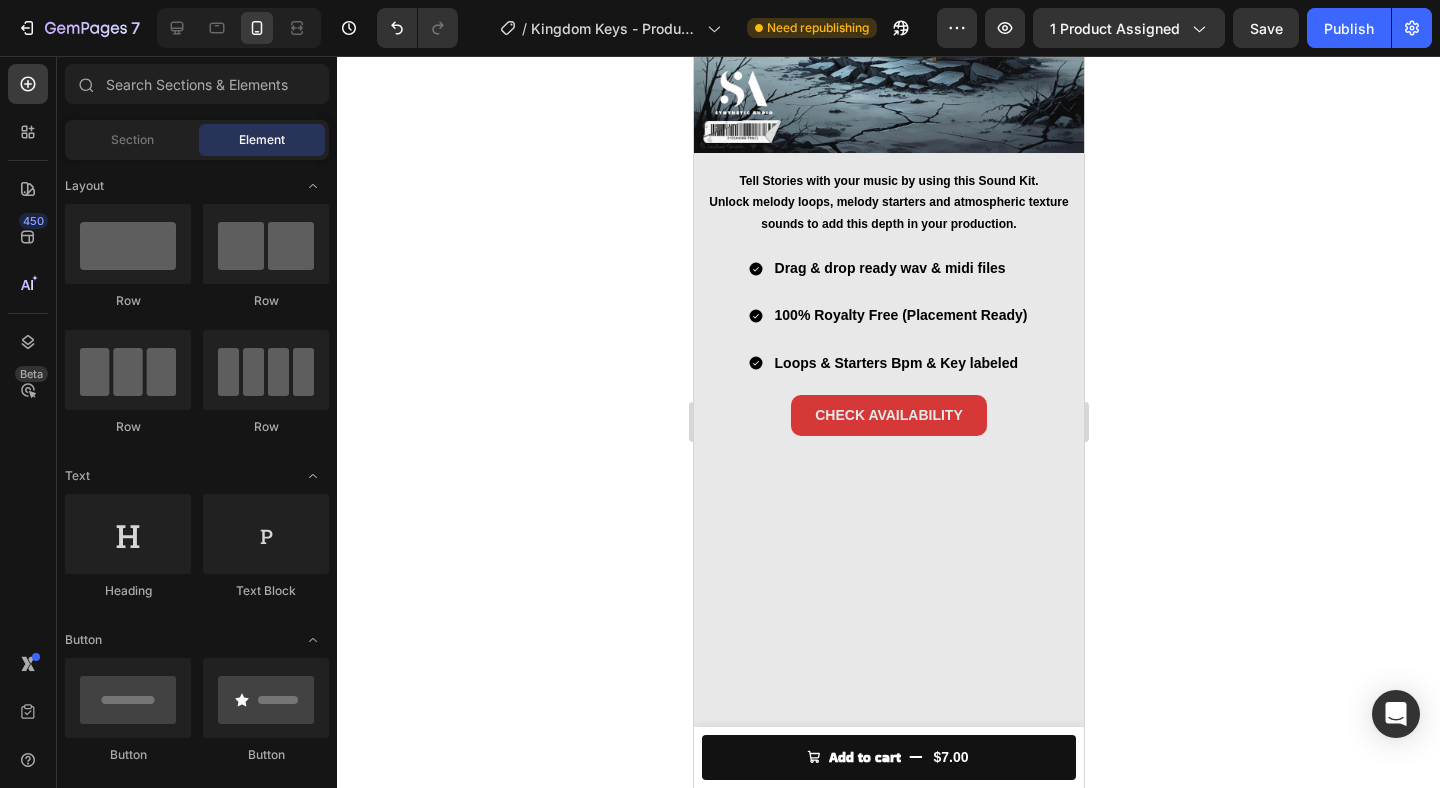 scroll, scrollTop: 0, scrollLeft: 0, axis: both 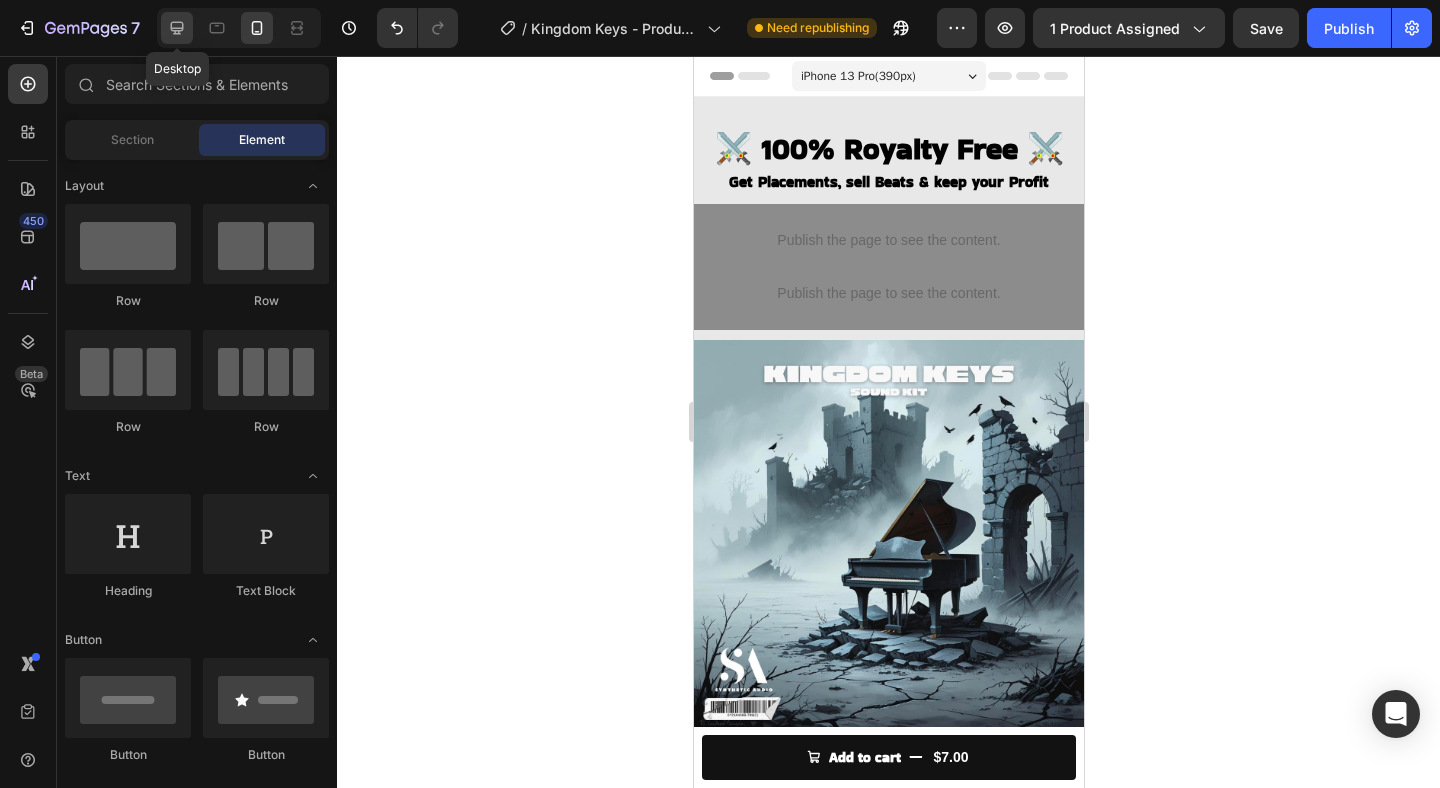 click 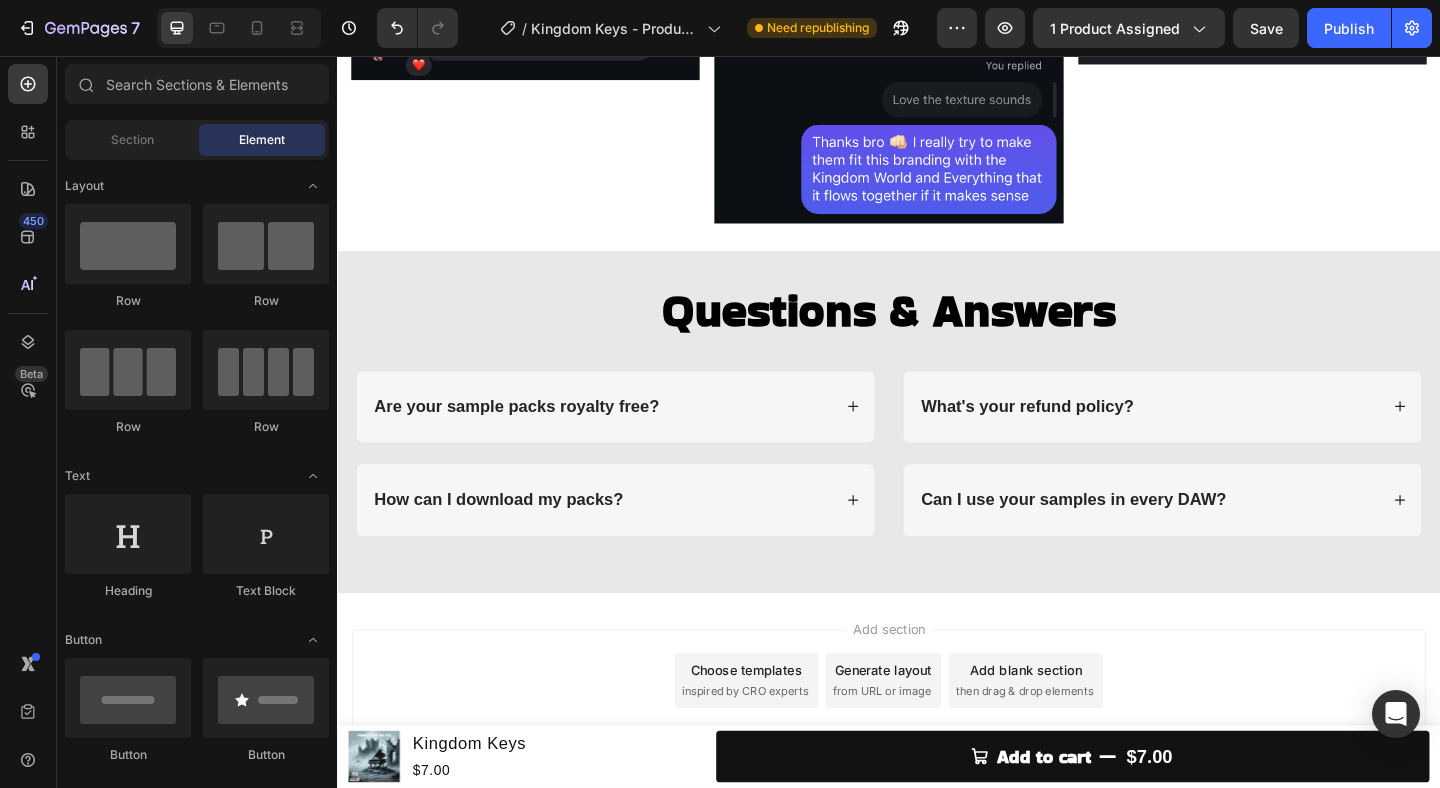 scroll, scrollTop: 4168, scrollLeft: 0, axis: vertical 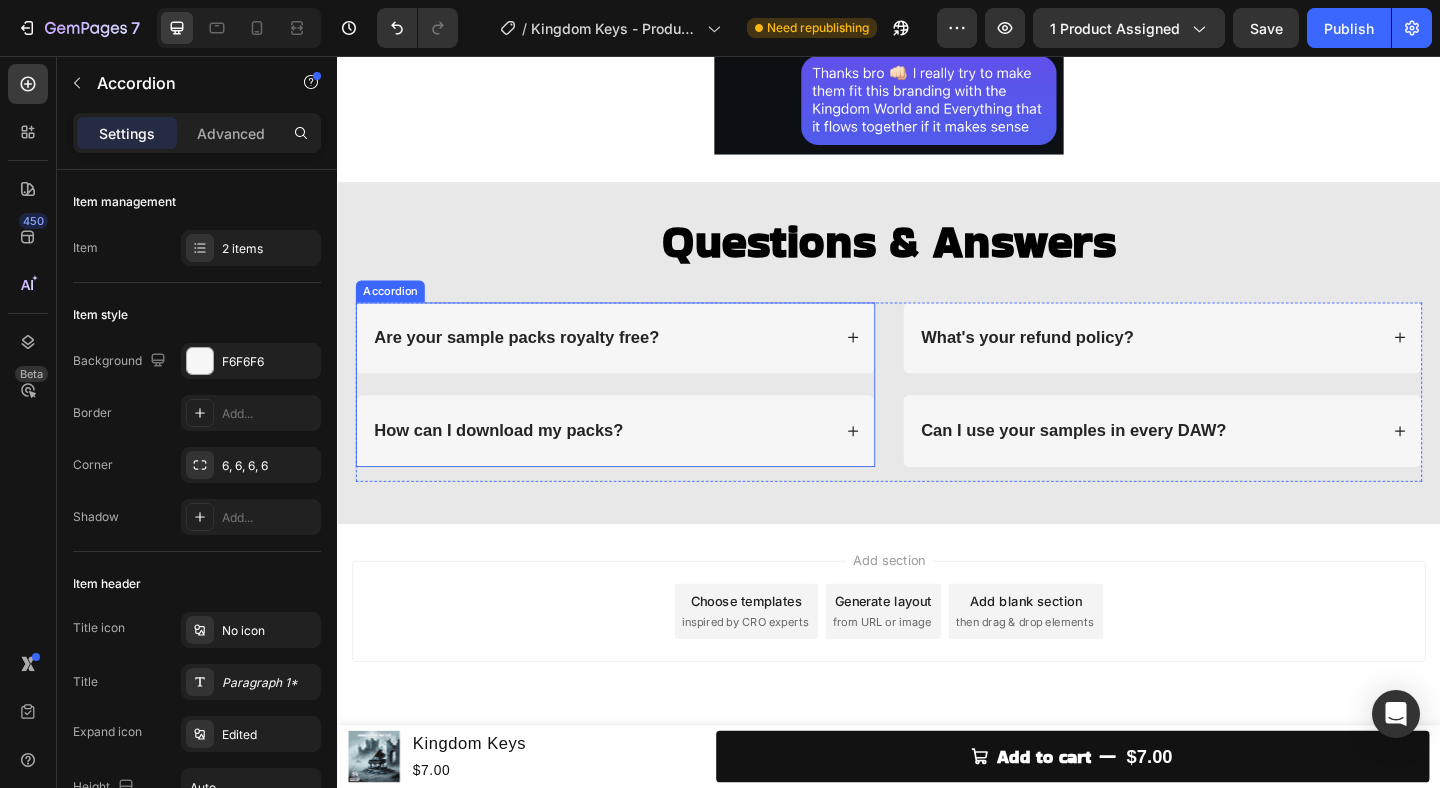 click on "Are your sample packs royalty free?" at bounding box center (532, 362) 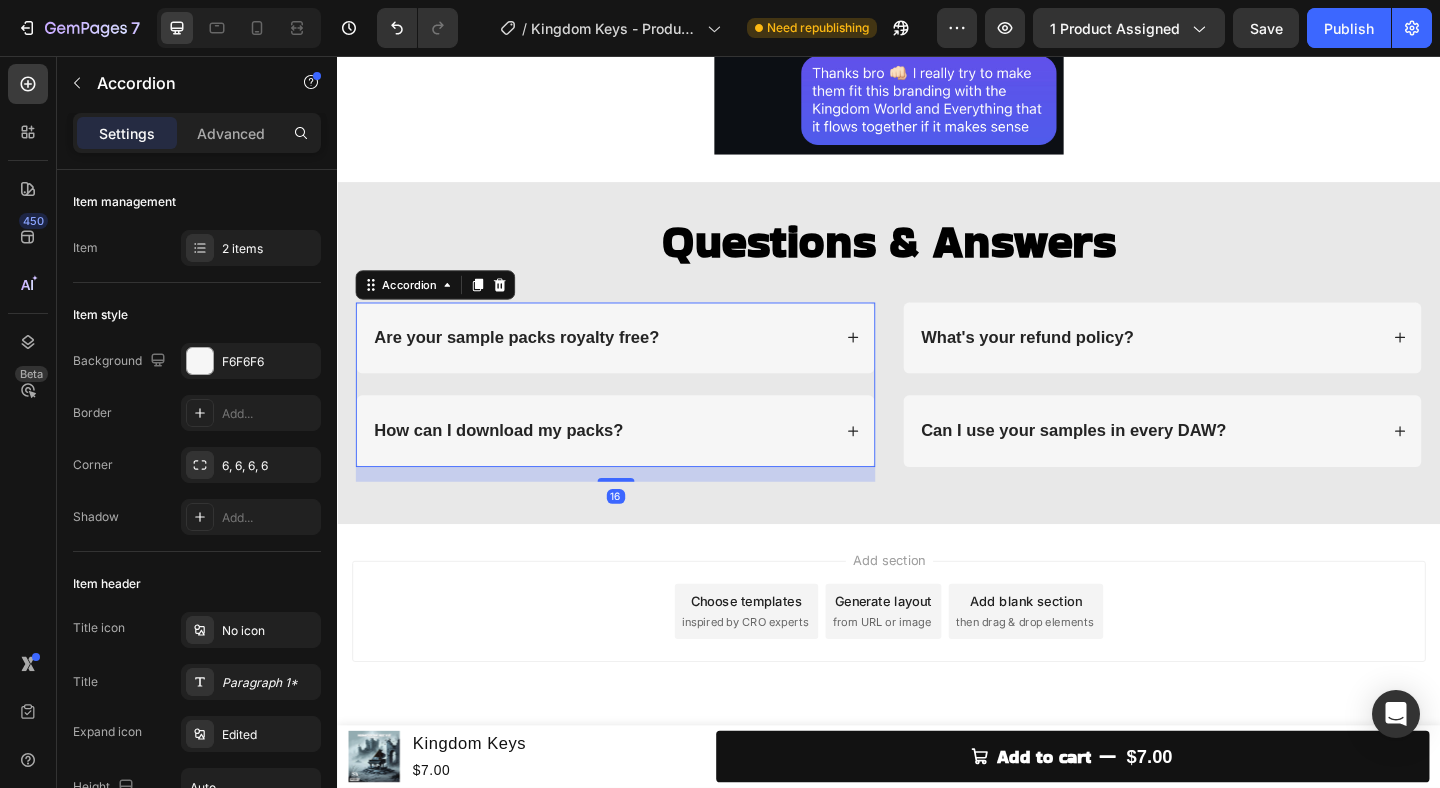 click on "Are your sample packs royalty free?" at bounding box center (532, 362) 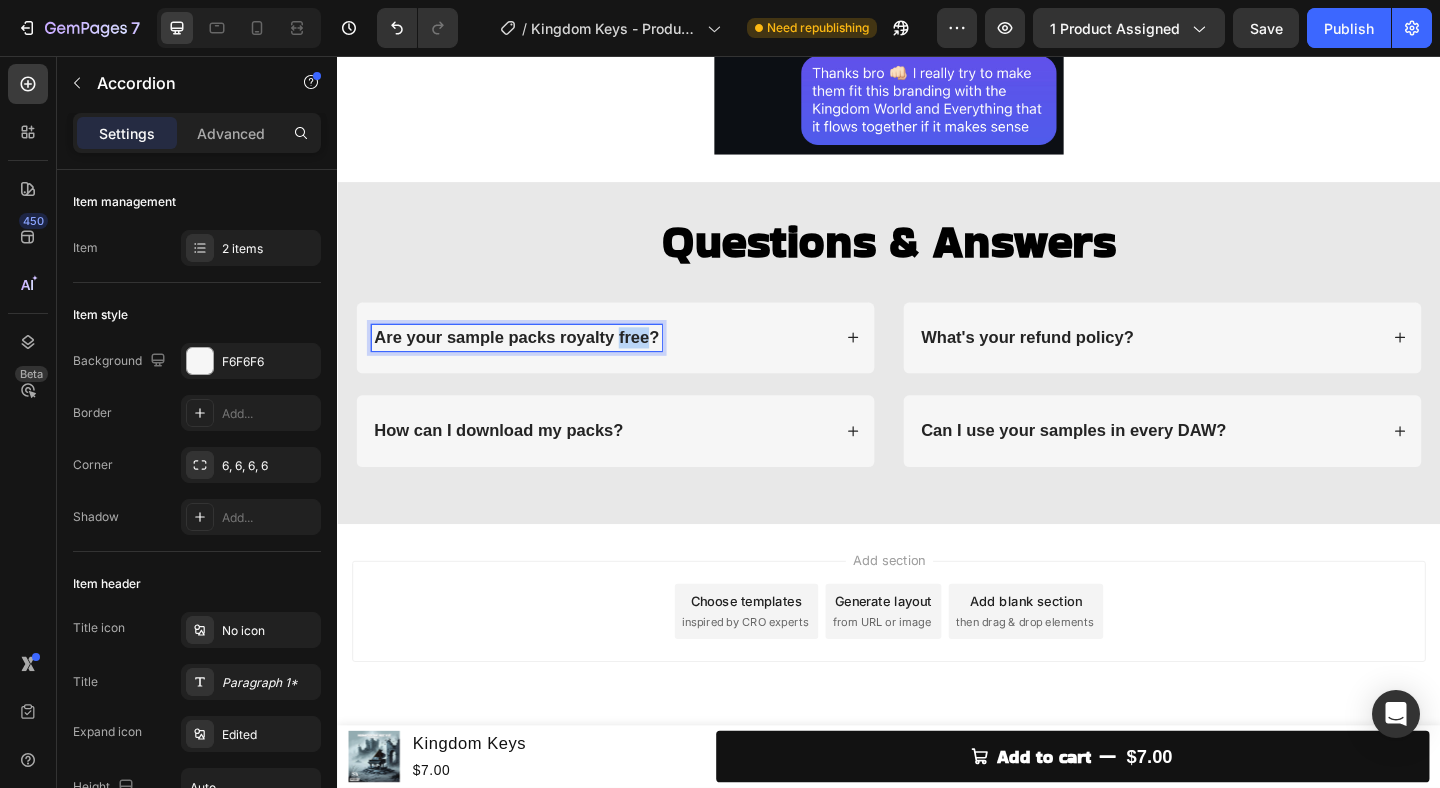 click on "Are your sample packs royalty free?" at bounding box center (532, 362) 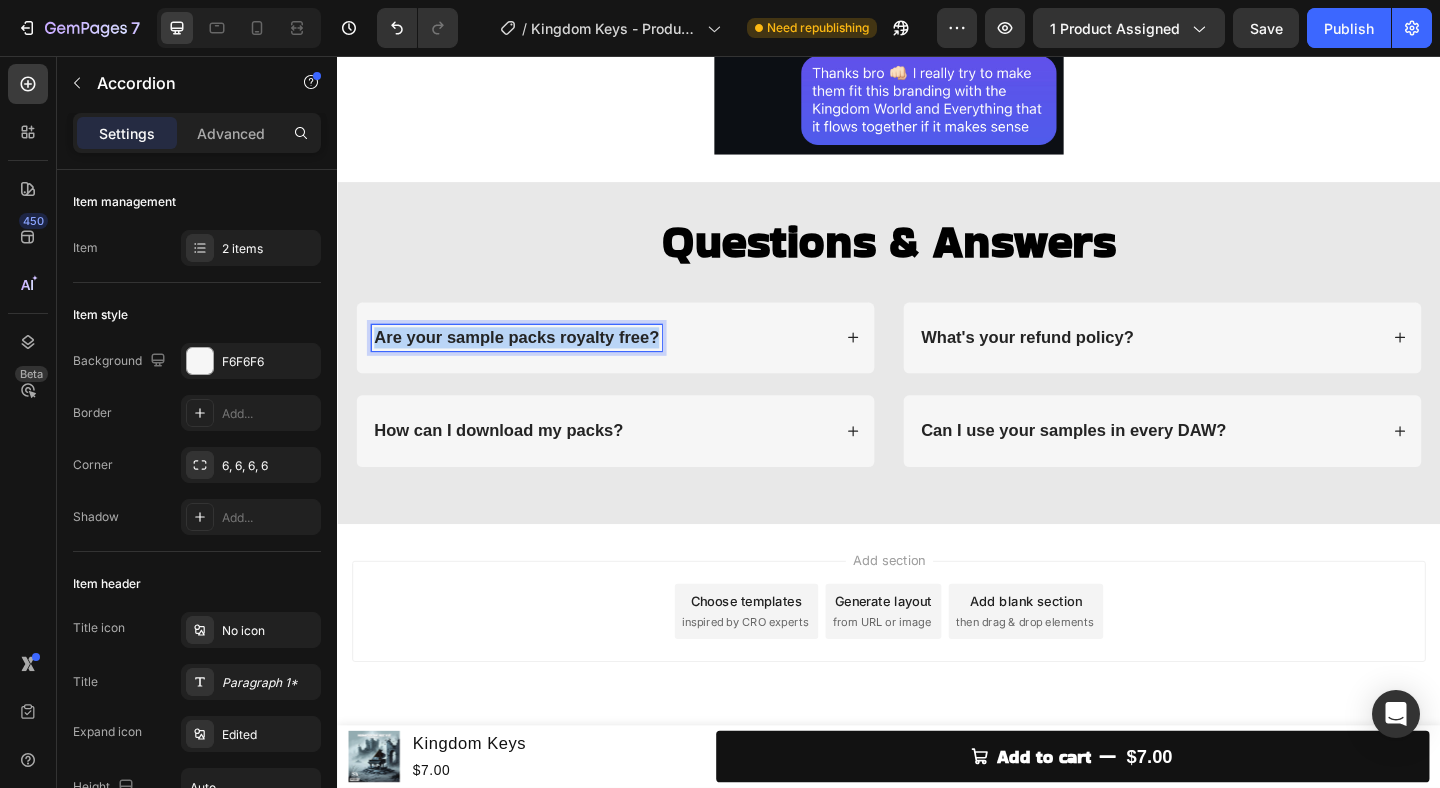 click on "Are your sample packs royalty free?" at bounding box center [532, 362] 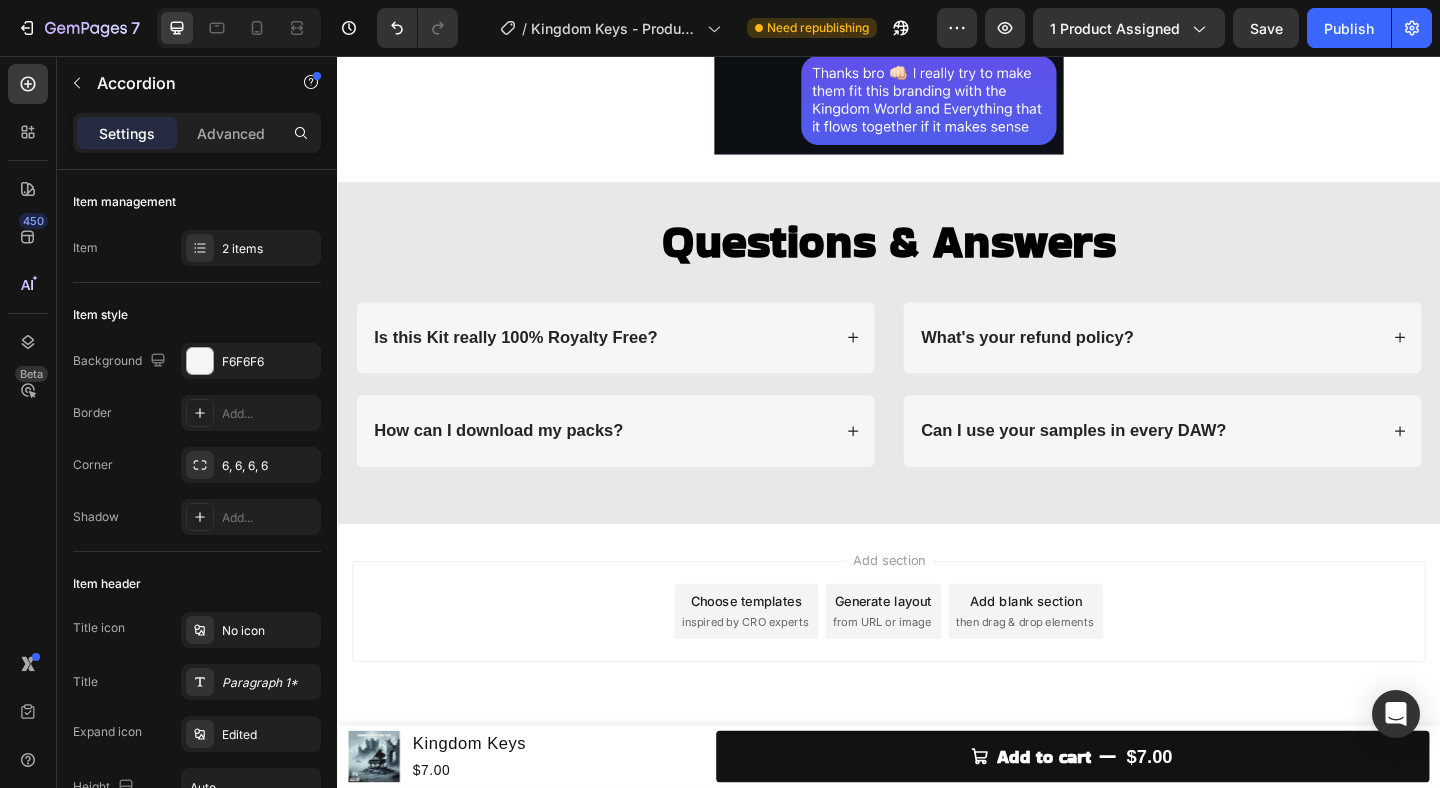 click on "Is this Kit really 100% Royalty Free?" at bounding box center (639, 362) 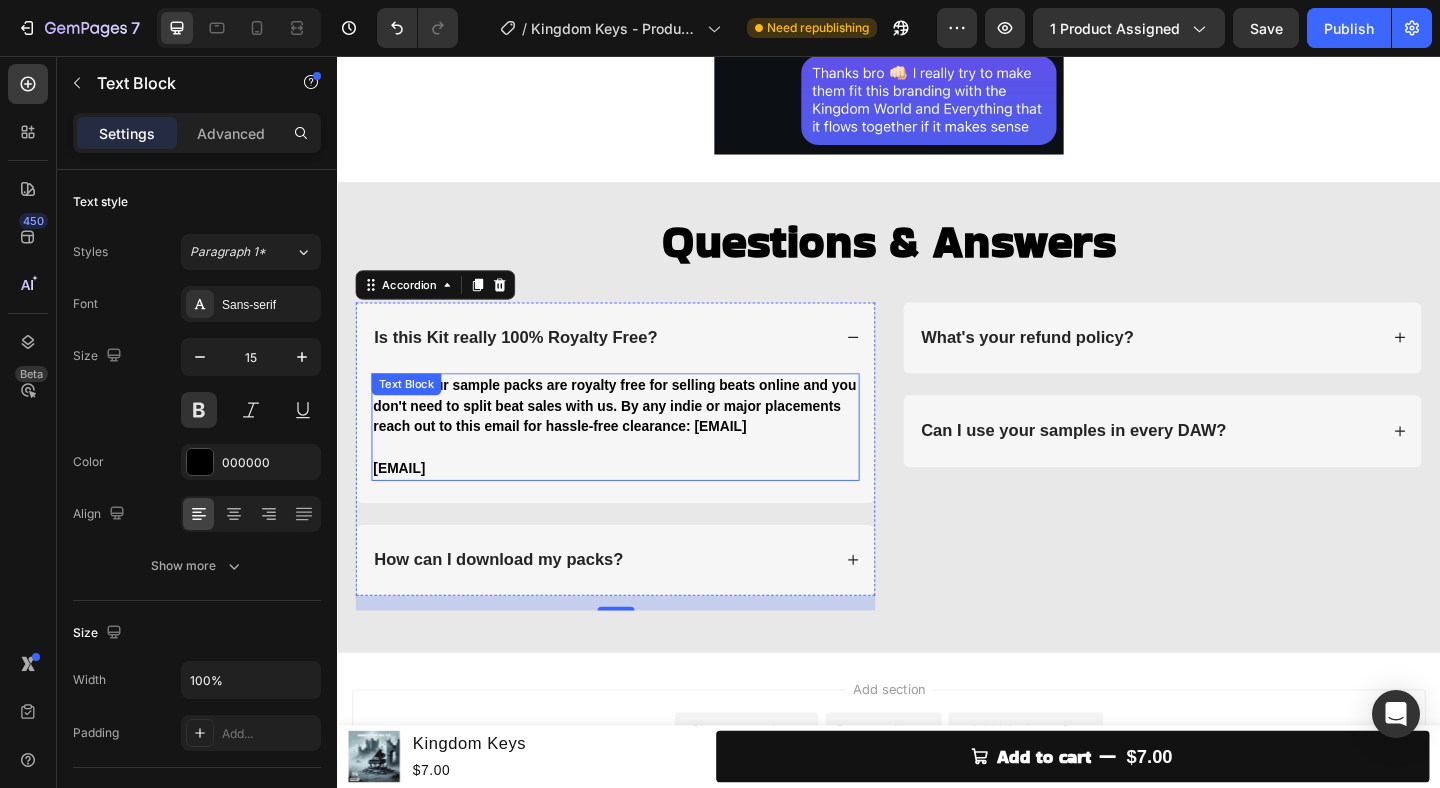 click on "Yes! All our sample packs are royalty free for selling beats online and you don't need to split beat sales with us. By any indie or major placements reach out to this email for hassle-free clearance: [EMAIL]" at bounding box center (639, 437) 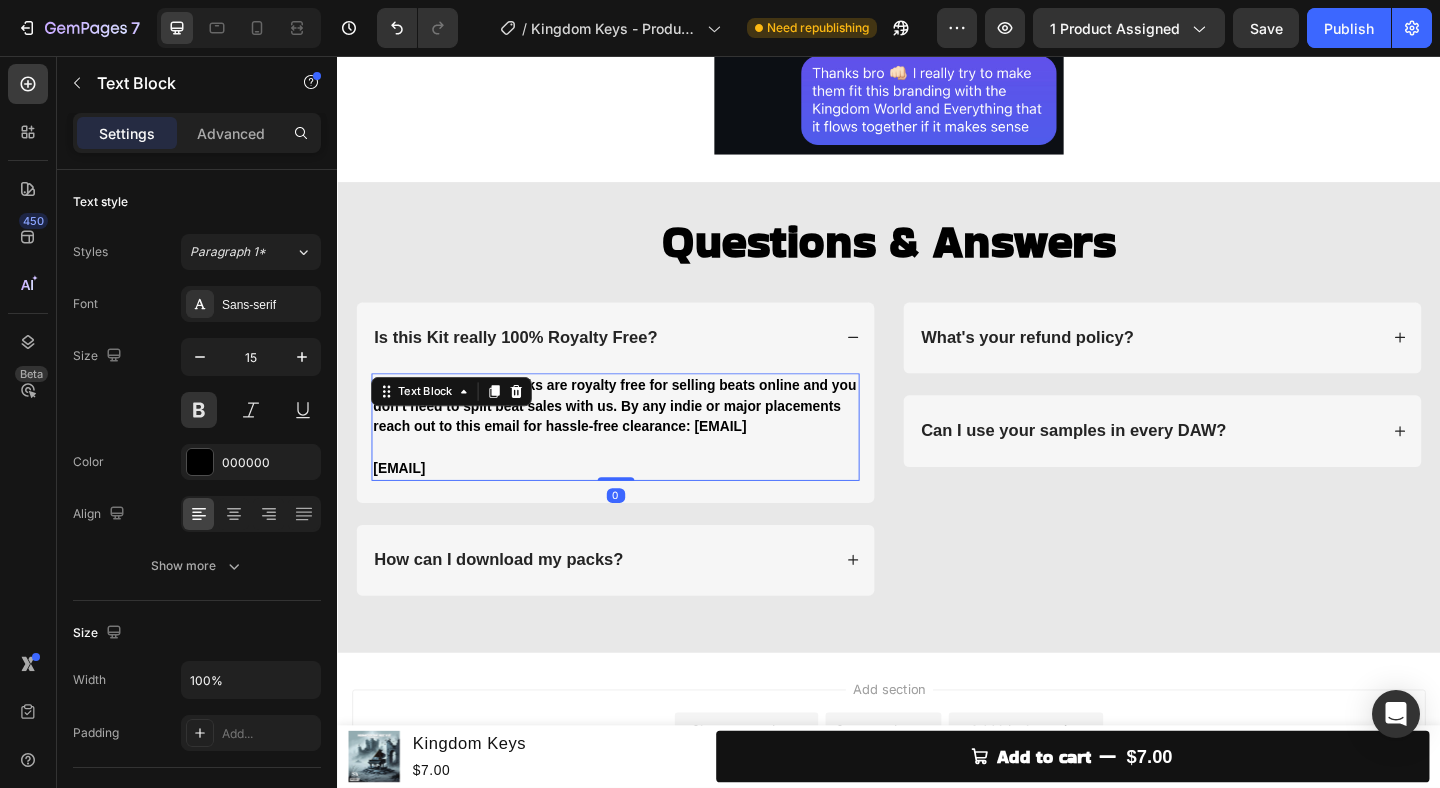 click on "Yes! All our sample packs are royalty free for selling beats online and you don't need to split beat sales with us. By any indie or major placements reach out to this email for hassle-free clearance: [EMAIL]" at bounding box center (639, 437) 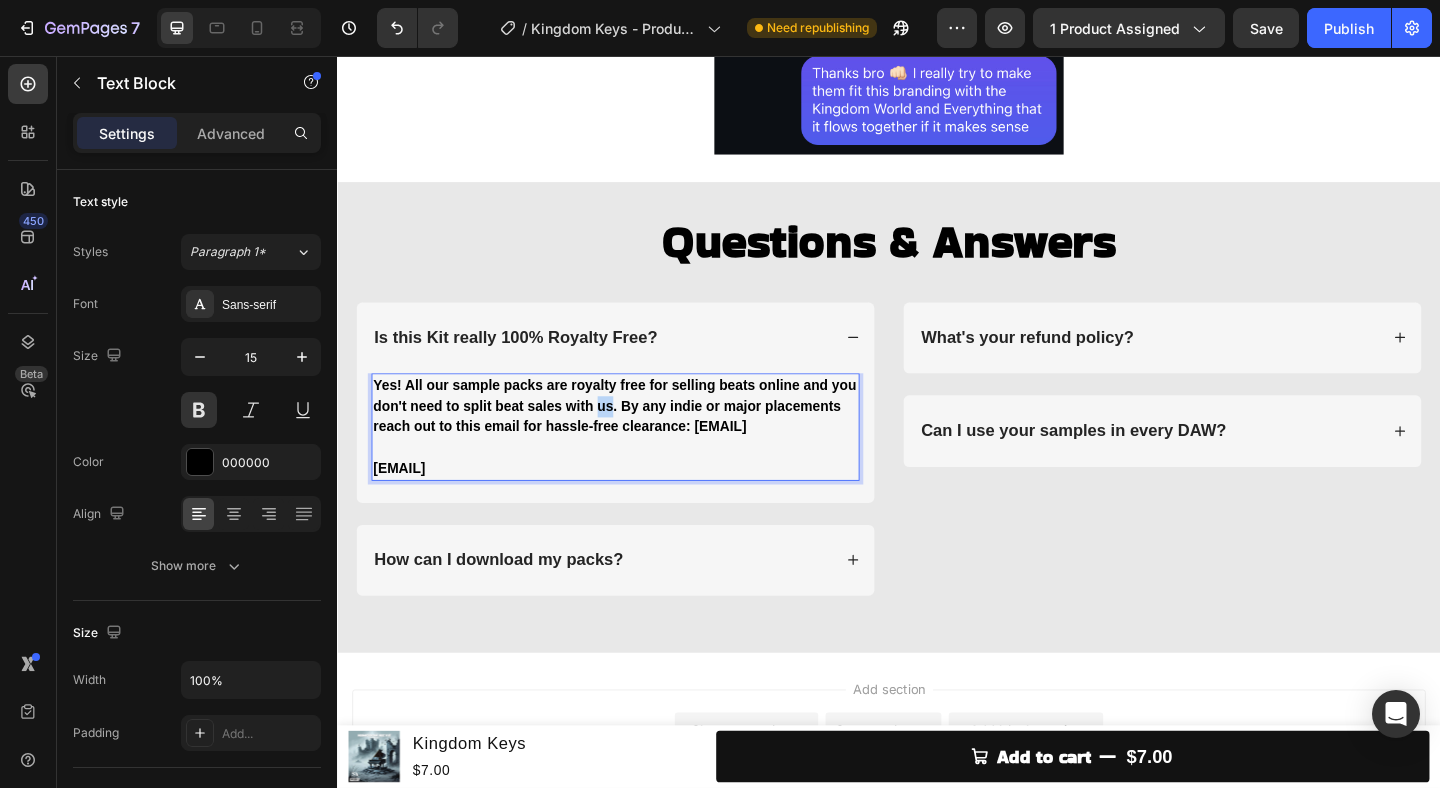 click on "Yes! All our sample packs are royalty free for selling beats online and you don't need to split beat sales with us. By any indie or major placements reach out to this email for hassle-free clearance: [EMAIL]" at bounding box center (639, 437) 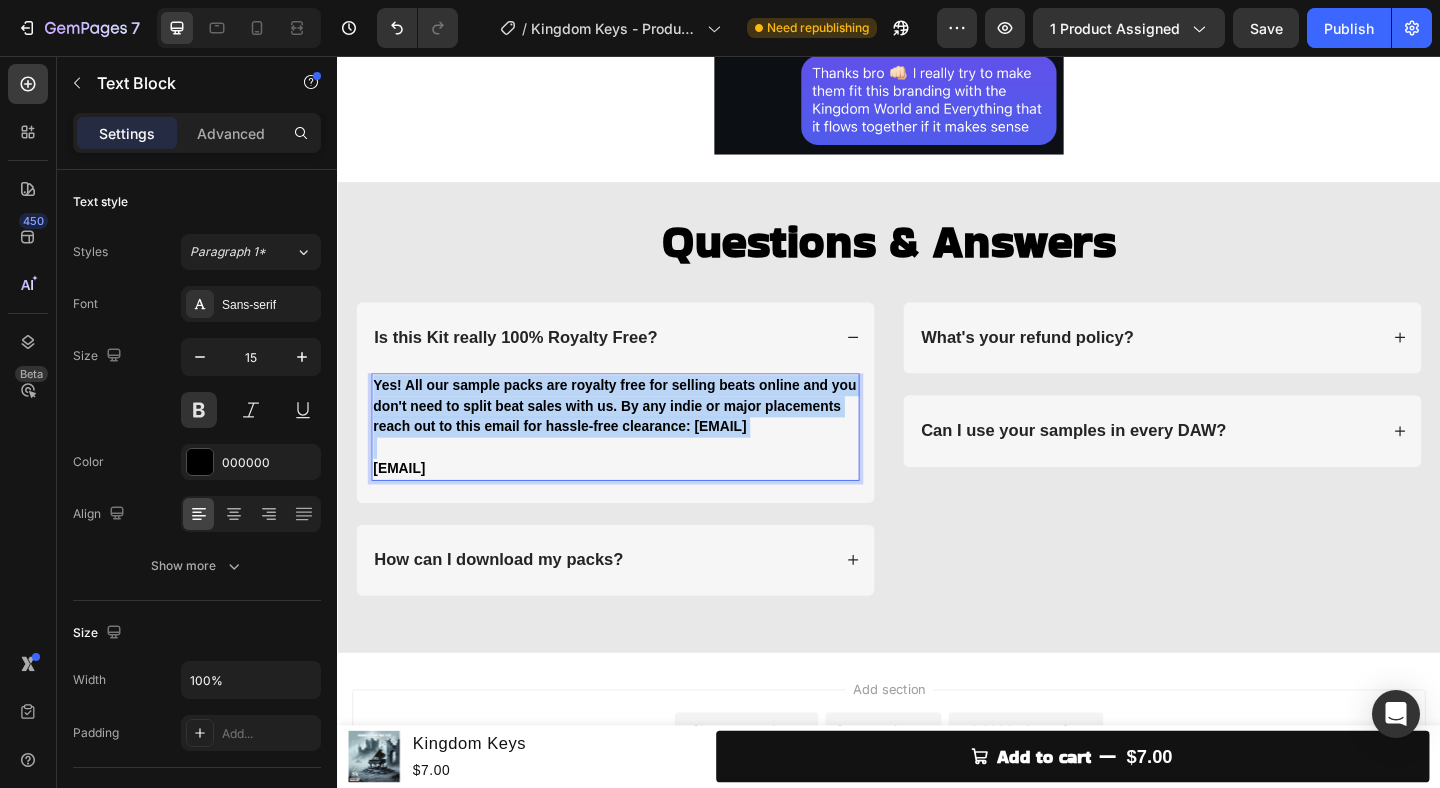 click on "Yes! All our sample packs are royalty free for selling beats online and you don't need to split beat sales with us. By any indie or major placements reach out to this email for hassle-free clearance: [EMAIL]" at bounding box center (639, 437) 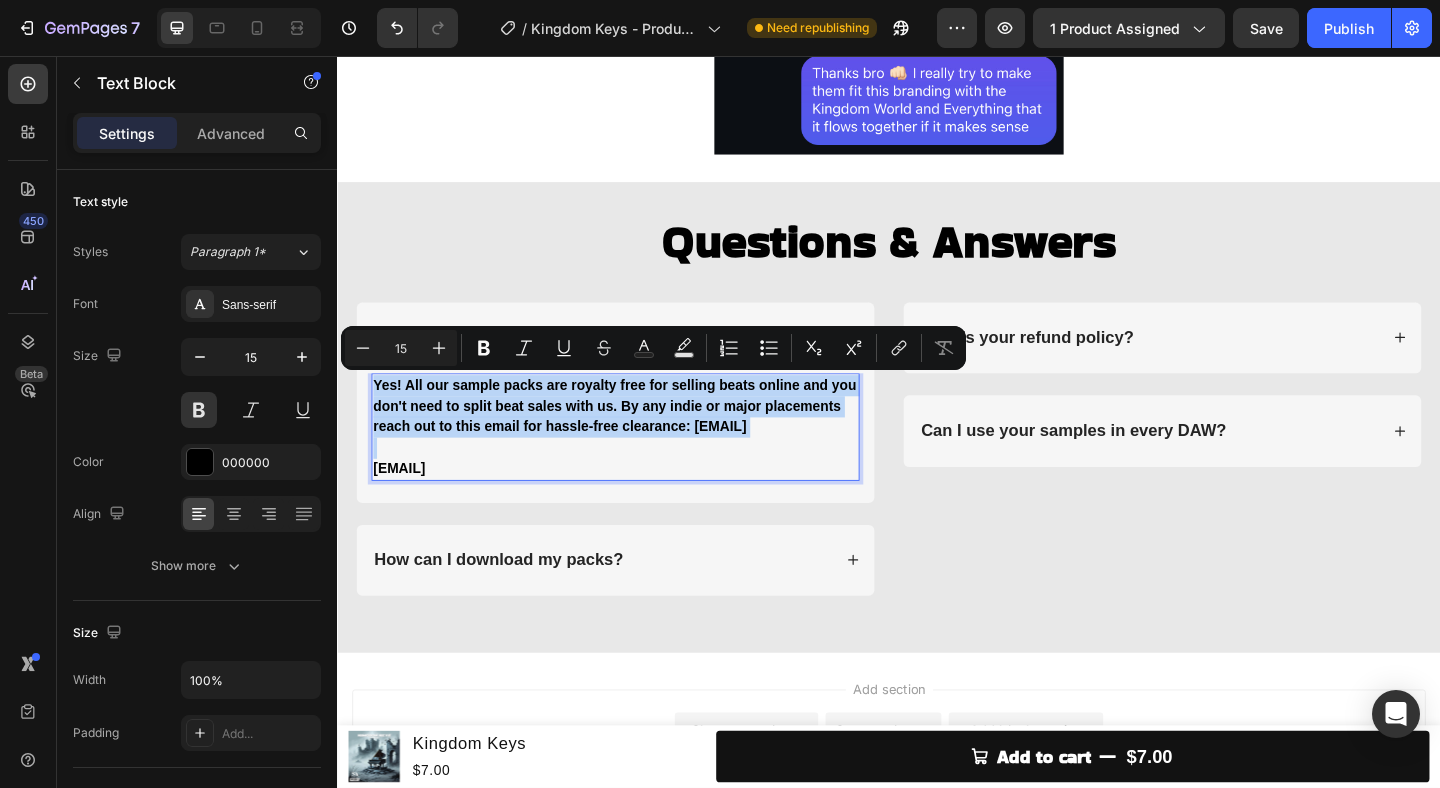 click on "Yes! All our sample packs are royalty free for selling beats online and you don't need to split beat sales with us. By any indie or major placements reach out to this email for hassle-free clearance: [EMAIL]" at bounding box center (639, 437) 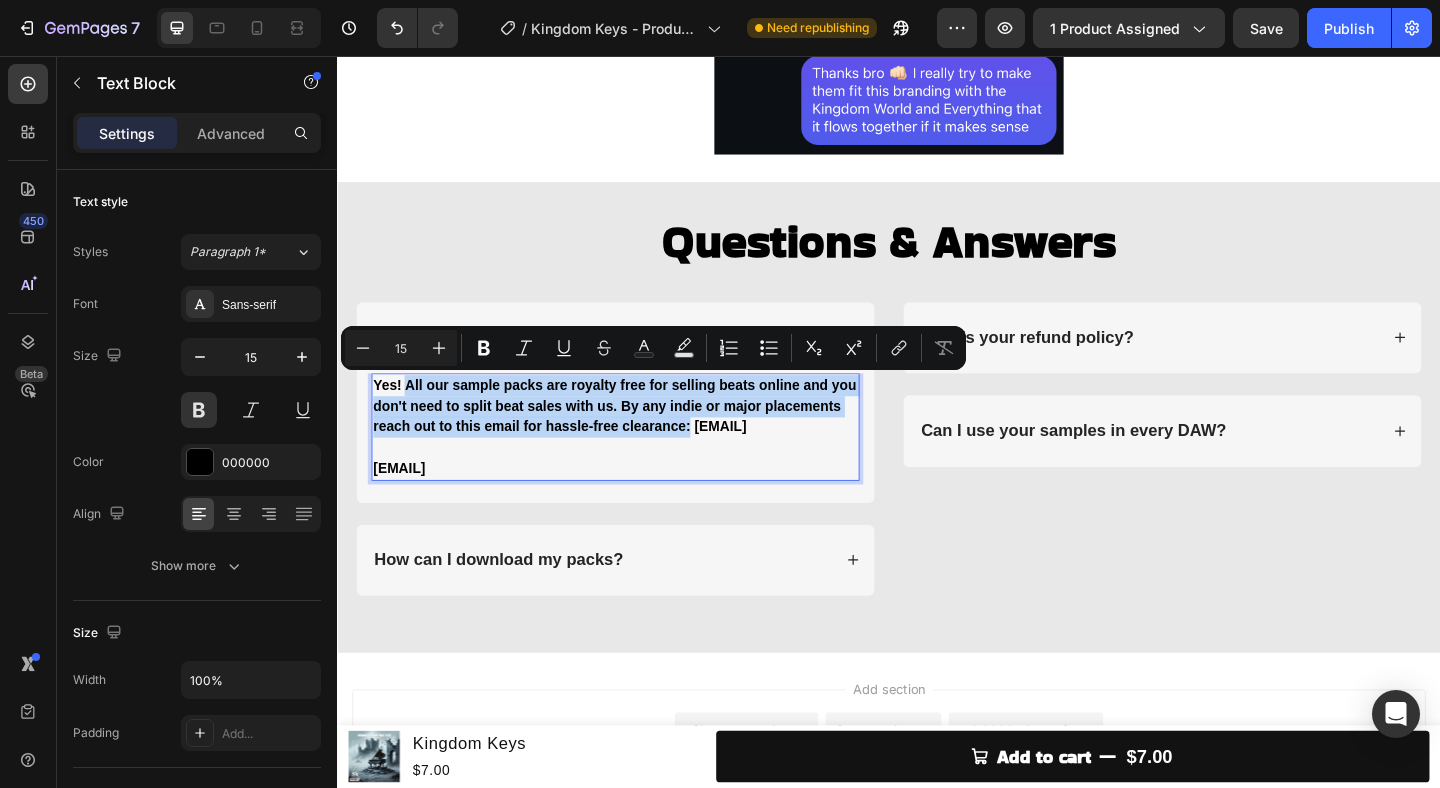drag, startPoint x: 720, startPoint y: 464, endPoint x: 412, endPoint y: 414, distance: 312.03204 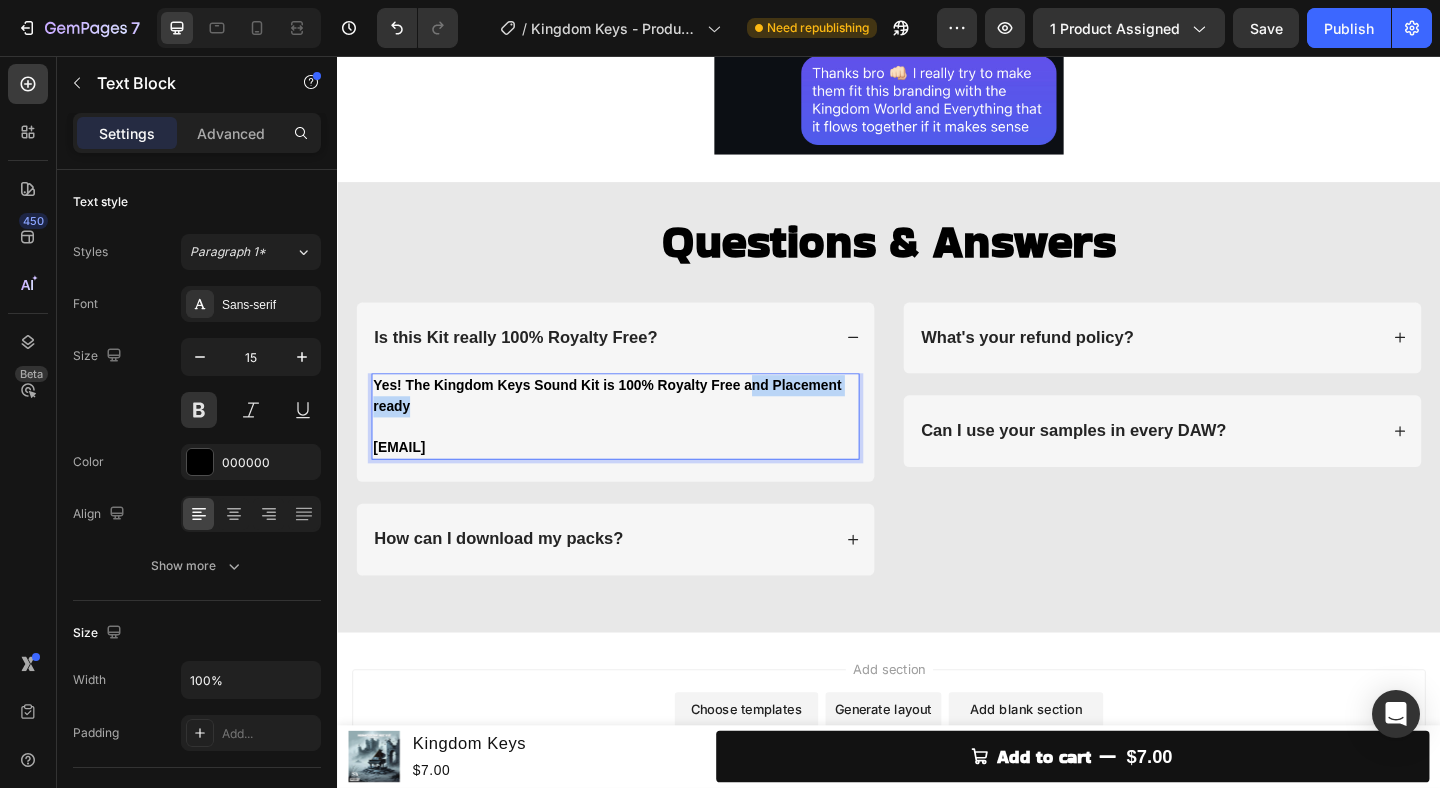 drag, startPoint x: 416, startPoint y: 447, endPoint x: 777, endPoint y: 409, distance: 362.99448 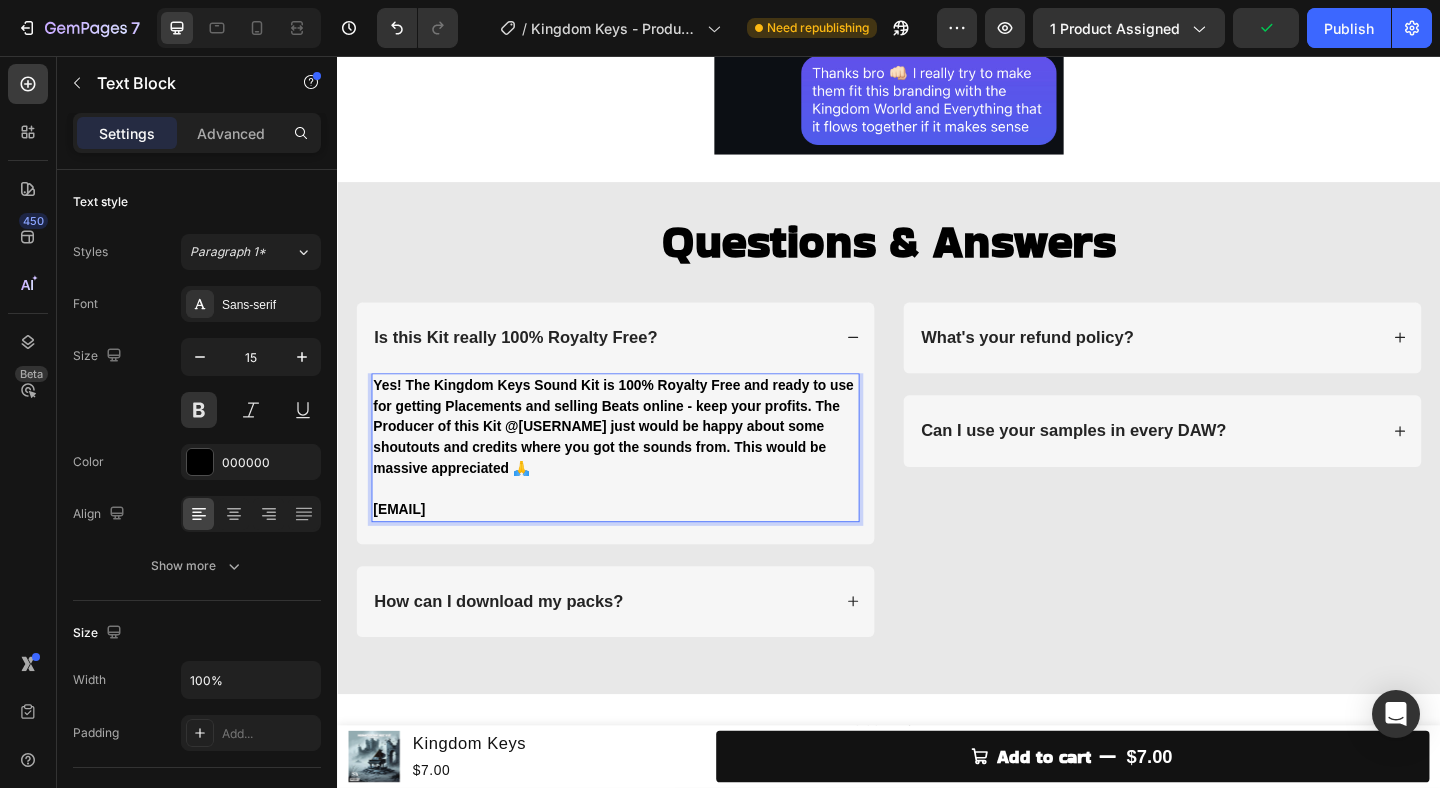 click on "Yes! The Kingdom Keys Sound Kit is 100% Royalty Free and ready to use for getting Placements and selling Beats online - keep your profits. The Producer of this Kit @[USERNAME] just would be happy about some shoutouts and credits where you got the sounds from. This would be massive appreciated 🙏" at bounding box center [639, 459] 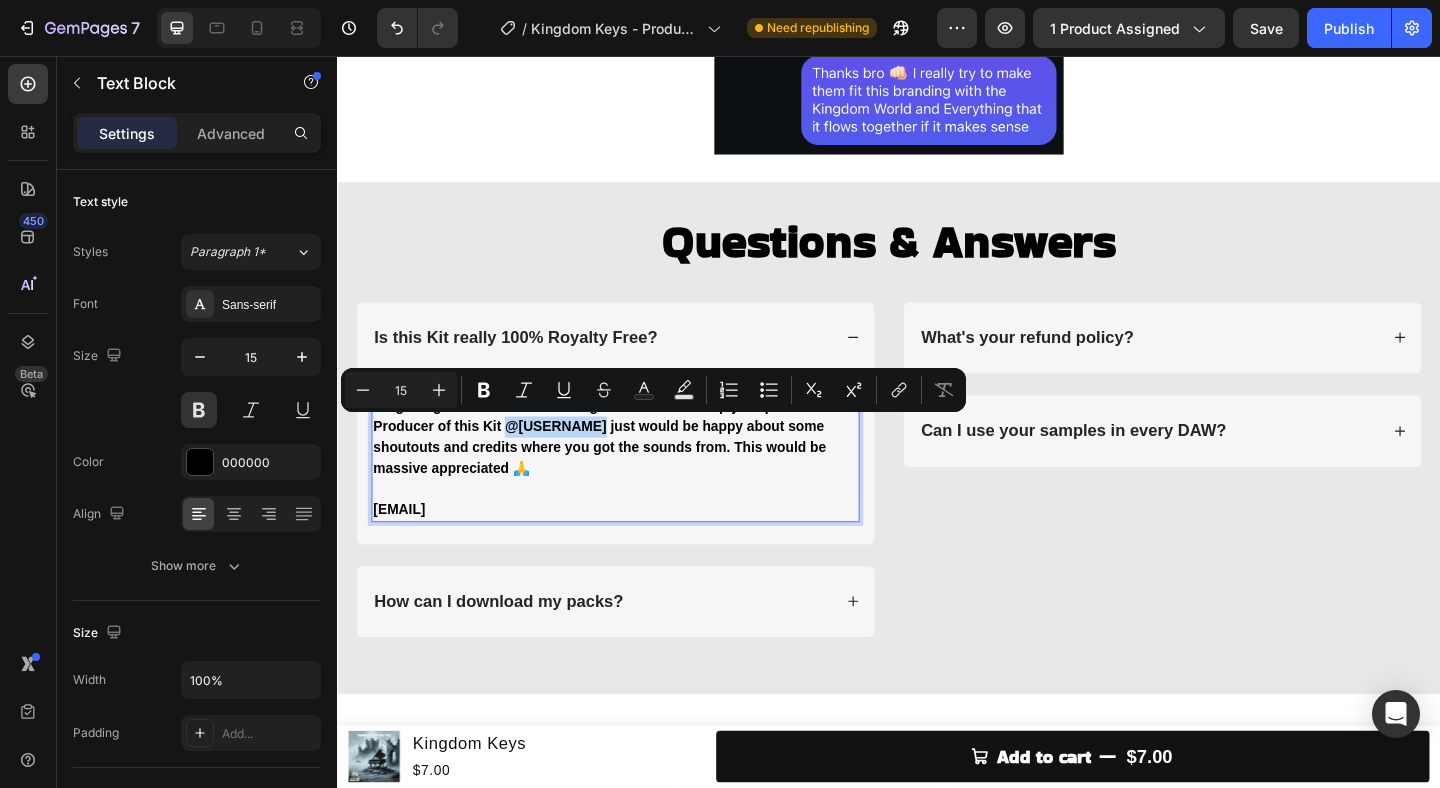 drag, startPoint x: 612, startPoint y: 468, endPoint x: 518, endPoint y: 469, distance: 94.00532 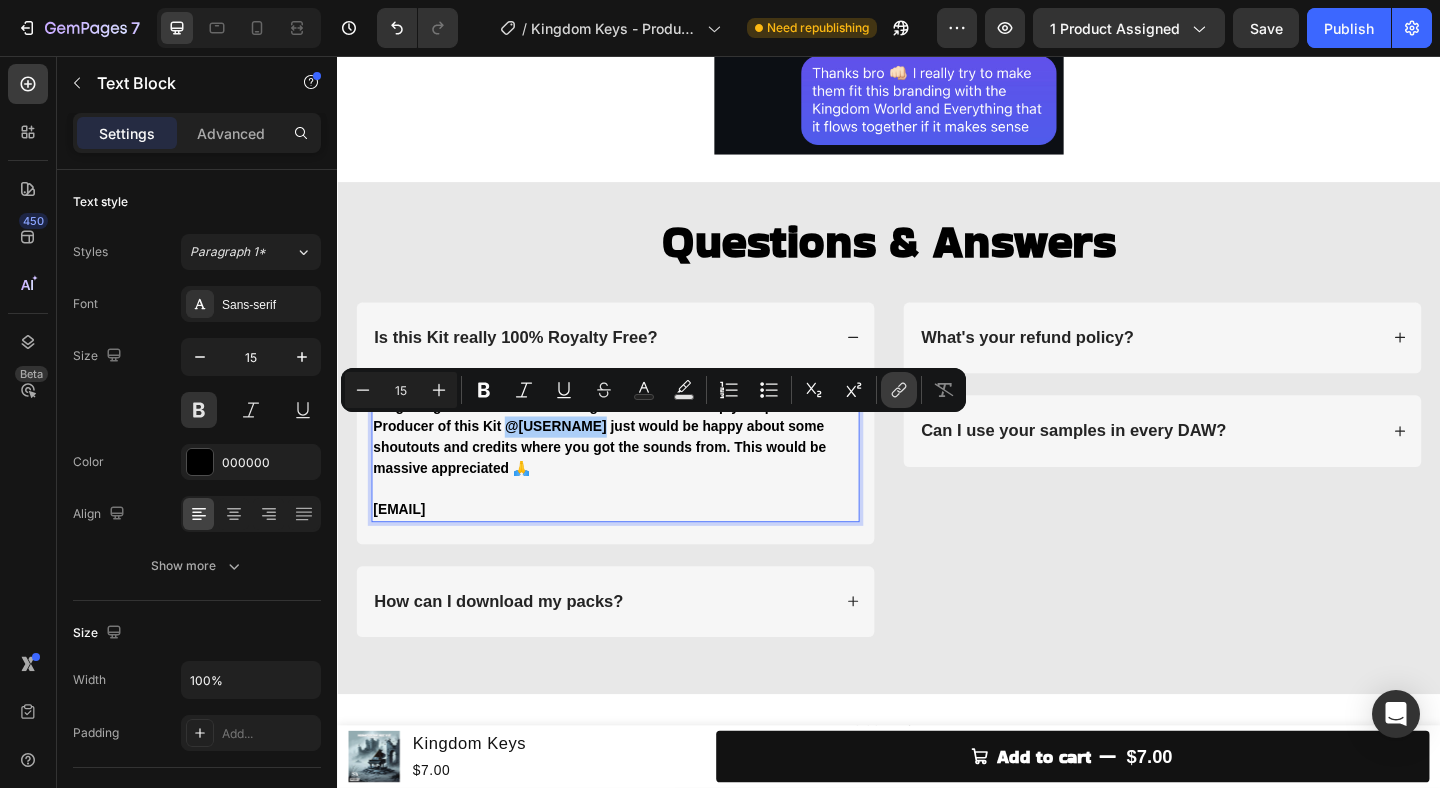 click 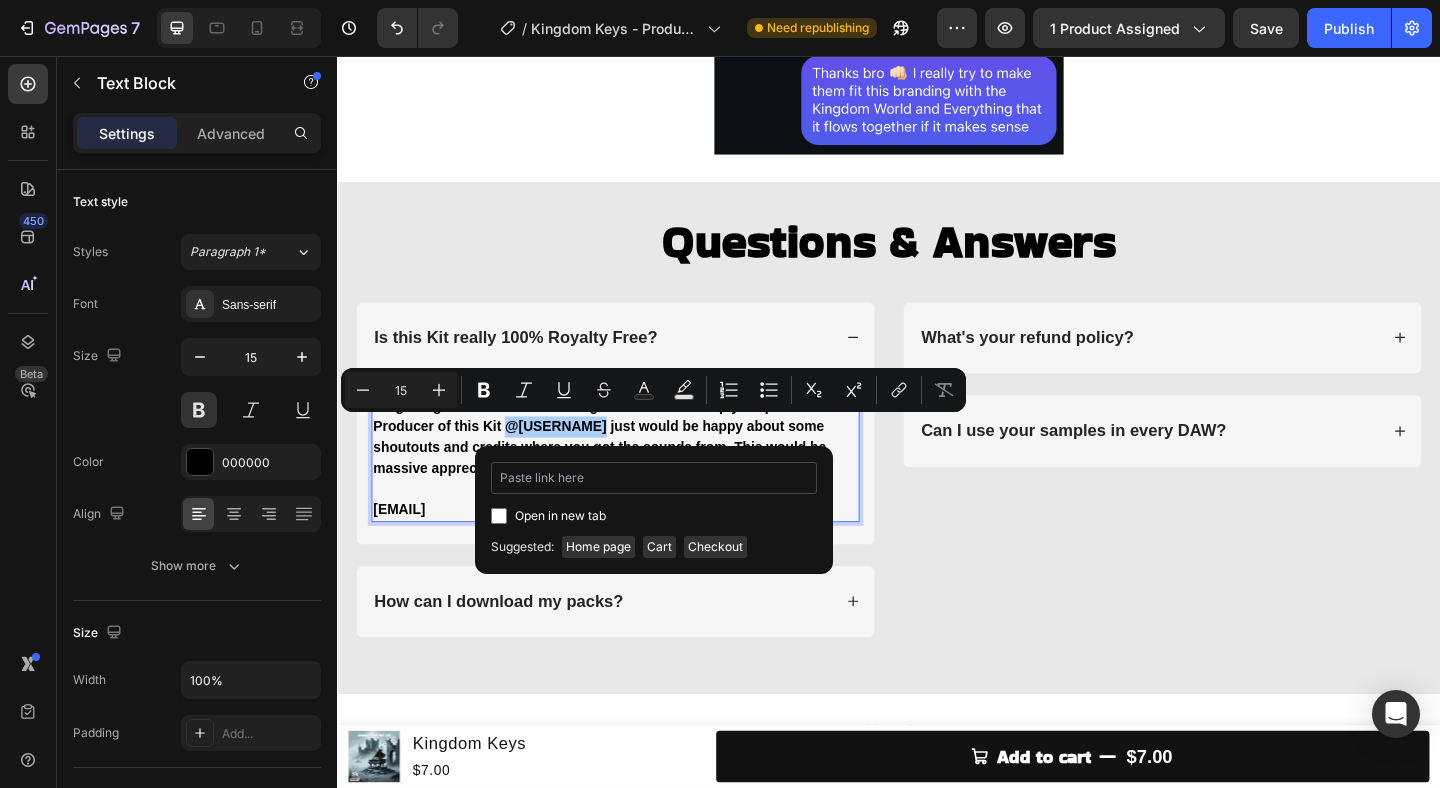 type on "https://www.instagram.com/[USERNAME]" 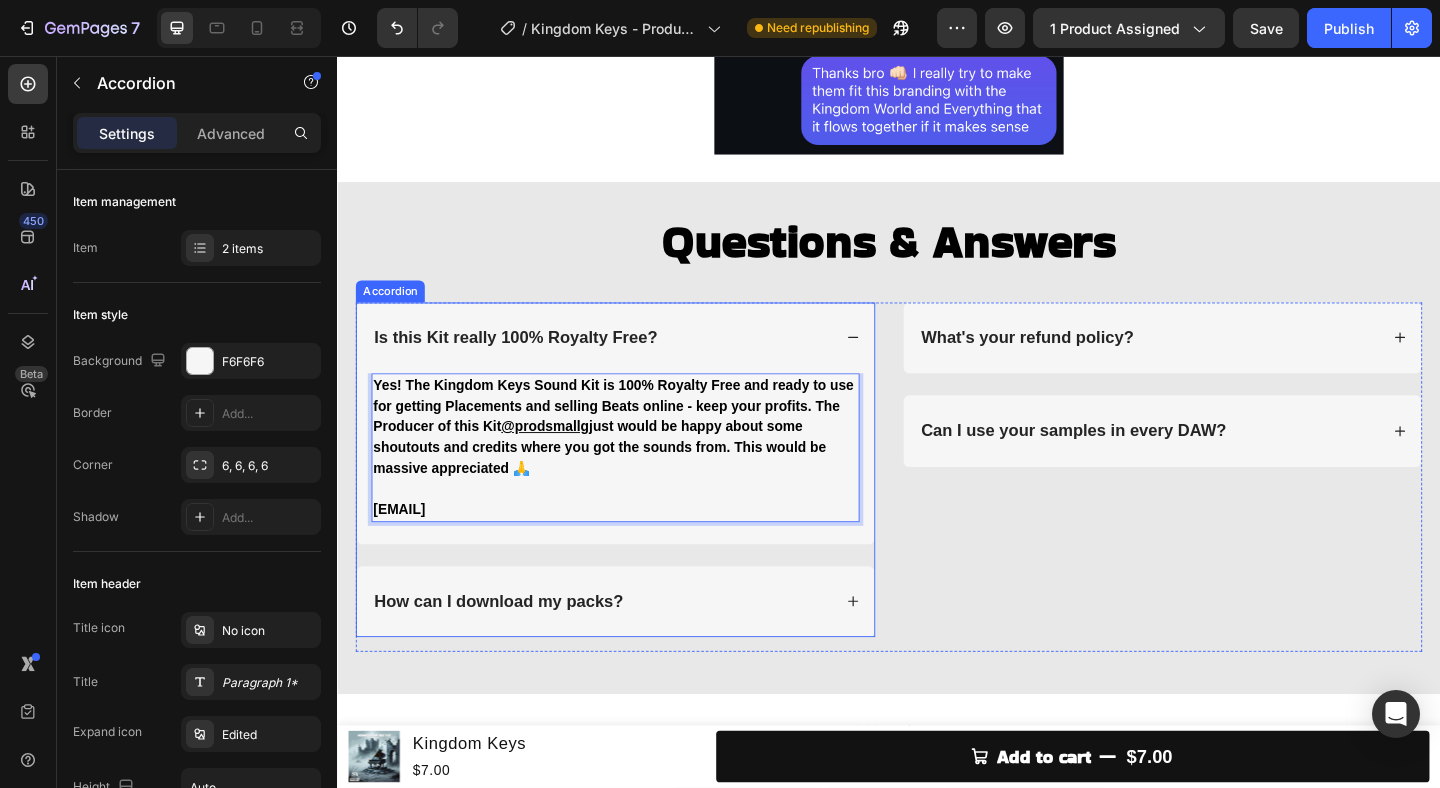 click on "Yes! The Kingdom Keys Sound Kit is 100% Royalty Free and ready to use for getting Placements and selling Beats online - keep your profits. The Producer of this Kit @[USERNAME] just would be happy about some shoutouts and credits where you got the sounds from. This would be massive appreciated 🙏 [EMAIL] Text Block 0" at bounding box center (639, 494) 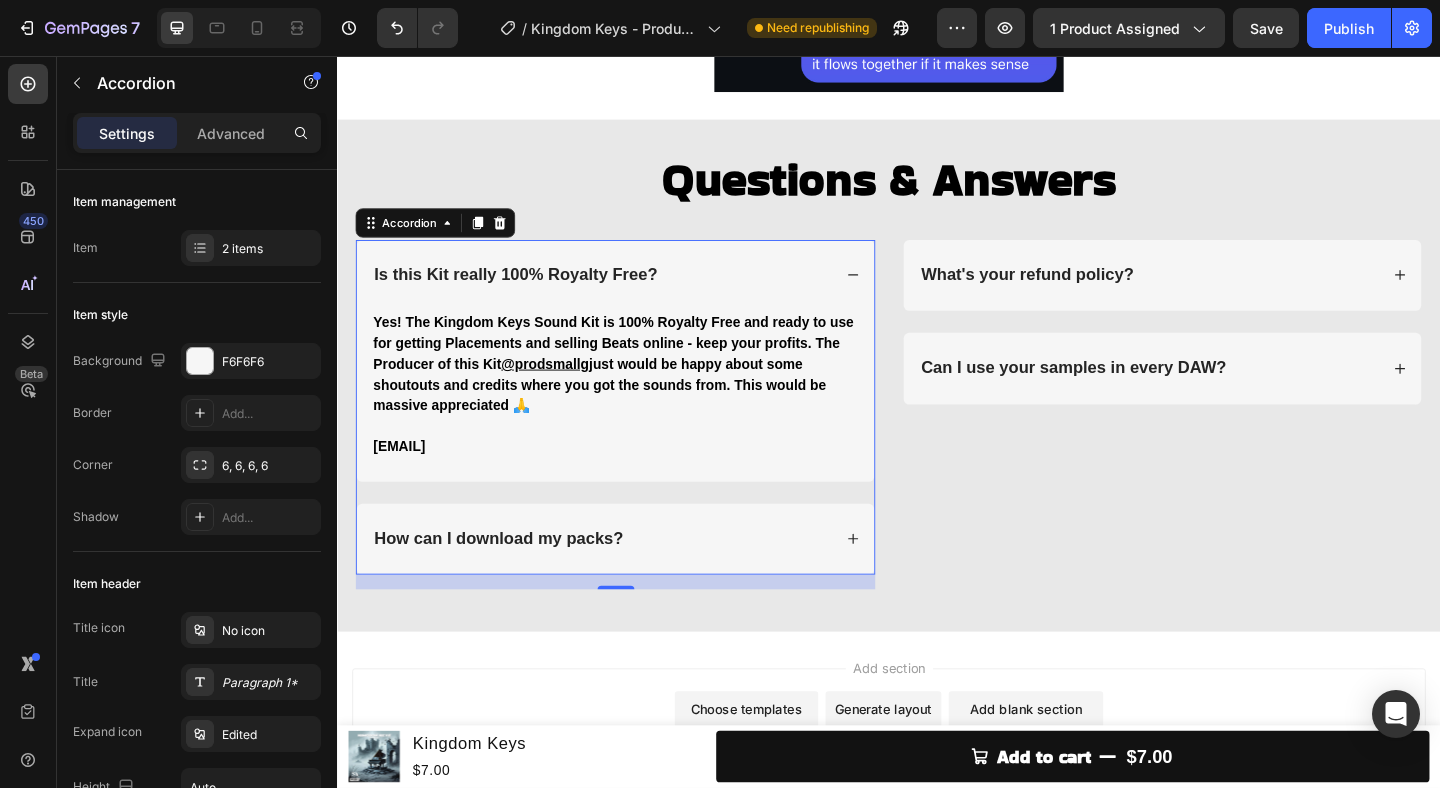 scroll, scrollTop: 4215, scrollLeft: 0, axis: vertical 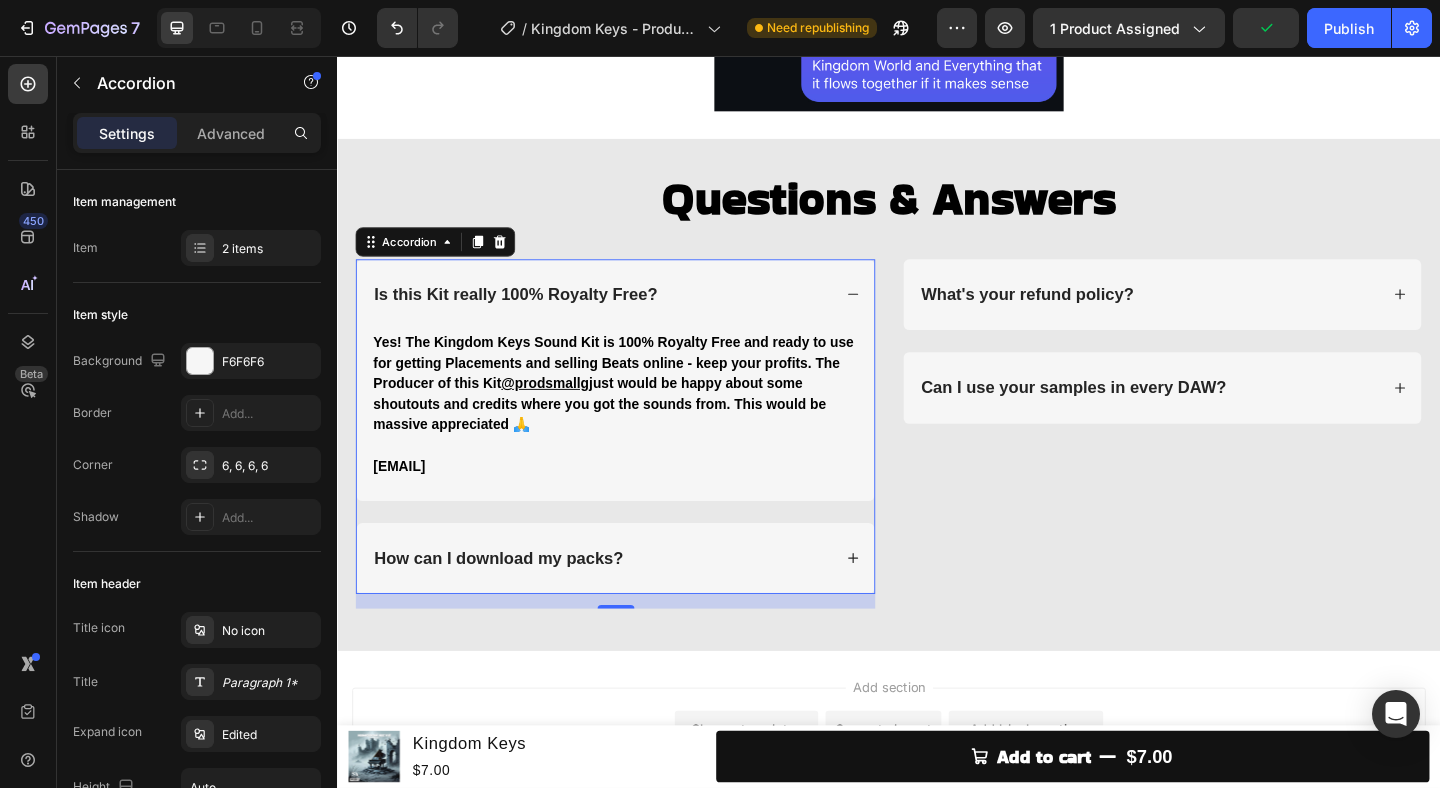 click on "Is this Kit really 100% Royalty Free?" at bounding box center (639, 315) 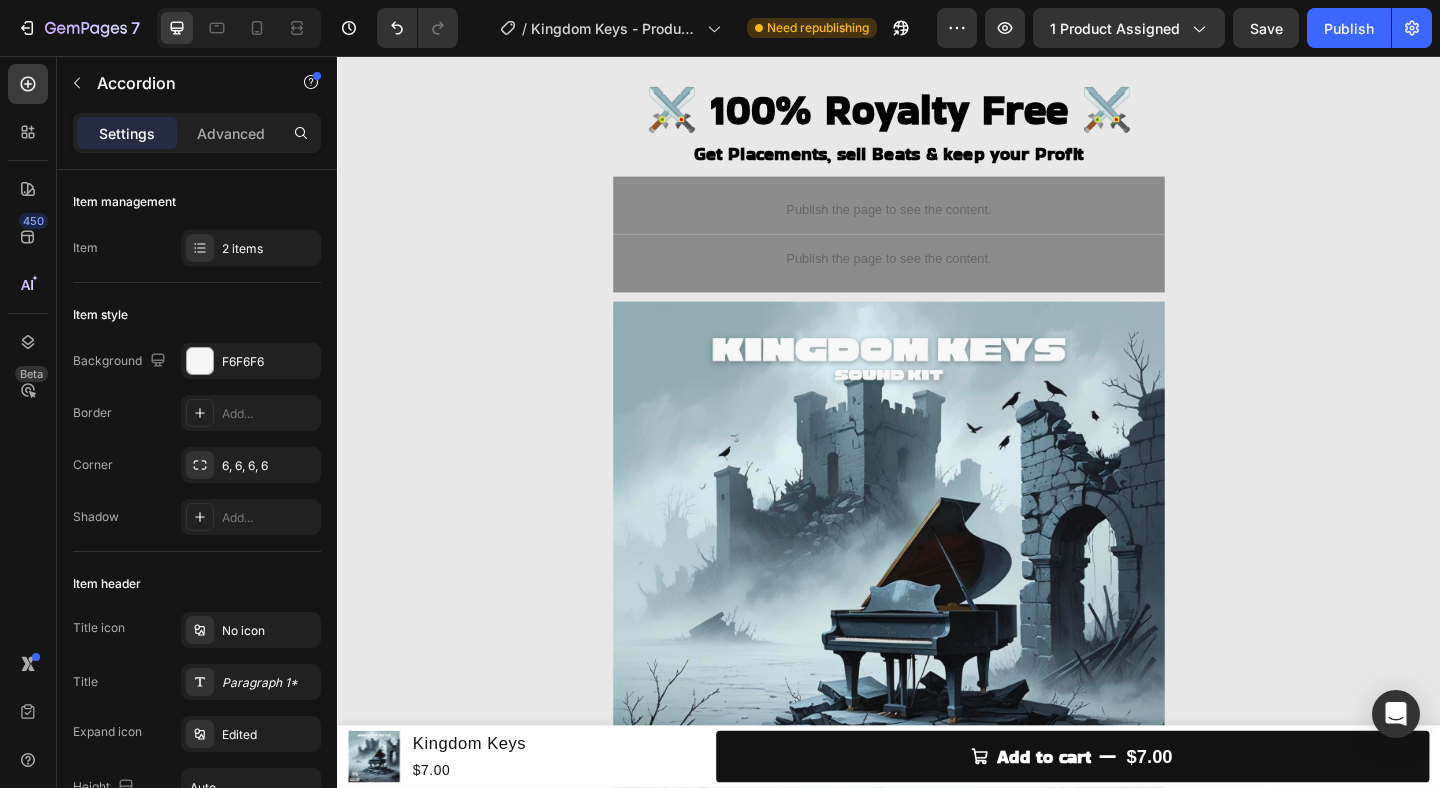scroll, scrollTop: 0, scrollLeft: 0, axis: both 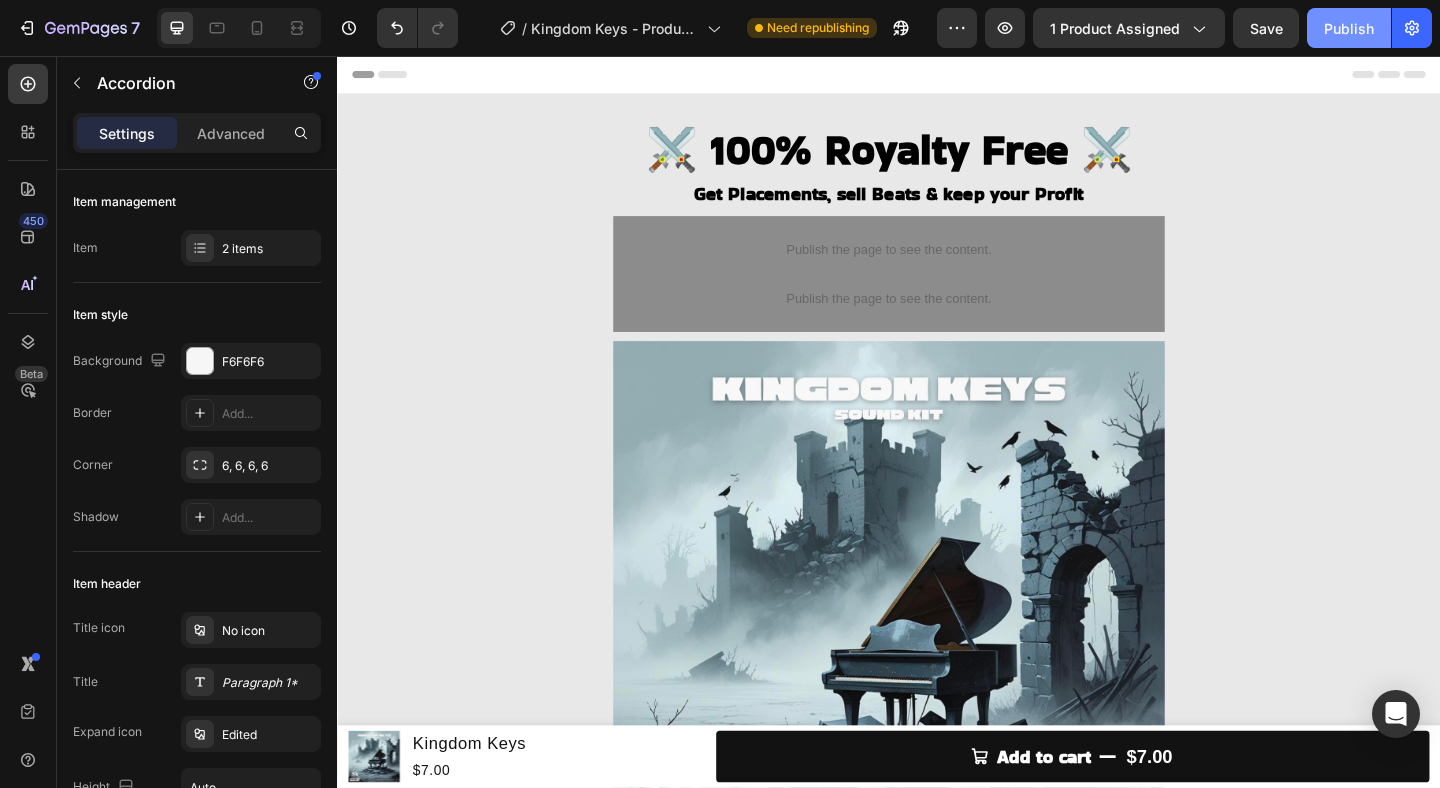 click on "Publish" at bounding box center [1349, 28] 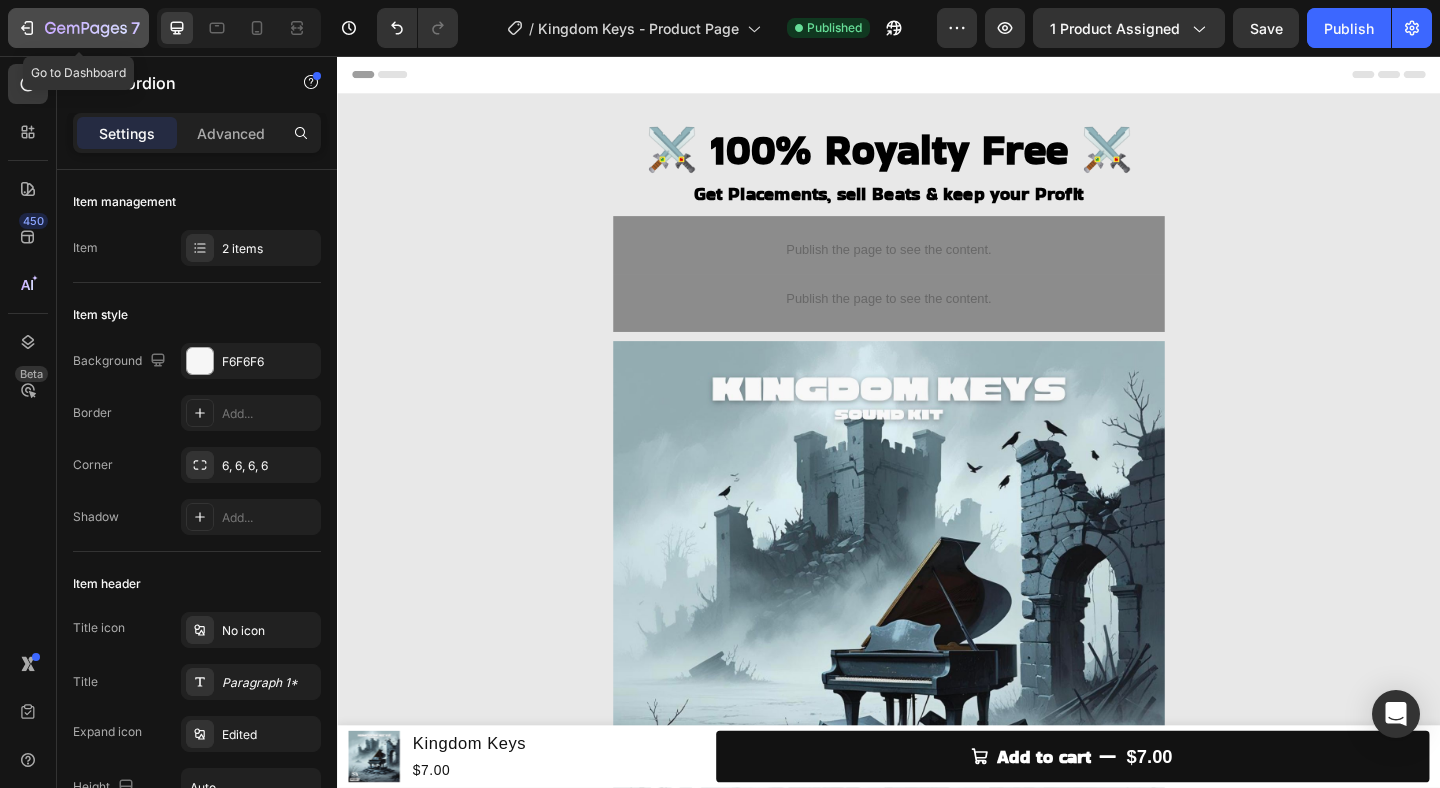 click on "7" 